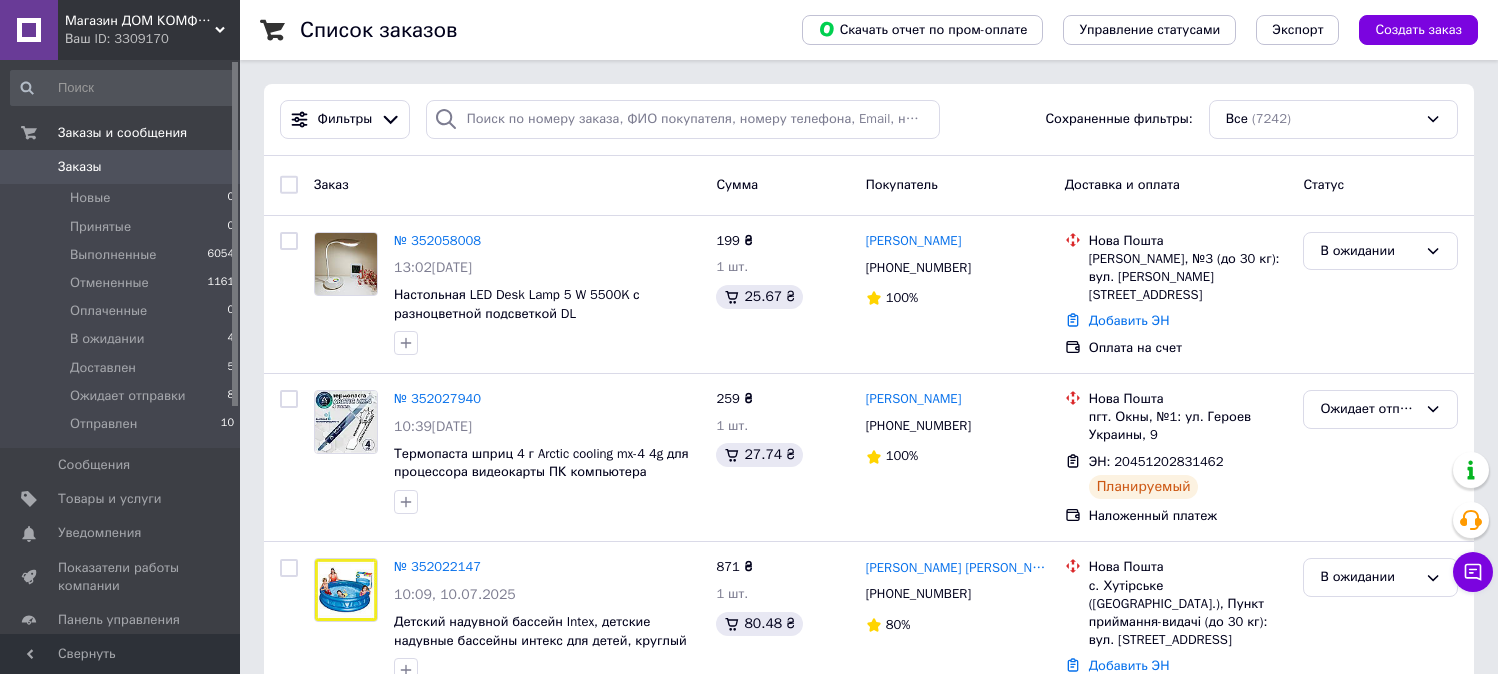 click on "Доставлен 5" at bounding box center [123, 368] 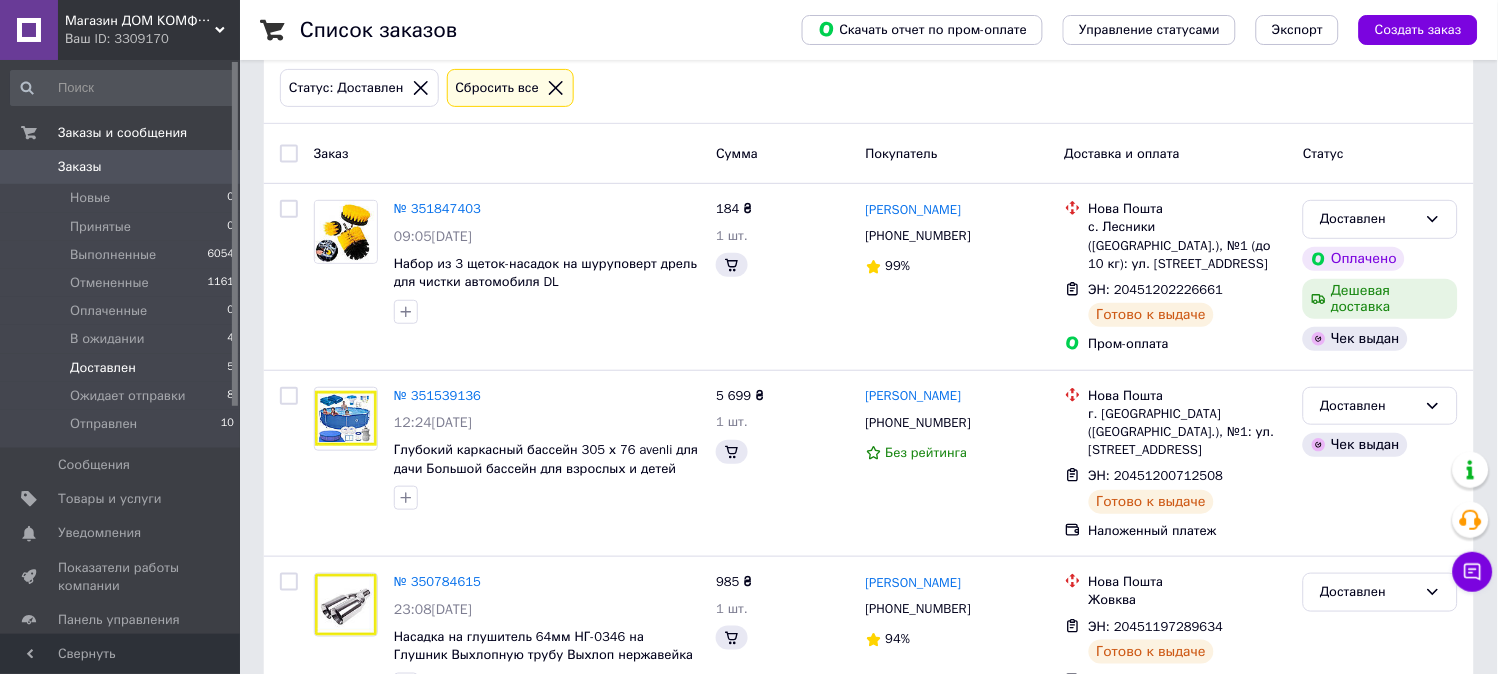 scroll, scrollTop: 286, scrollLeft: 0, axis: vertical 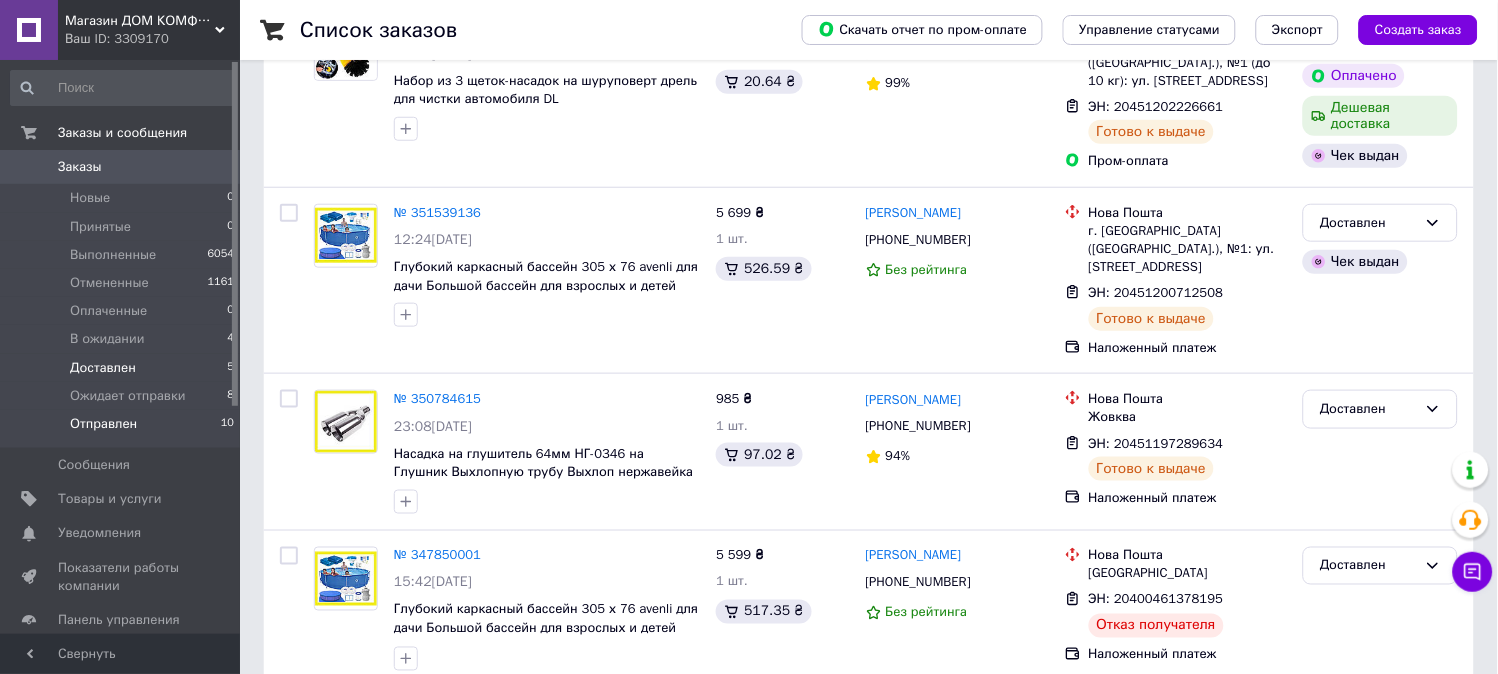 click on "Отправлен" at bounding box center (103, 424) 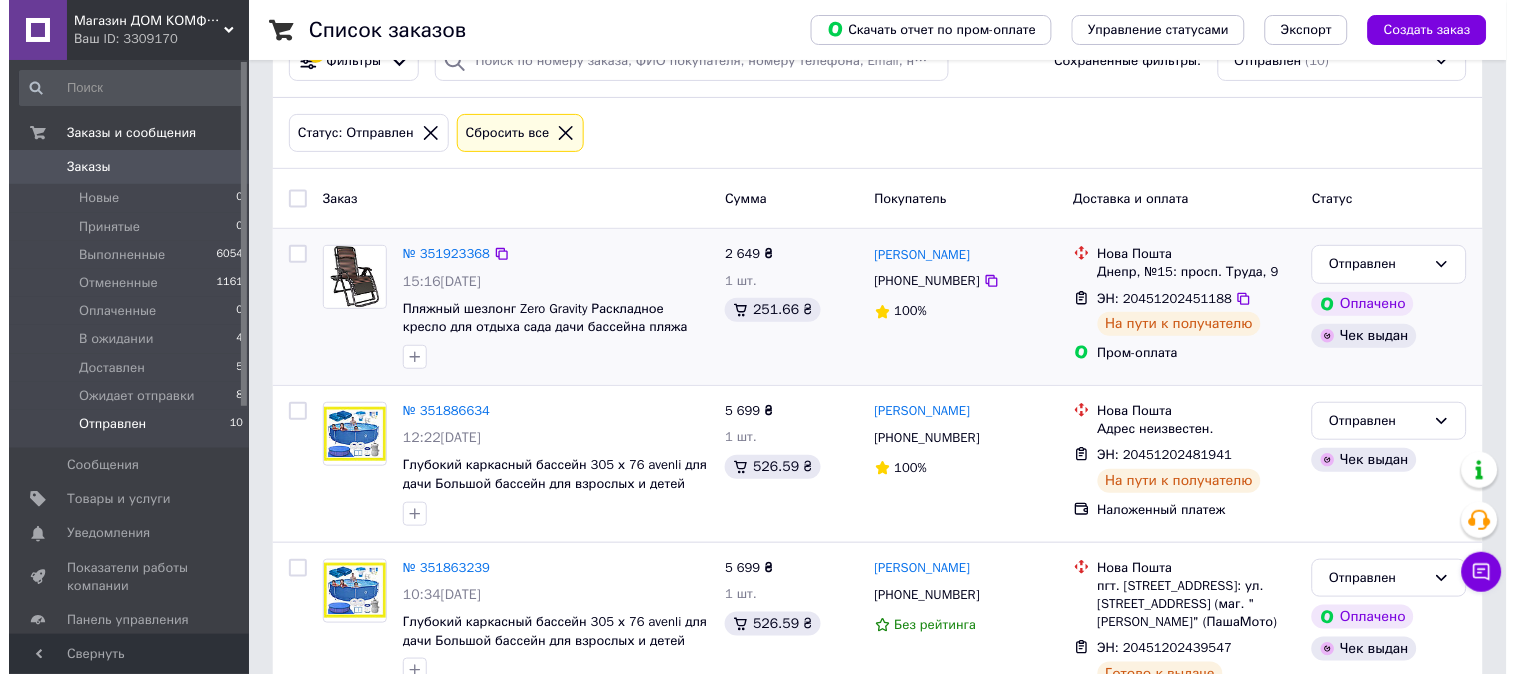 scroll, scrollTop: 0, scrollLeft: 0, axis: both 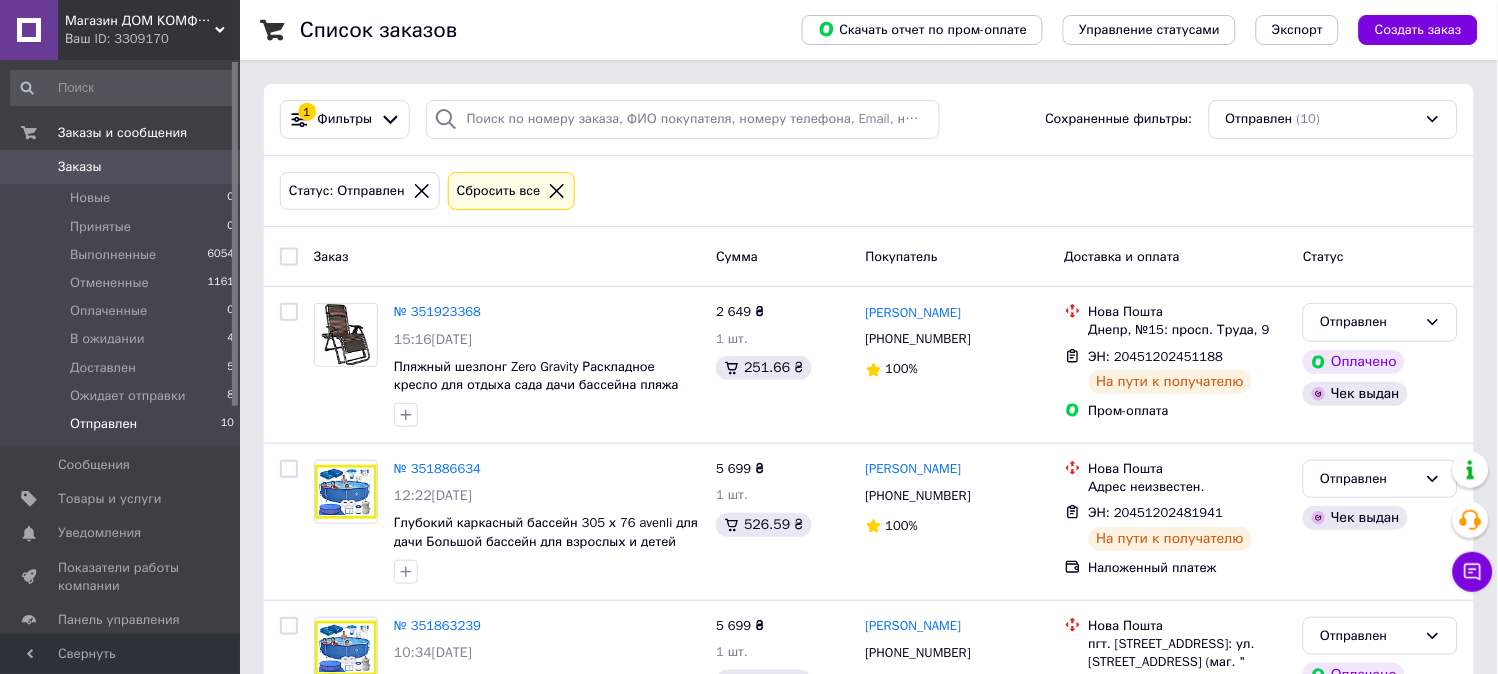 click on "Заказы" at bounding box center (121, 167) 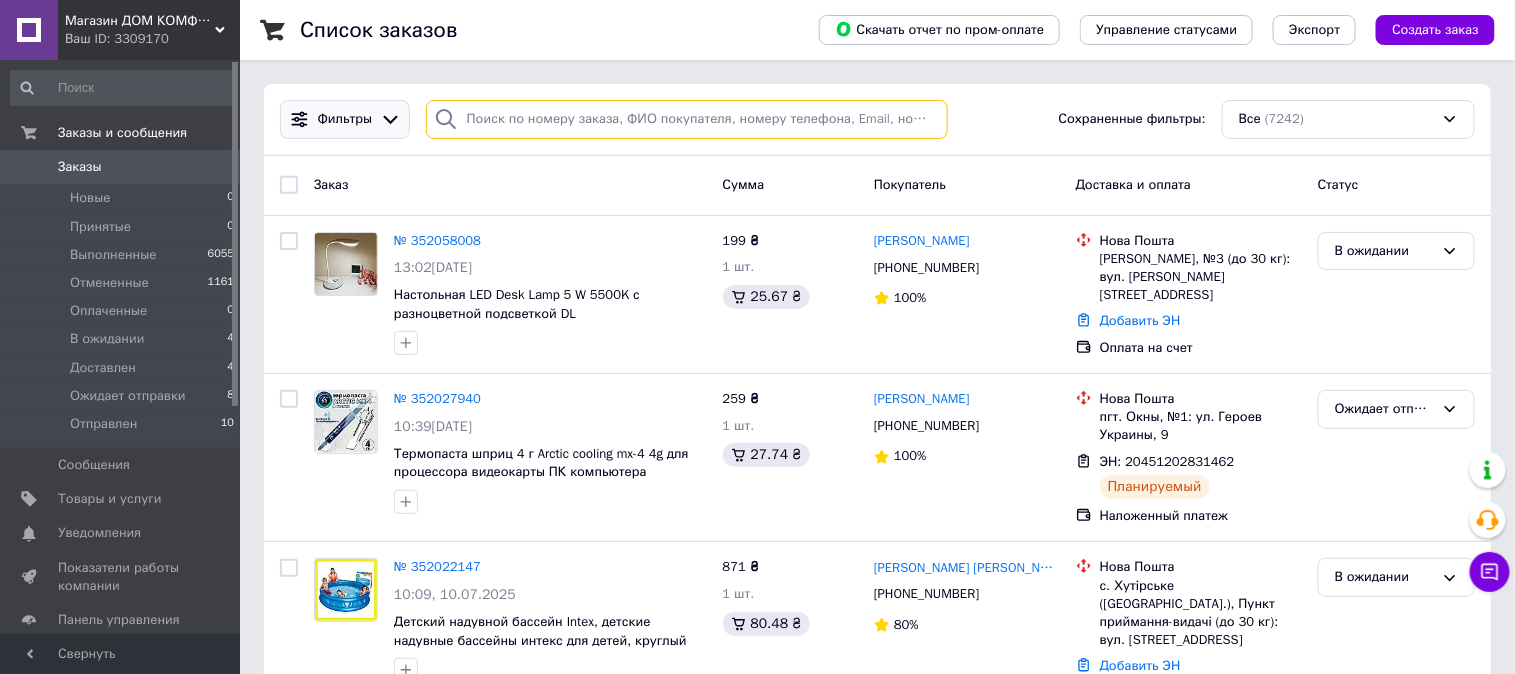 click at bounding box center (687, 119) 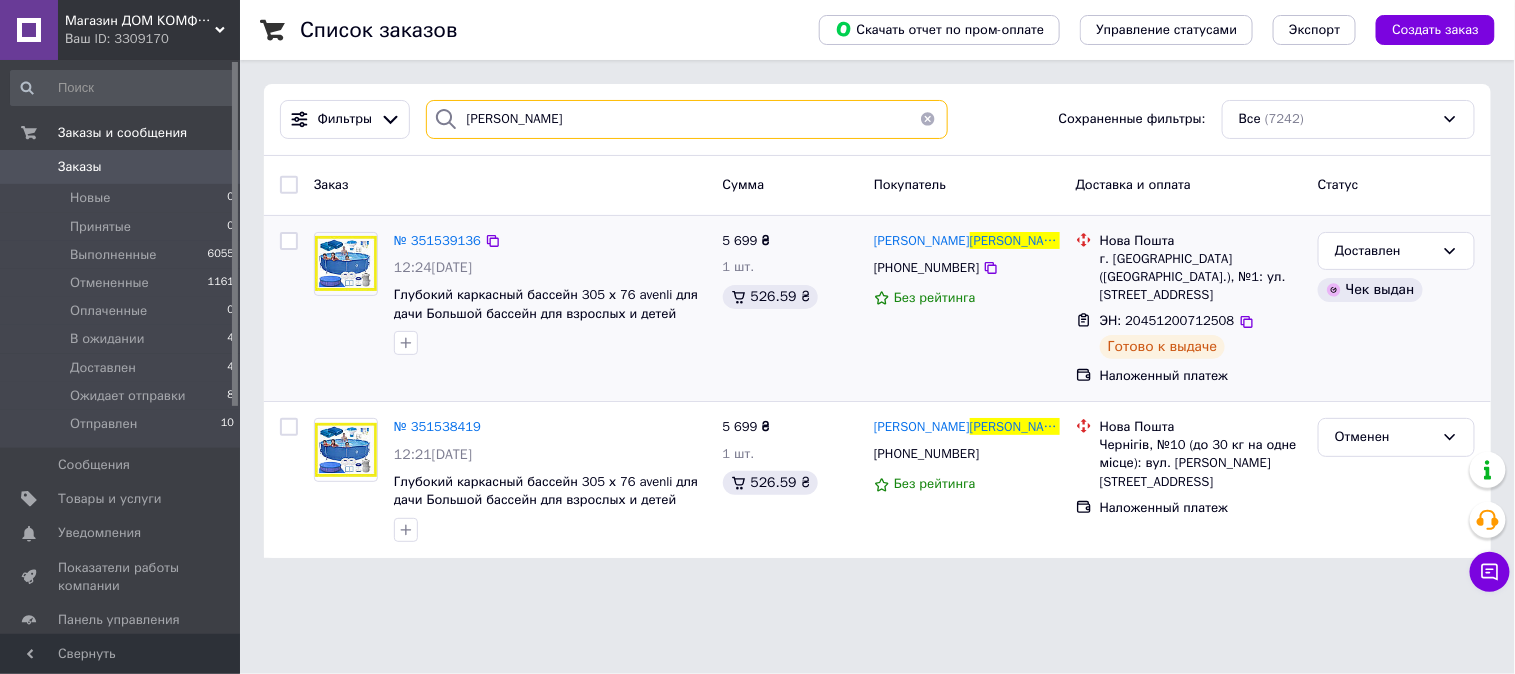 type on "загорулько" 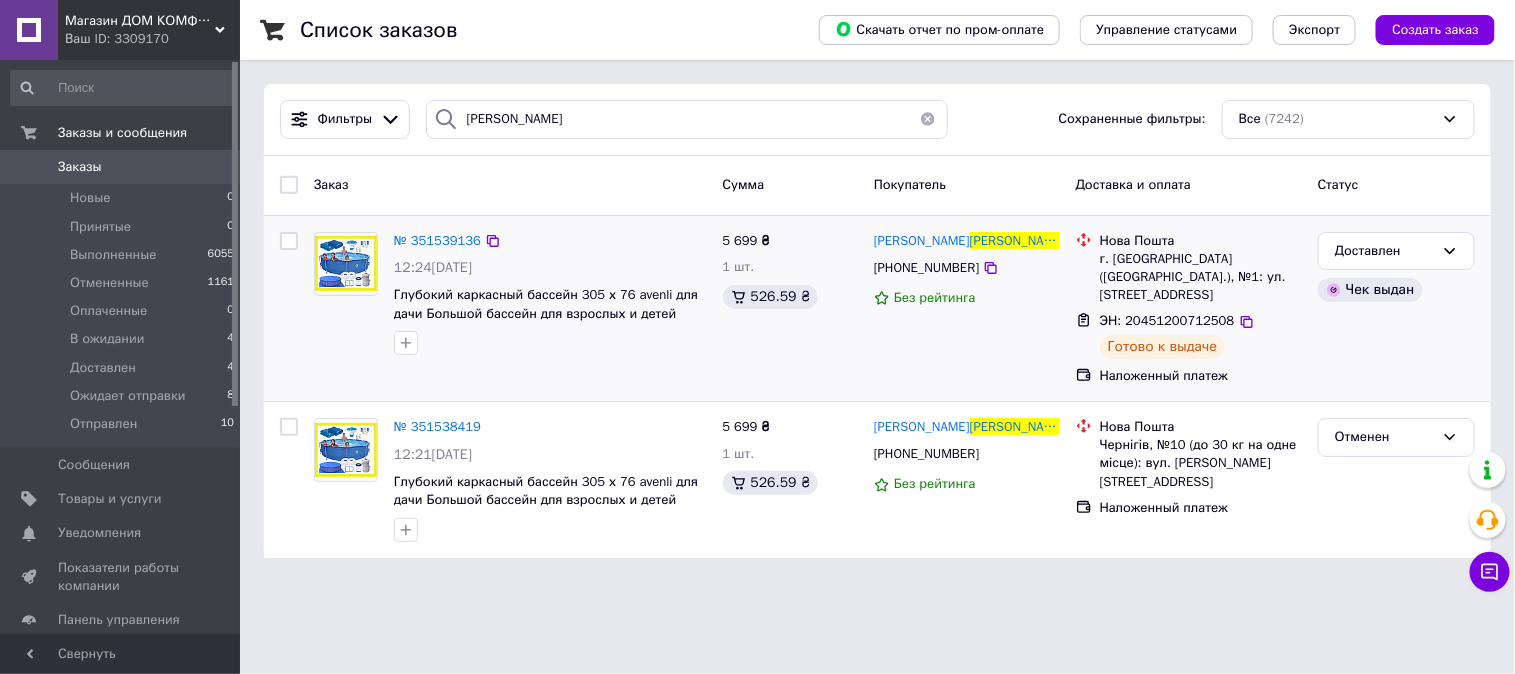 click on "5 699 ₴ 1 шт. 526.59 ₴" at bounding box center (790, 309) 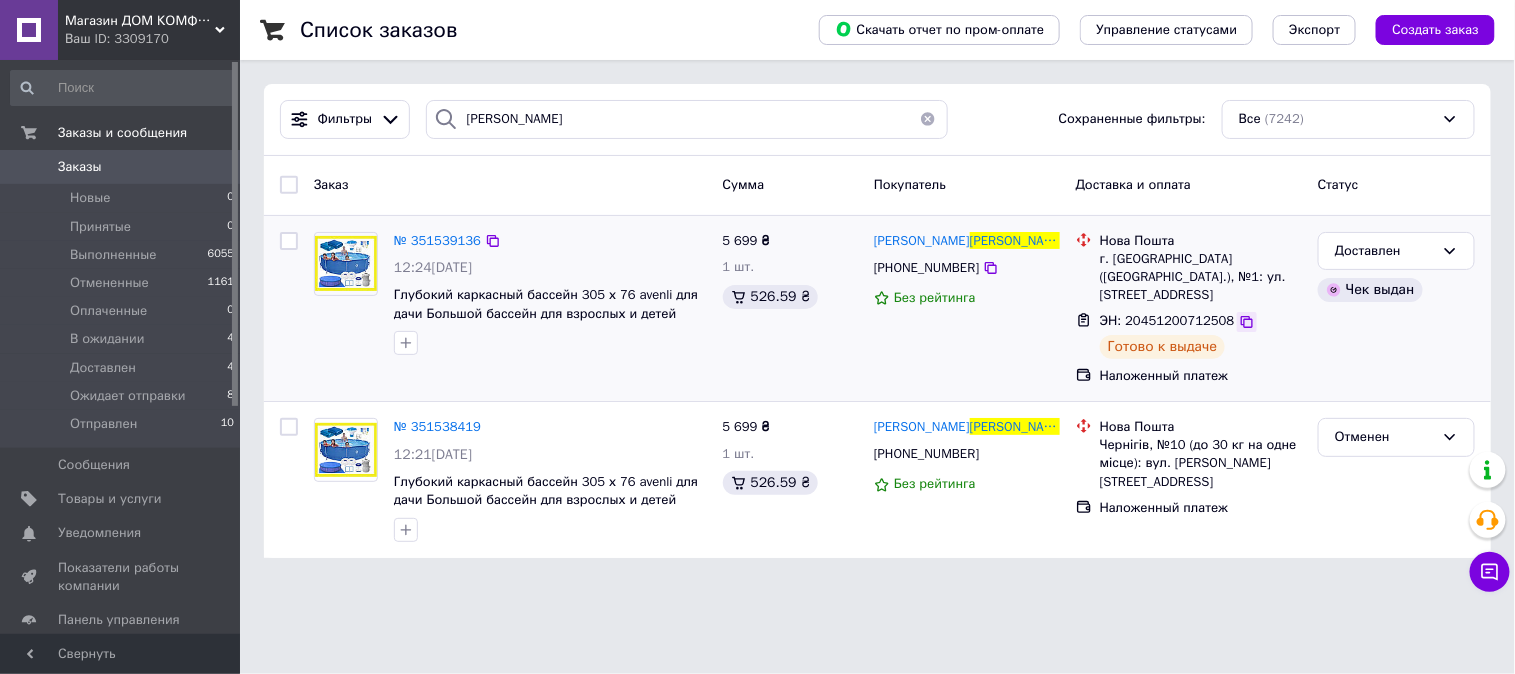 click 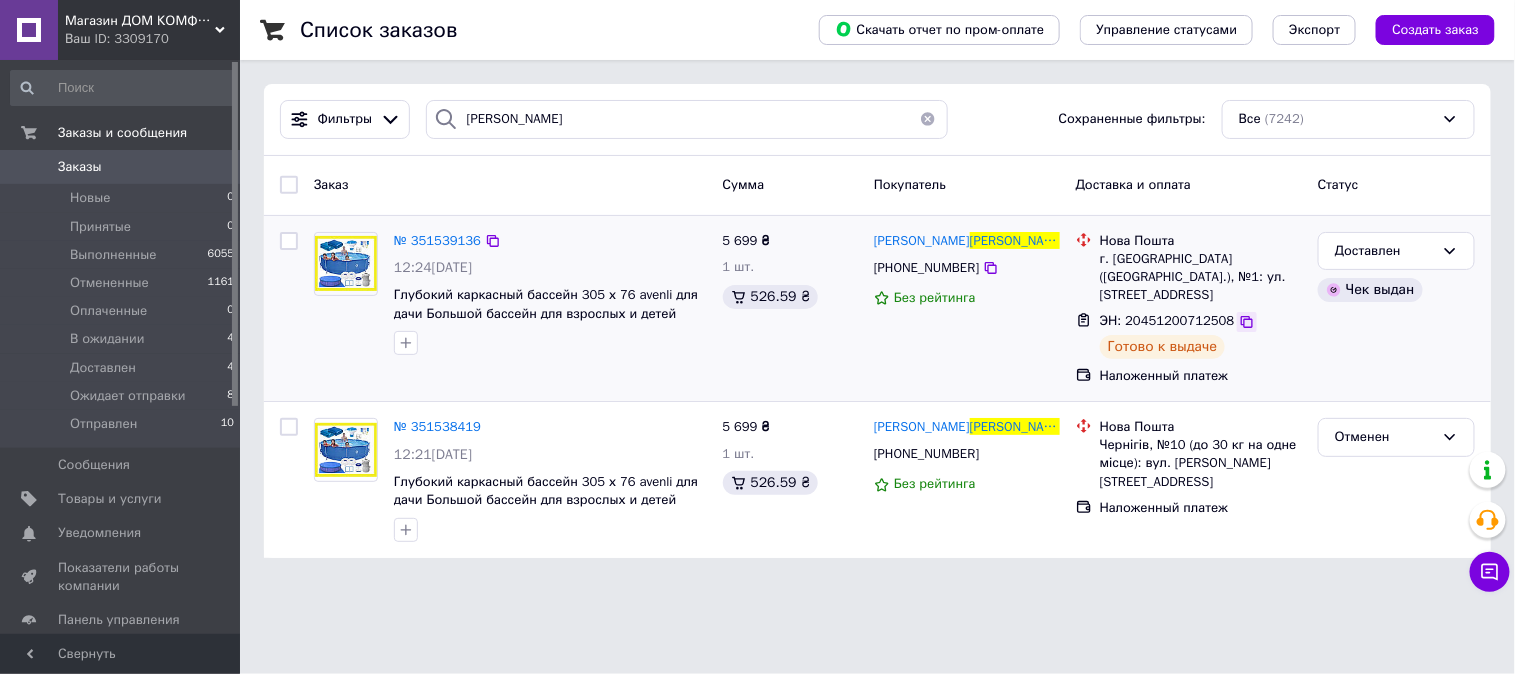 click 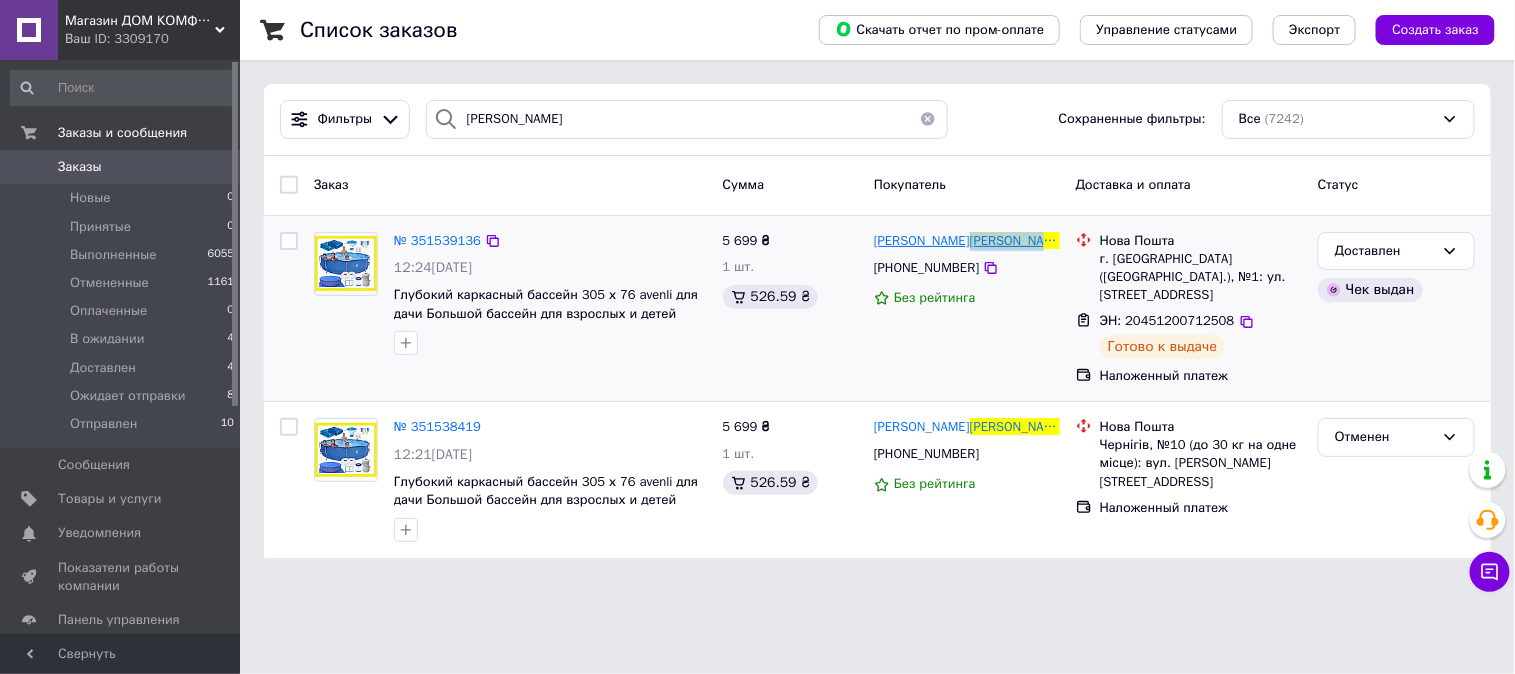 drag, startPoint x: 1021, startPoint y: 242, endPoint x: 948, endPoint y: 251, distance: 73.552704 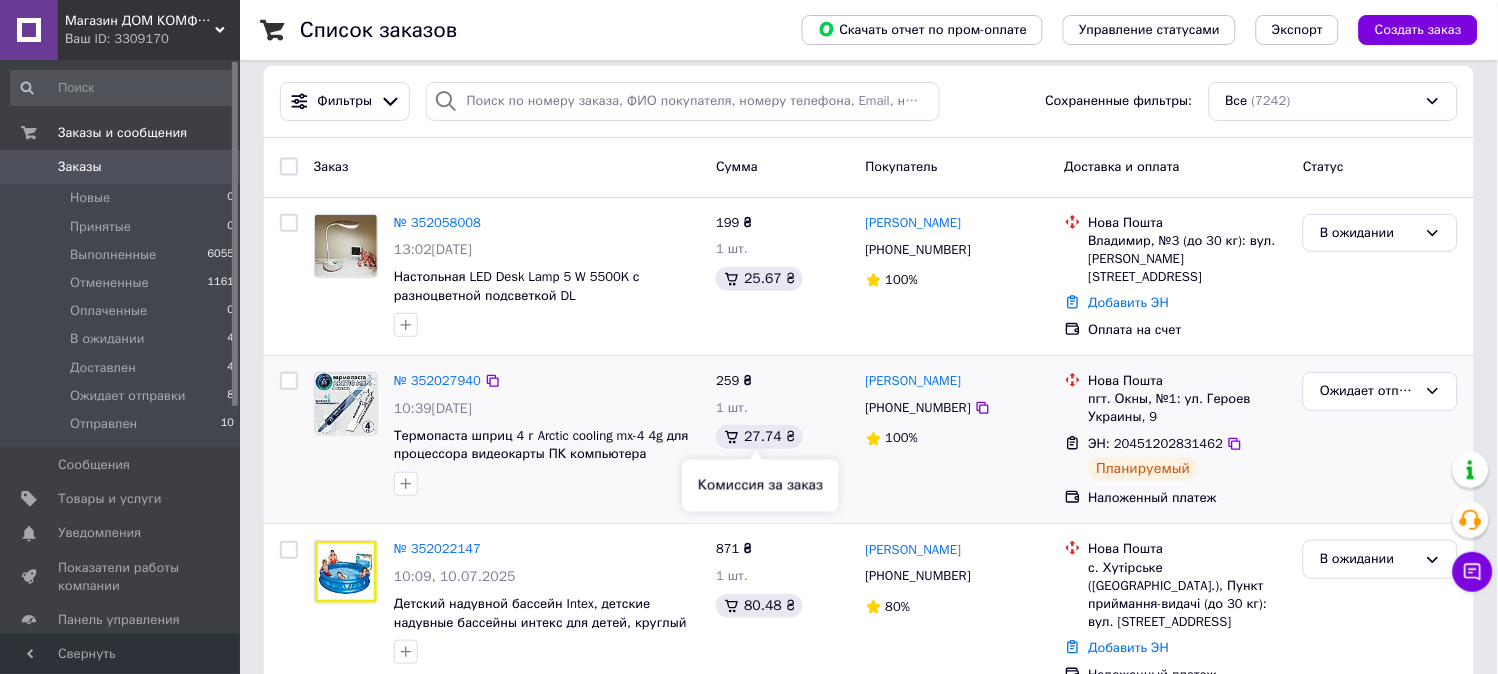 scroll, scrollTop: 888, scrollLeft: 0, axis: vertical 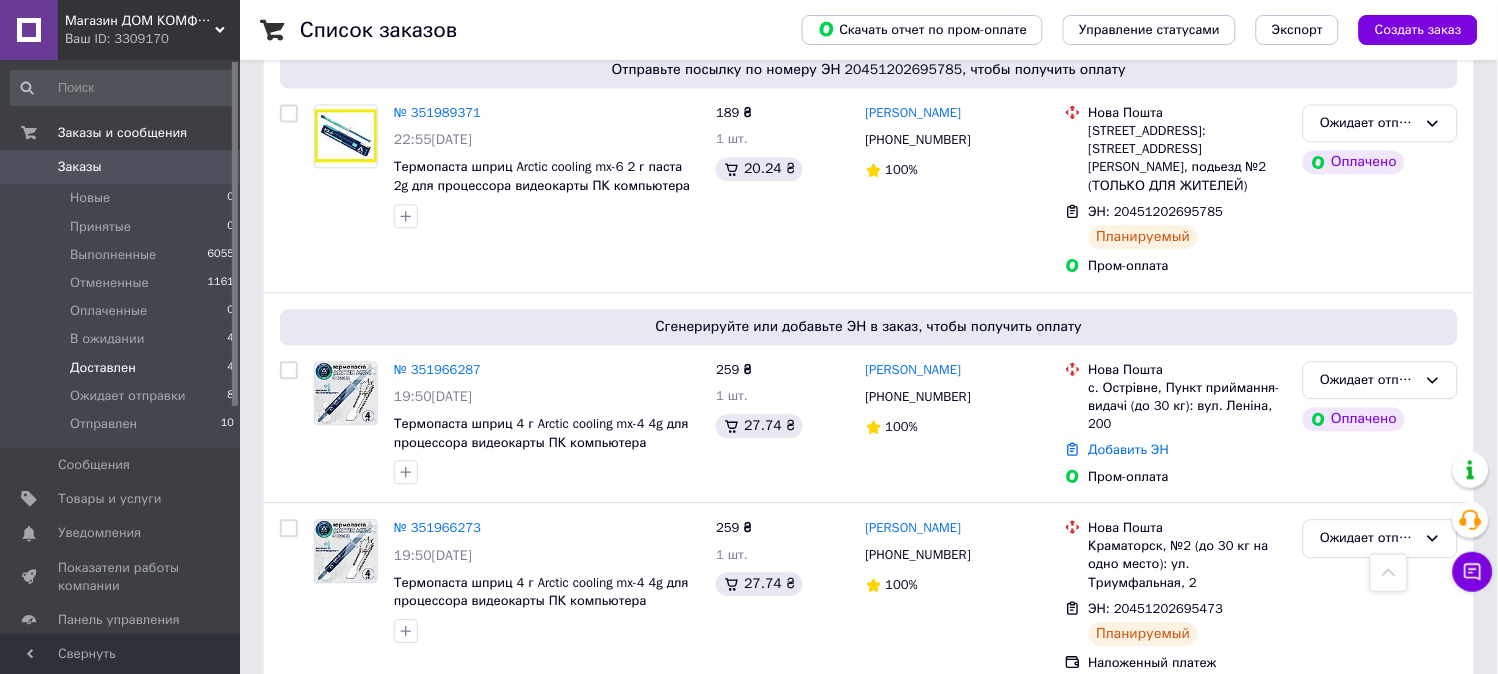 click on "Доставлен 4" at bounding box center (123, 368) 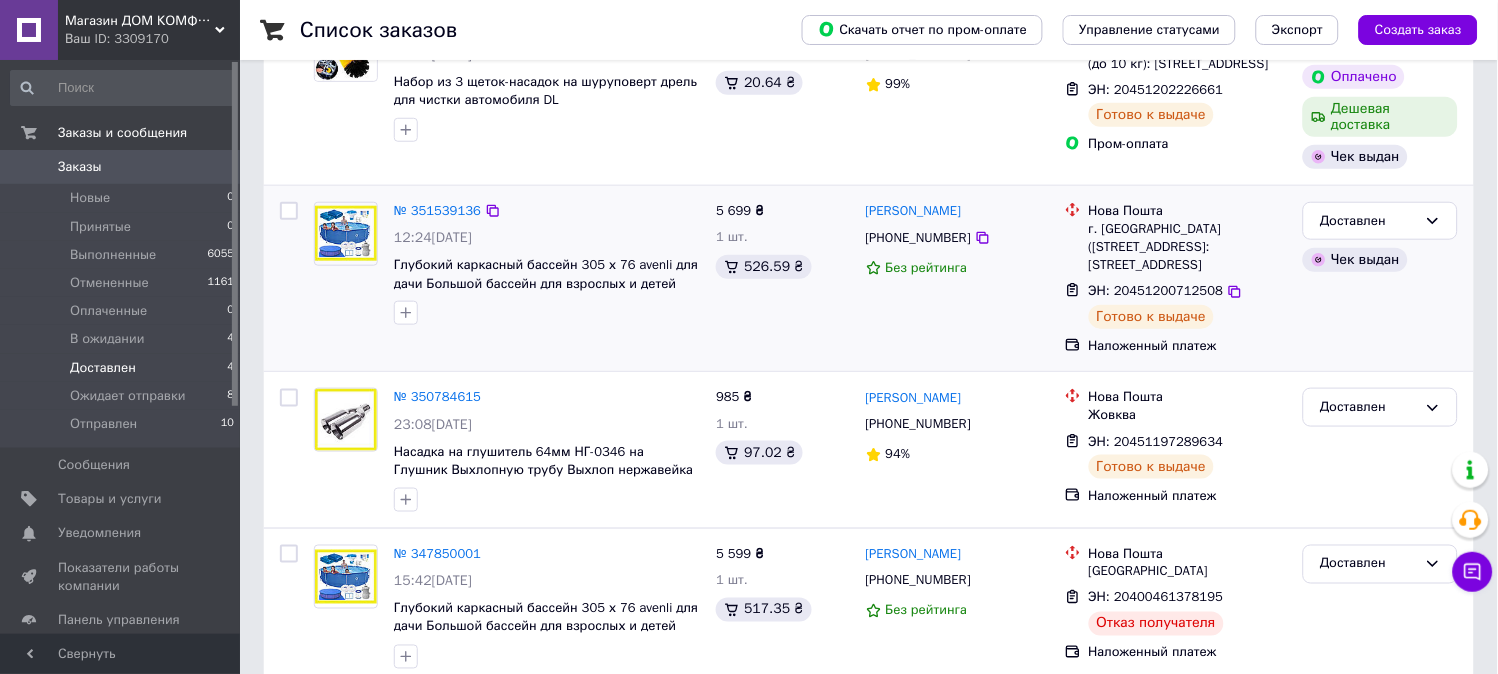 scroll, scrollTop: 286, scrollLeft: 0, axis: vertical 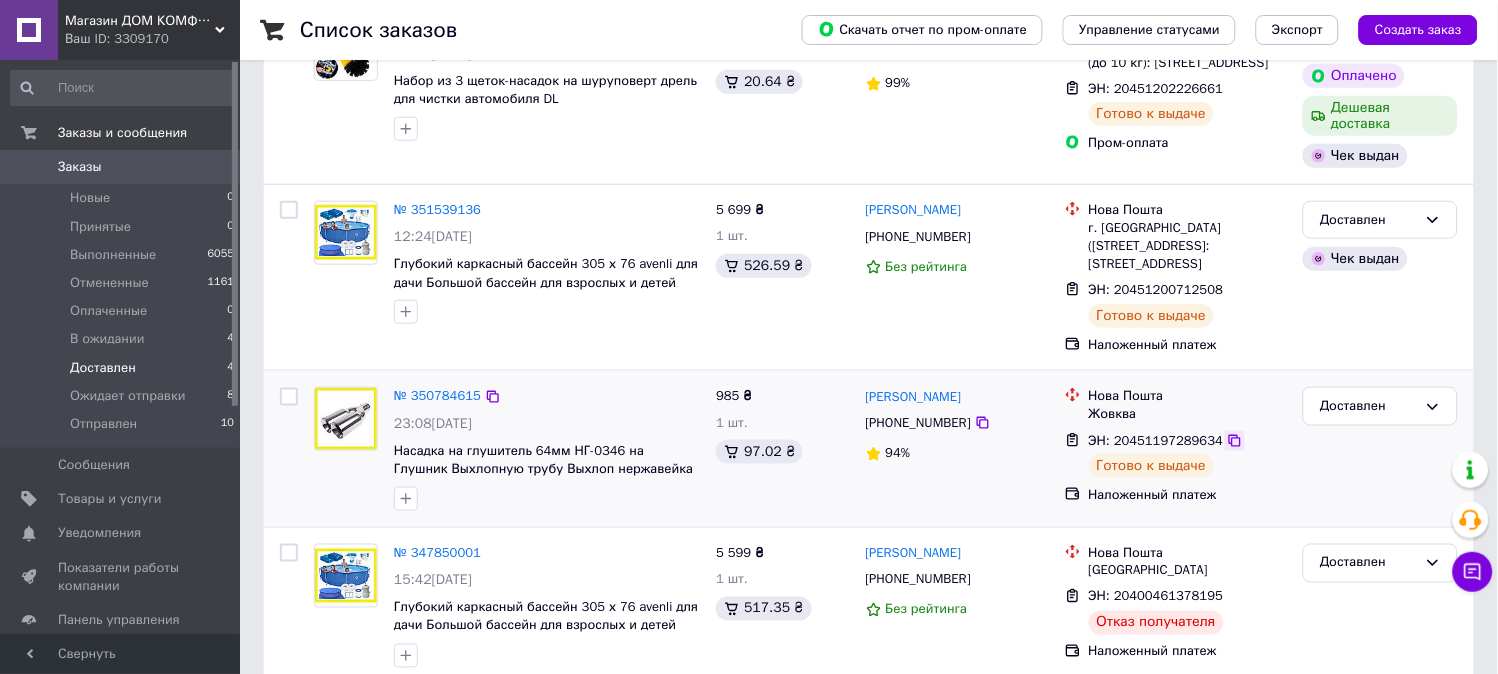 click 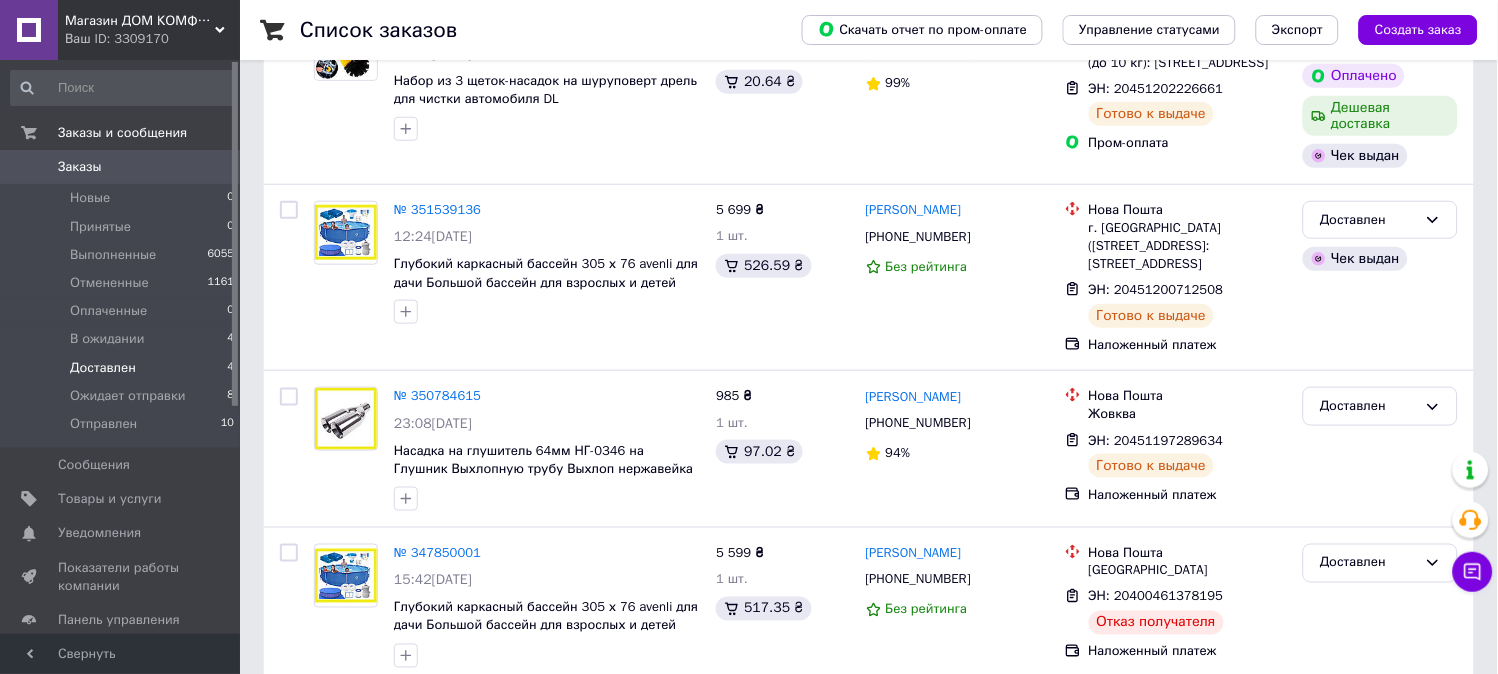 click on "Заказы" at bounding box center (121, 167) 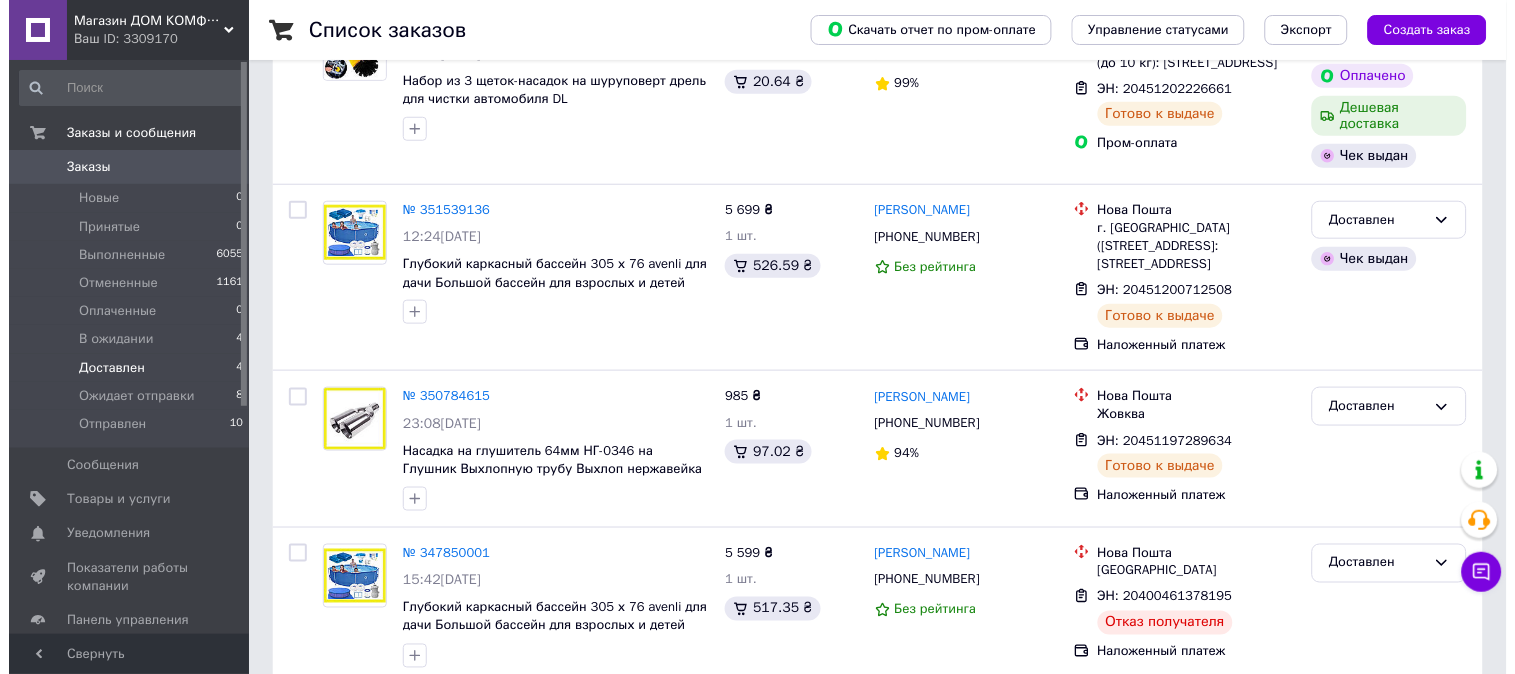 scroll, scrollTop: 0, scrollLeft: 0, axis: both 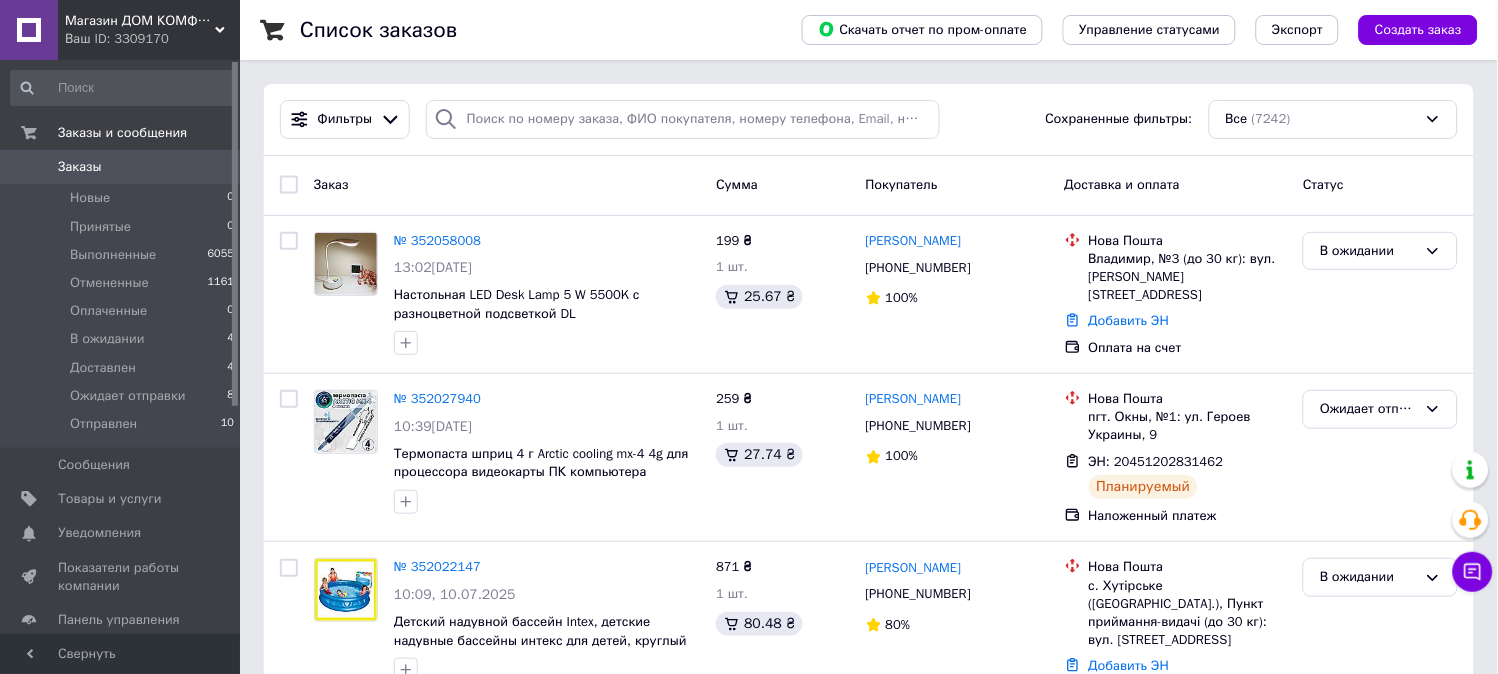 click on "Заказы" at bounding box center [121, 167] 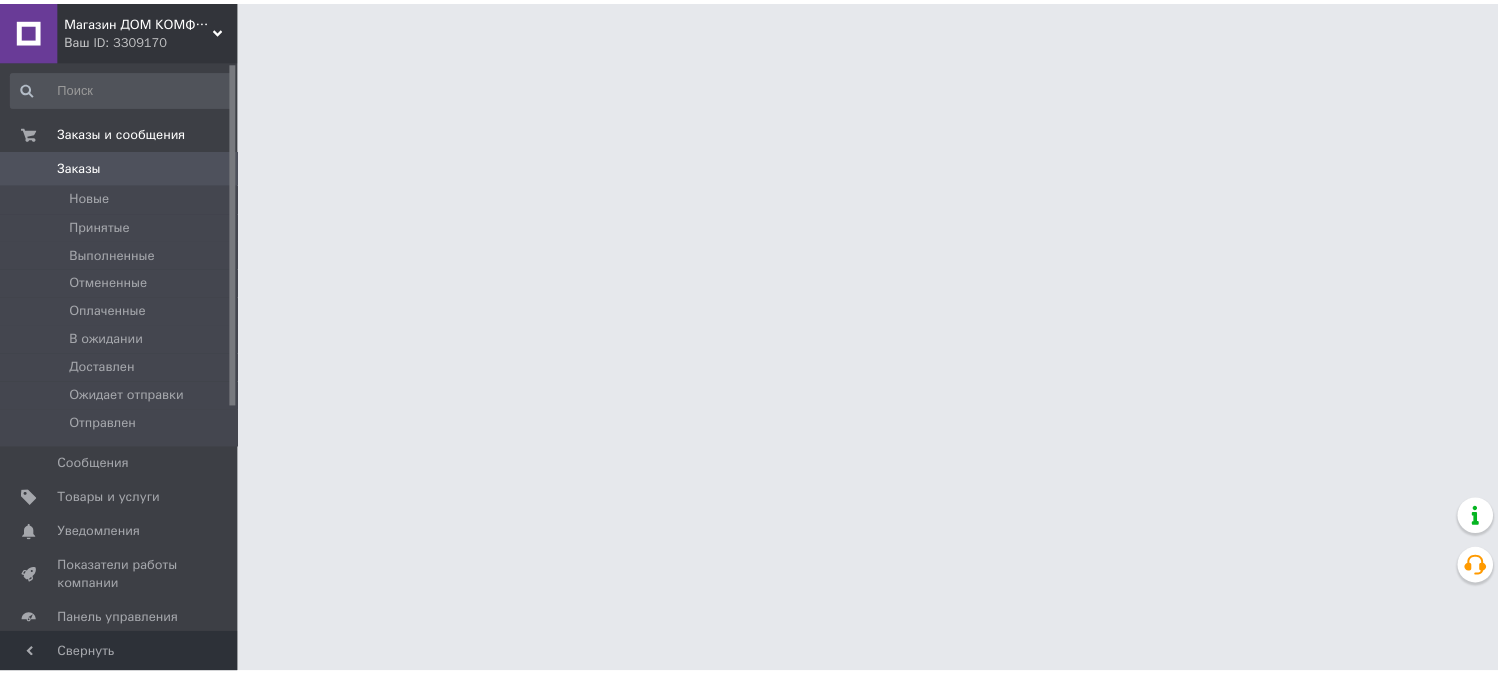 scroll, scrollTop: 0, scrollLeft: 0, axis: both 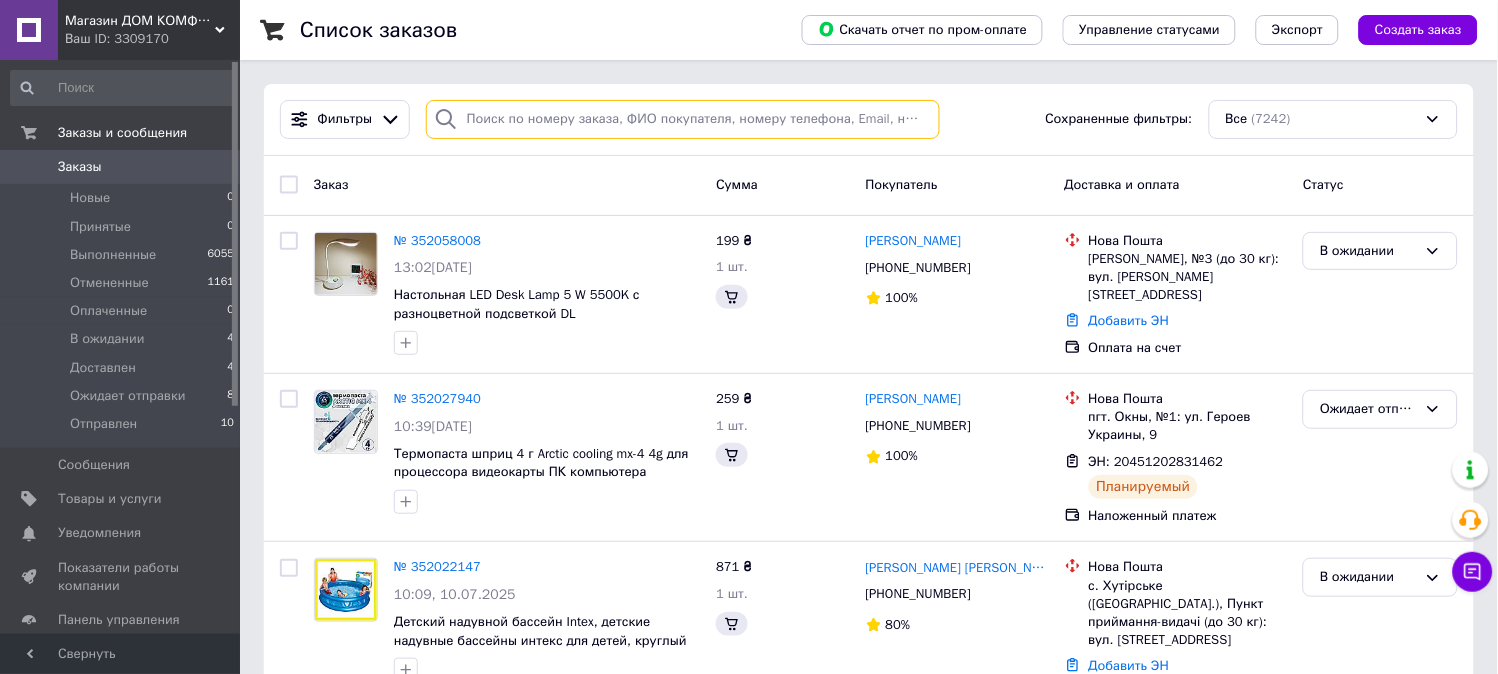 click at bounding box center [683, 119] 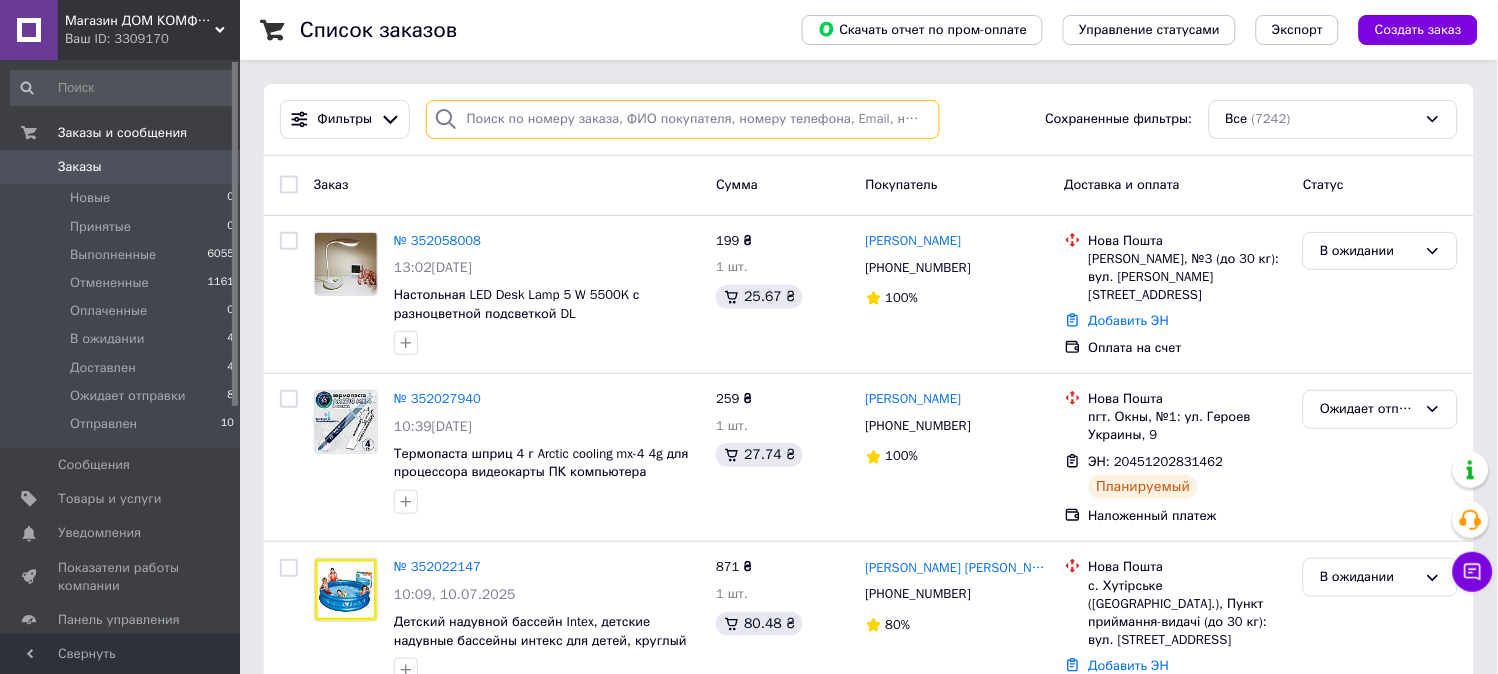 paste on "Загорулько" 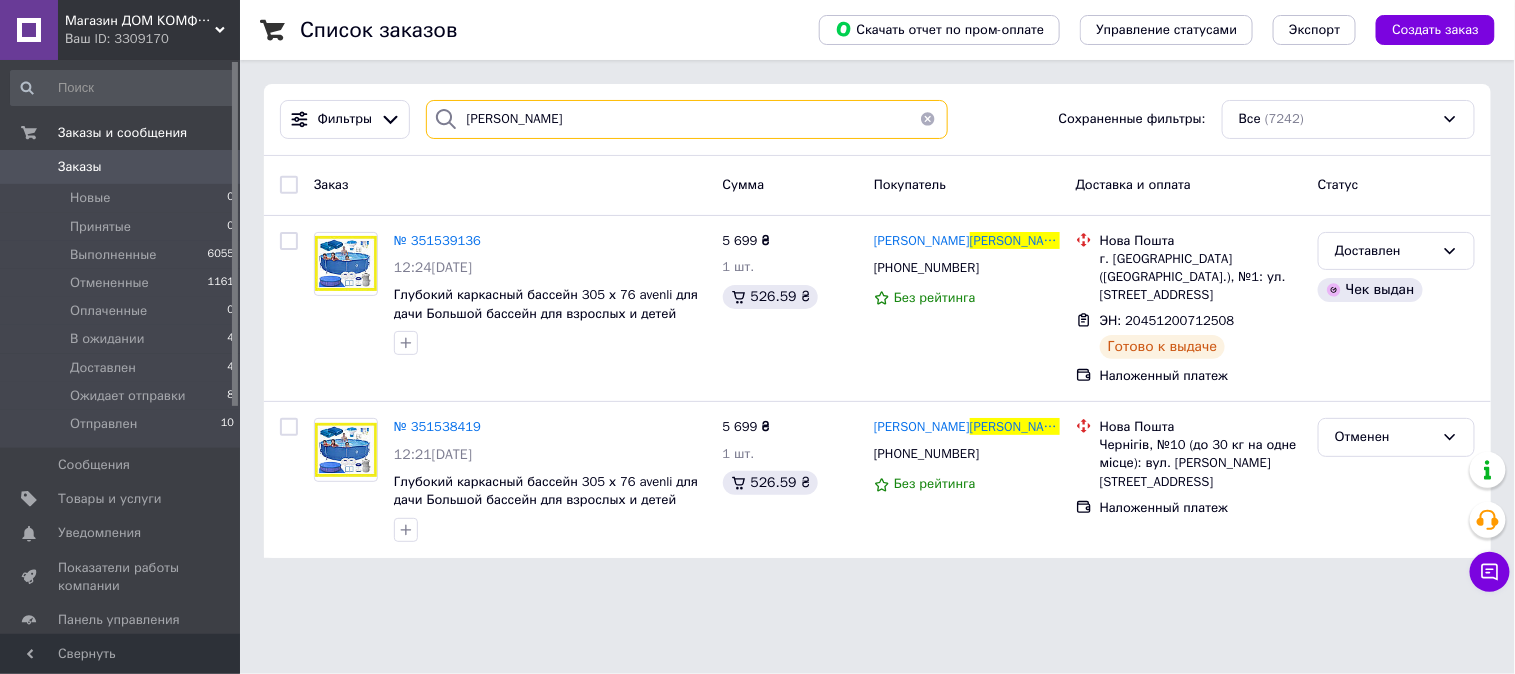 type on "Загорулько" 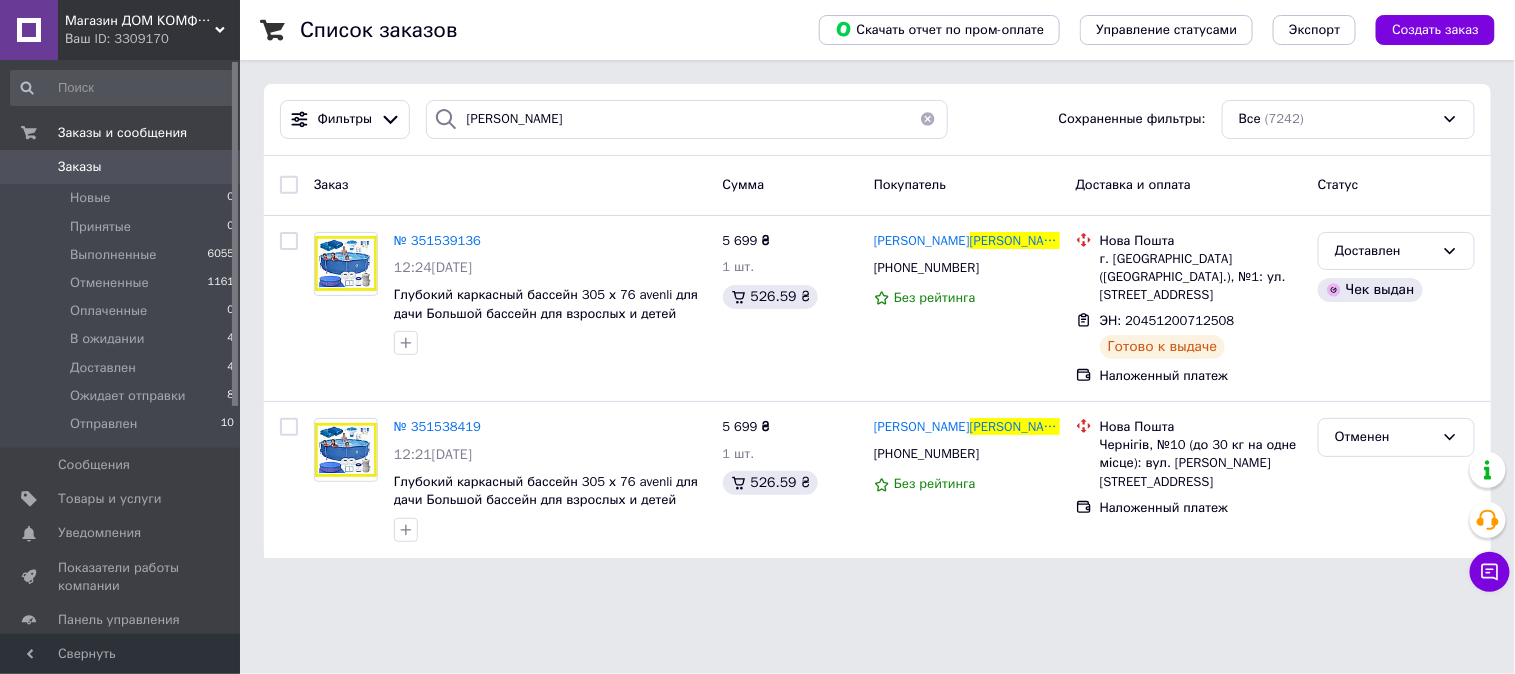 click on "Заказ" at bounding box center (510, 185) 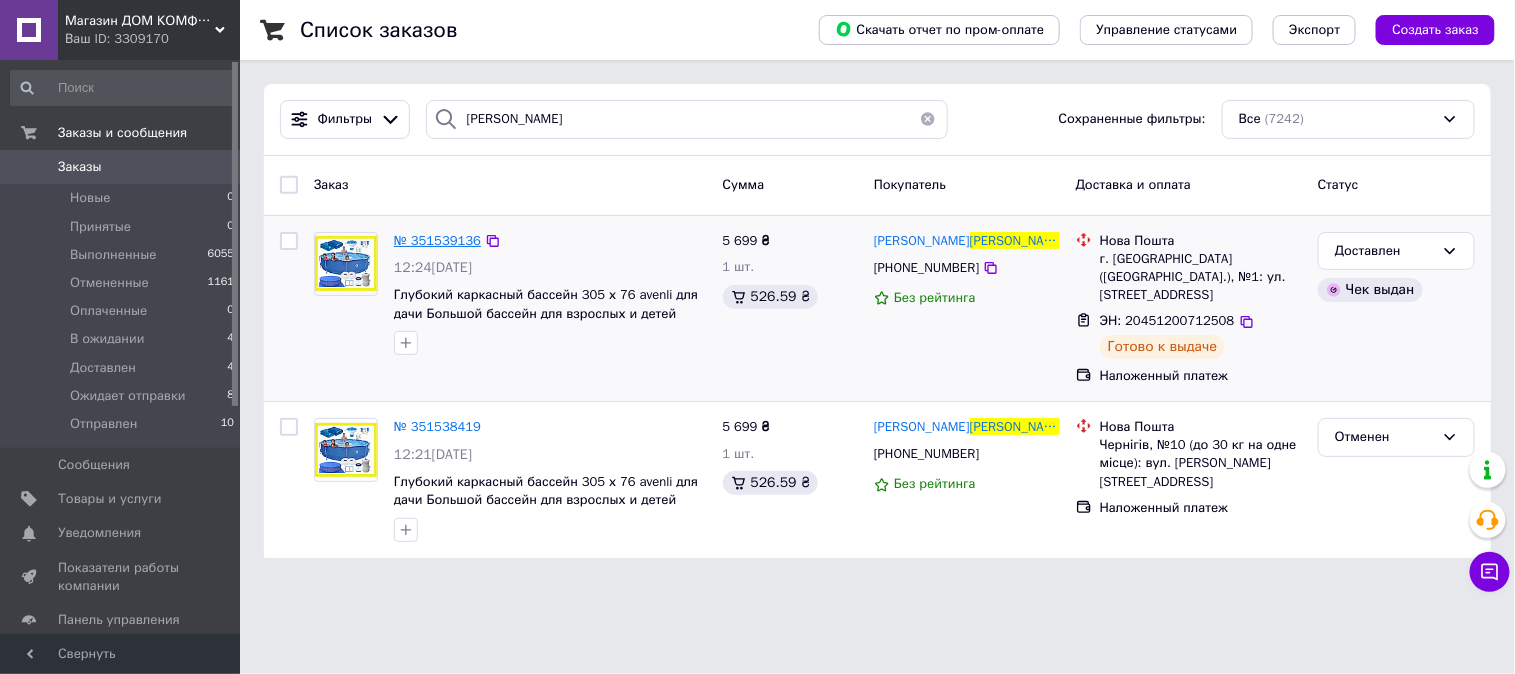 click on "№ 351539136" at bounding box center [437, 240] 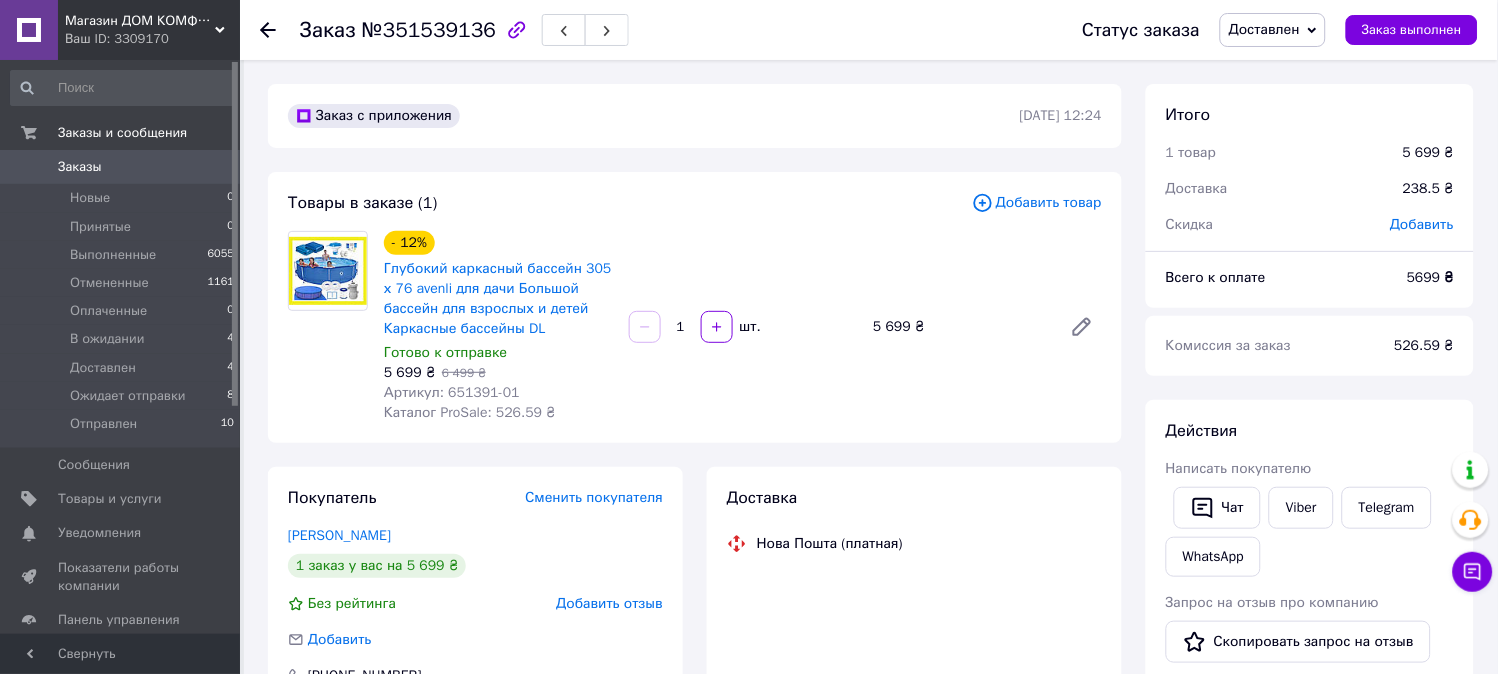 scroll, scrollTop: 60, scrollLeft: 0, axis: vertical 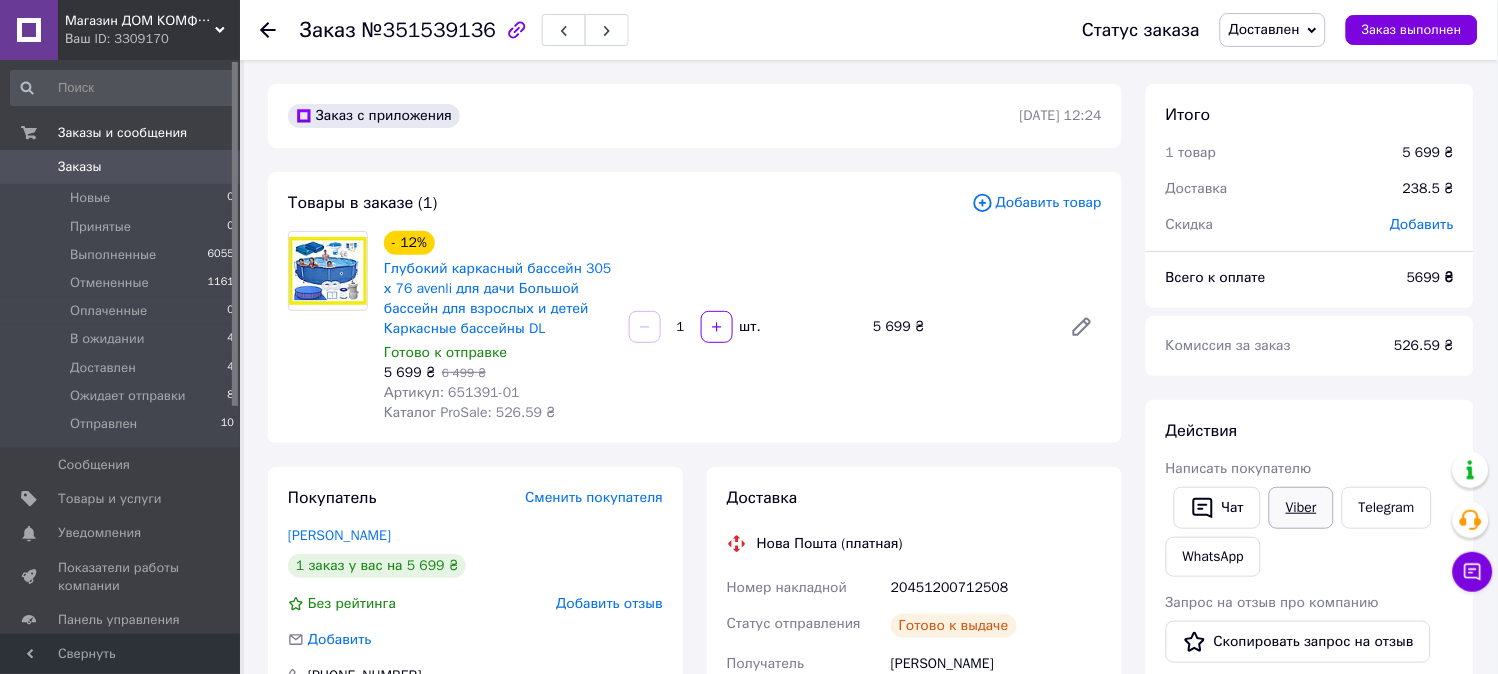 click on "Viber" at bounding box center [1301, 508] 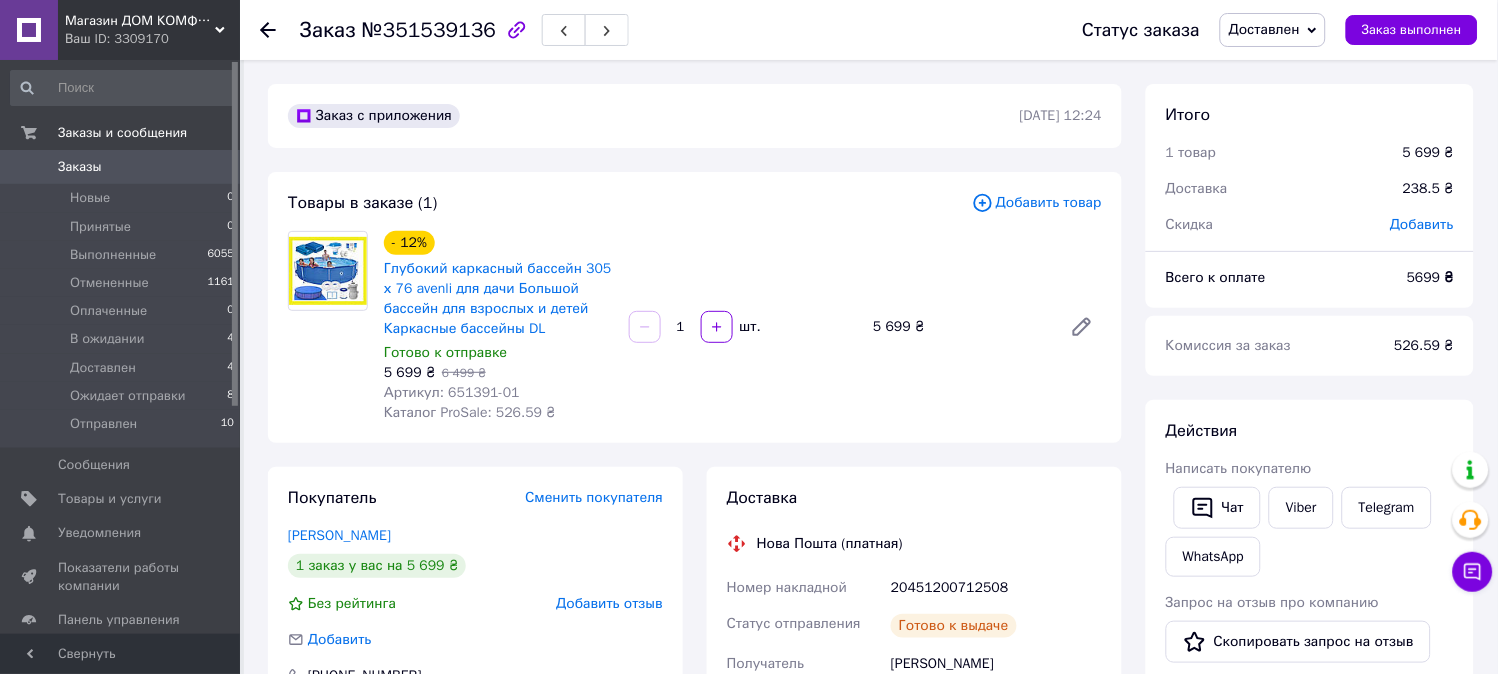 scroll, scrollTop: 111, scrollLeft: 0, axis: vertical 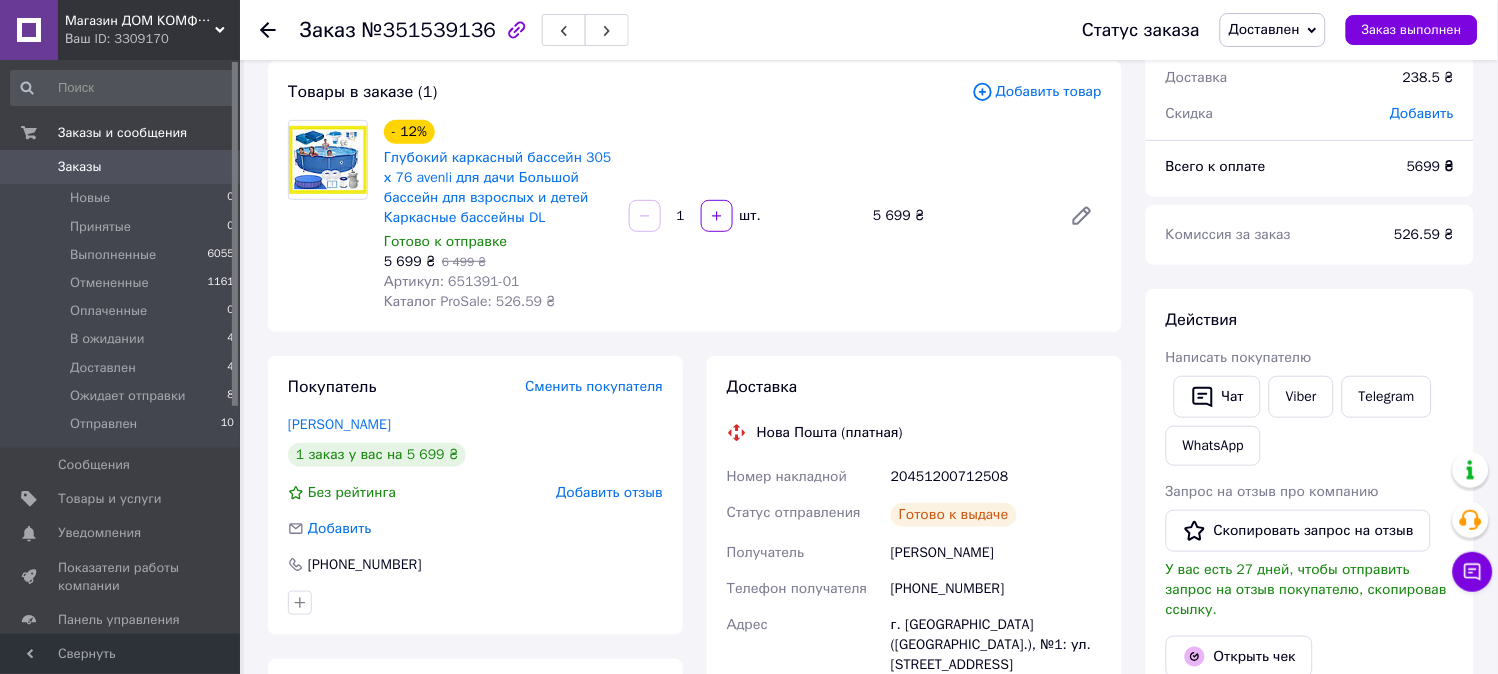 click on "г. [GEOGRAPHIC_DATA] ([GEOGRAPHIC_DATA].), №1: ул. [STREET_ADDRESS]" at bounding box center (996, 645) 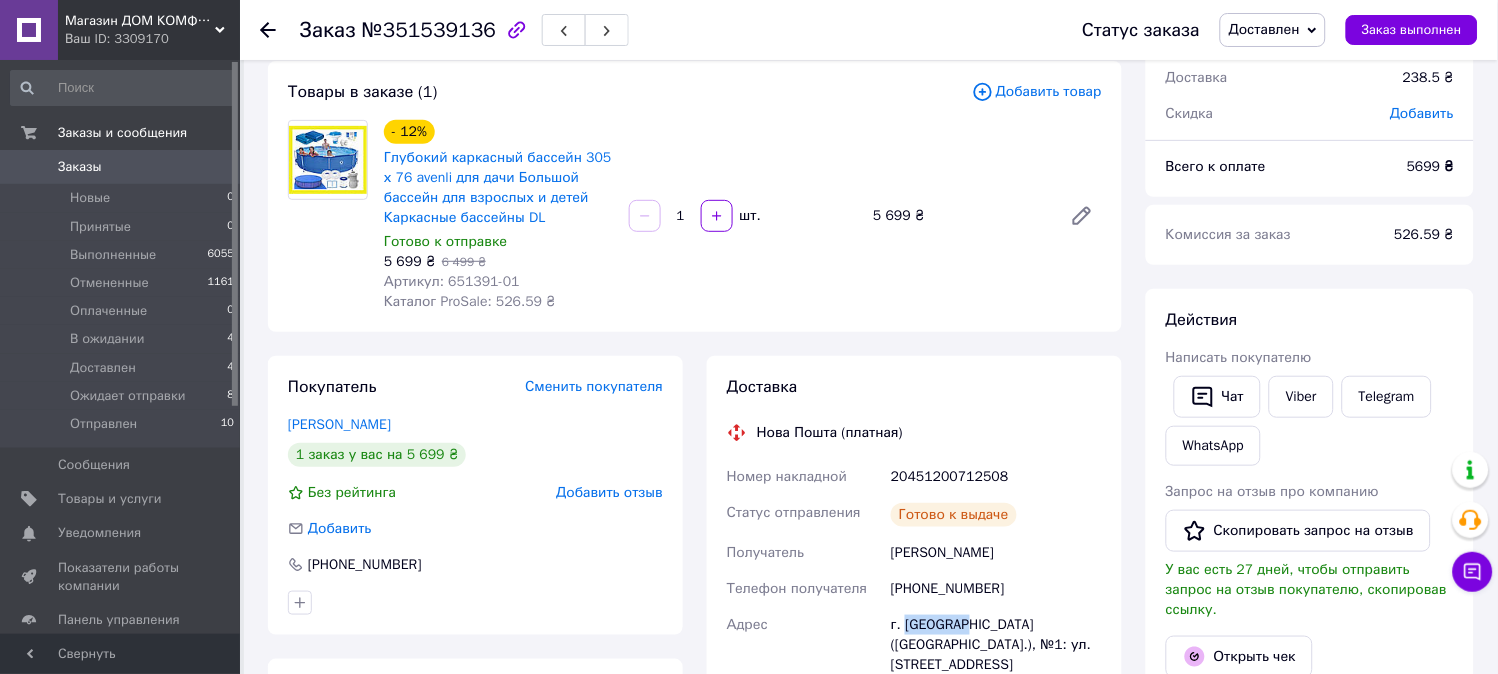 click on "г. [GEOGRAPHIC_DATA] ([GEOGRAPHIC_DATA].), №1: ул. [STREET_ADDRESS]" at bounding box center [996, 645] 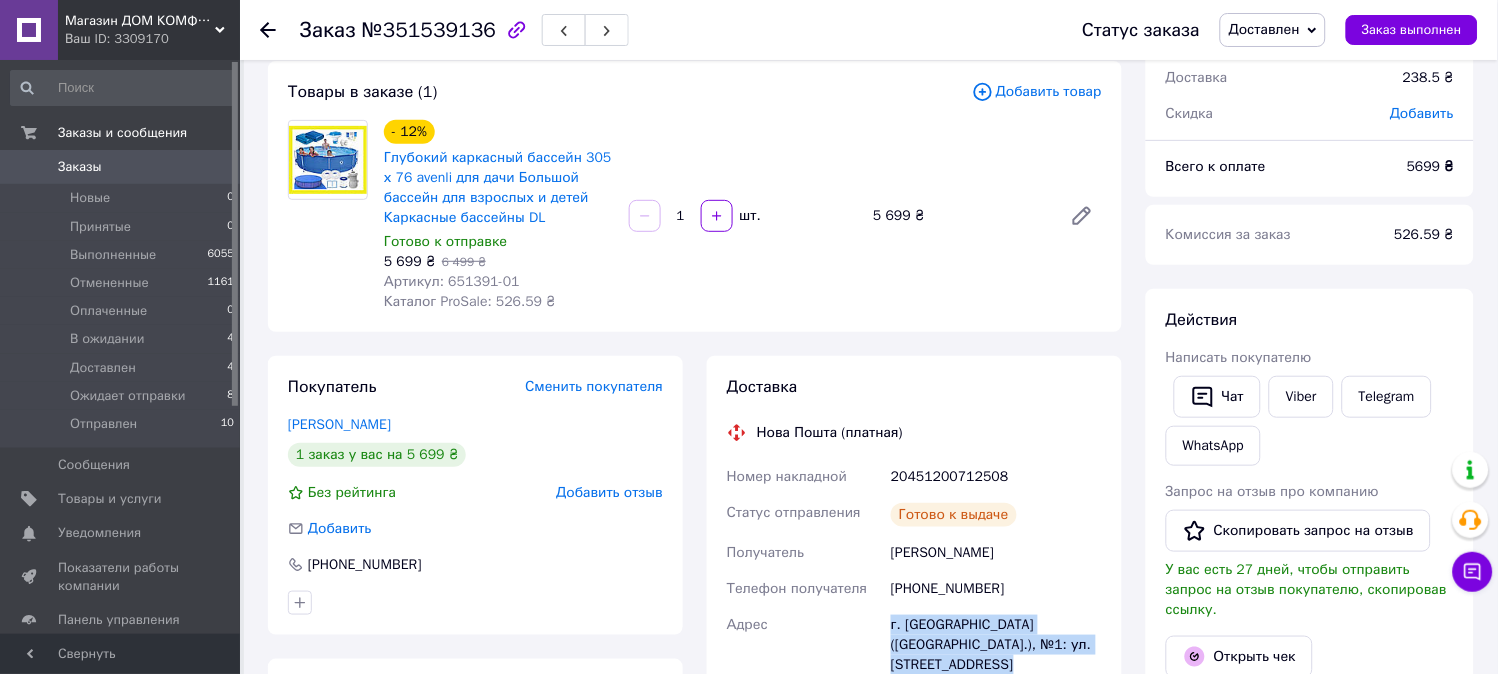 click on "г. [GEOGRAPHIC_DATA] ([GEOGRAPHIC_DATA].), №1: ул. [STREET_ADDRESS]" at bounding box center (996, 645) 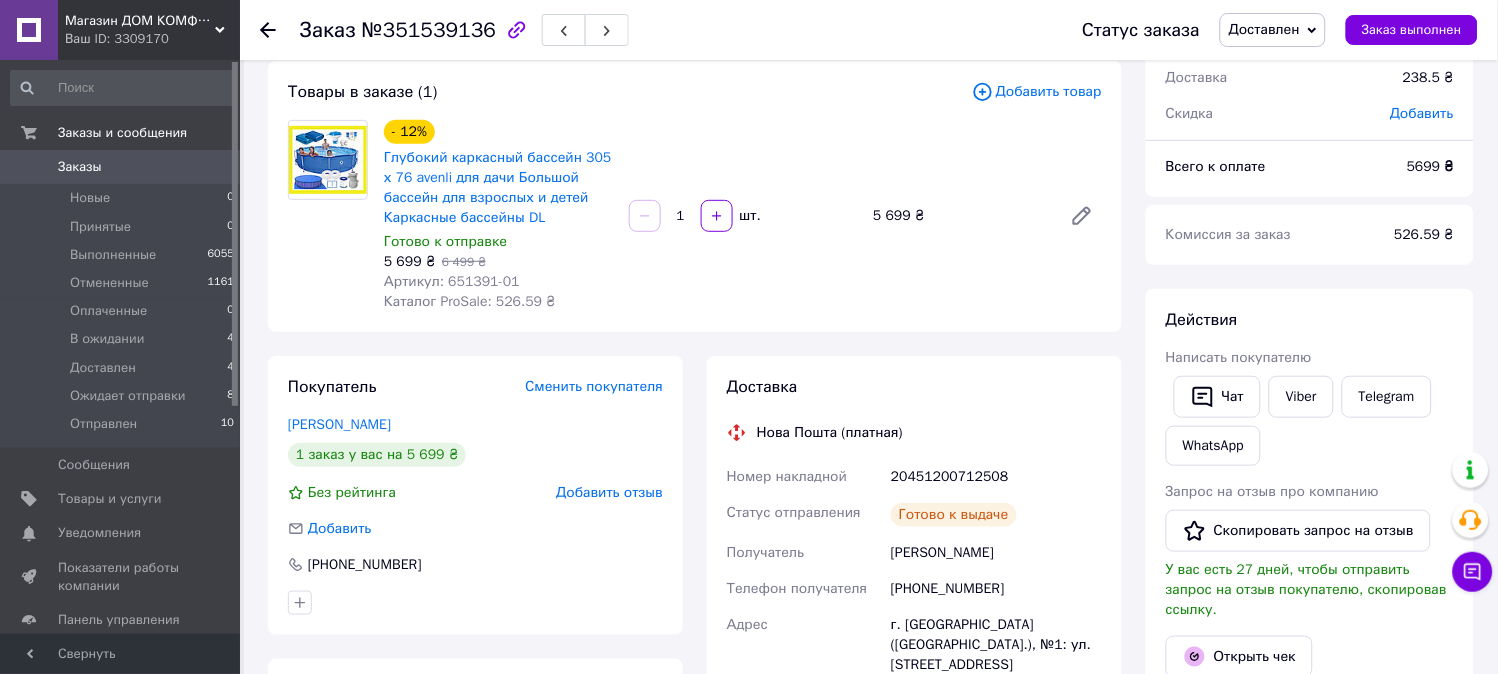 click on "[PHONE_NUMBER]" at bounding box center (996, 589) 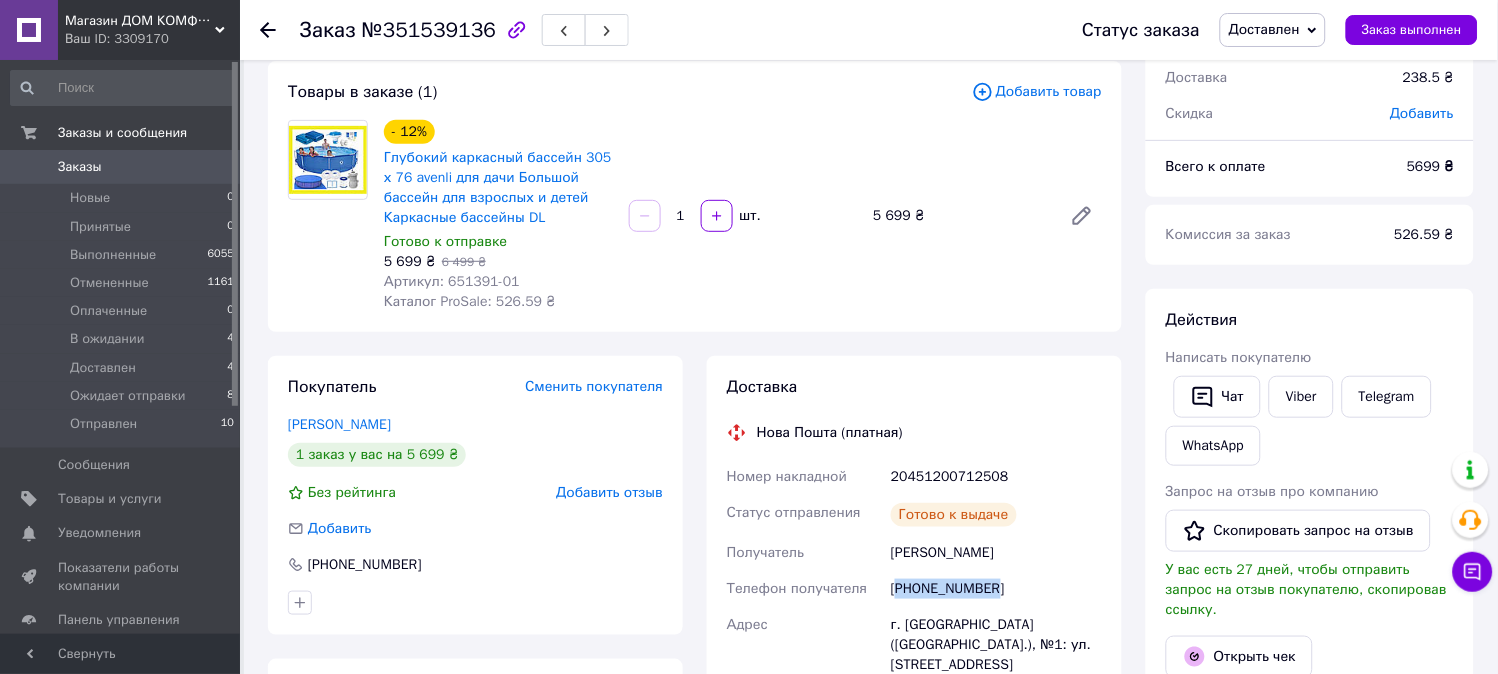 click on "[PHONE_NUMBER]" at bounding box center (996, 589) 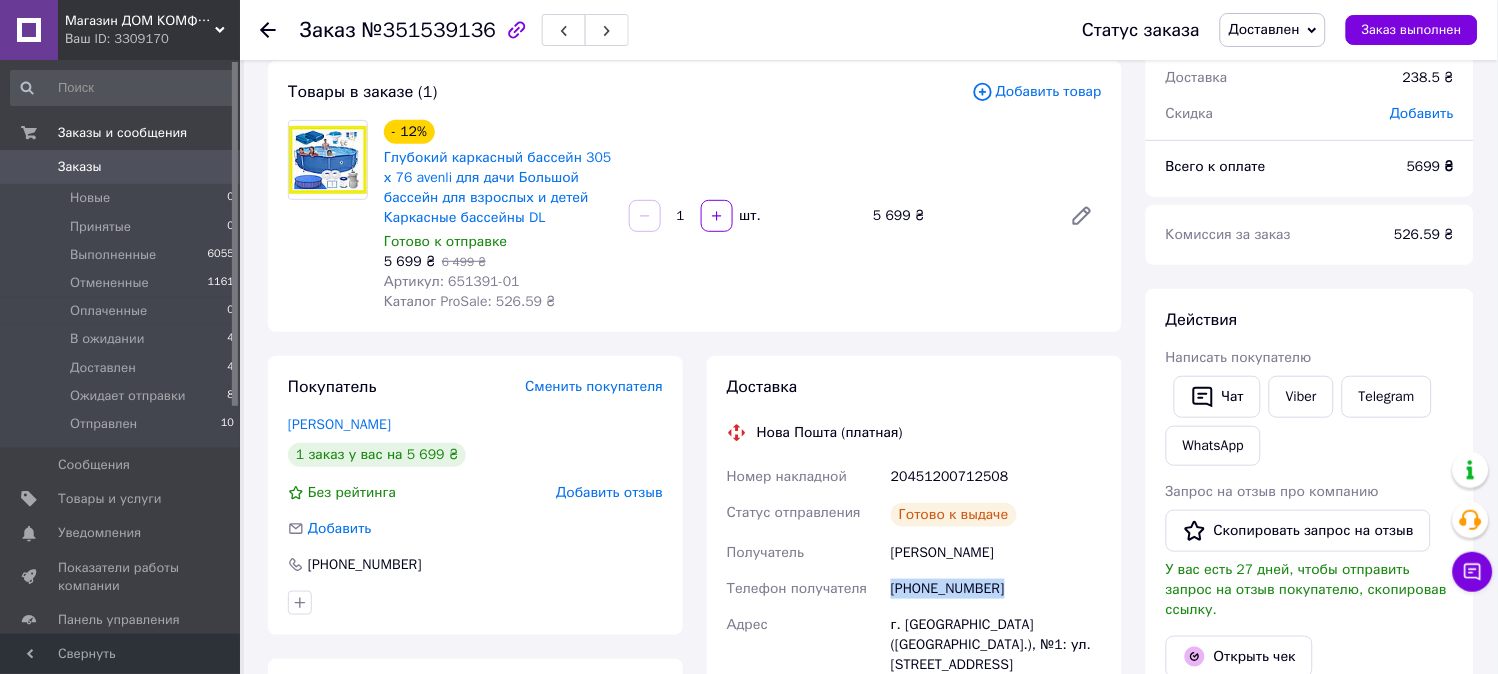 click on "[PHONE_NUMBER]" at bounding box center [996, 589] 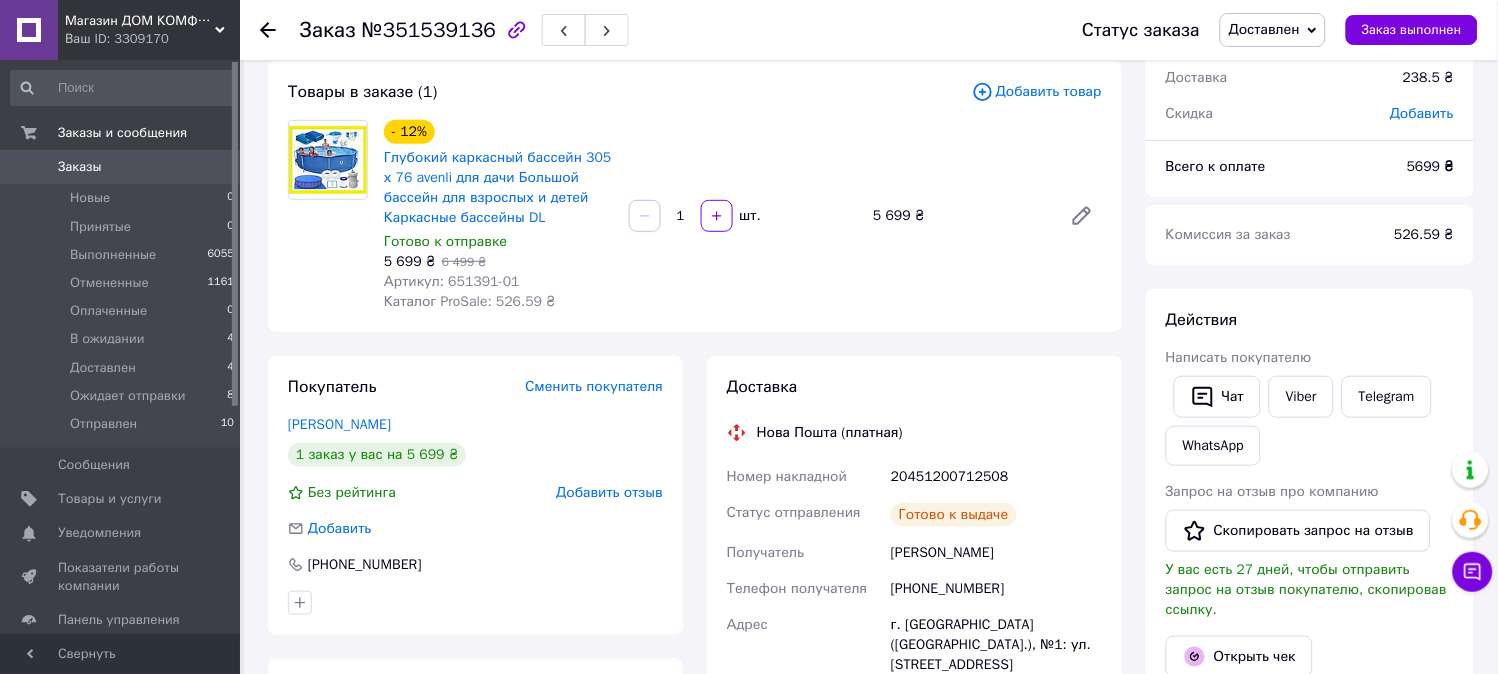 click on "Доставка" at bounding box center (914, 387) 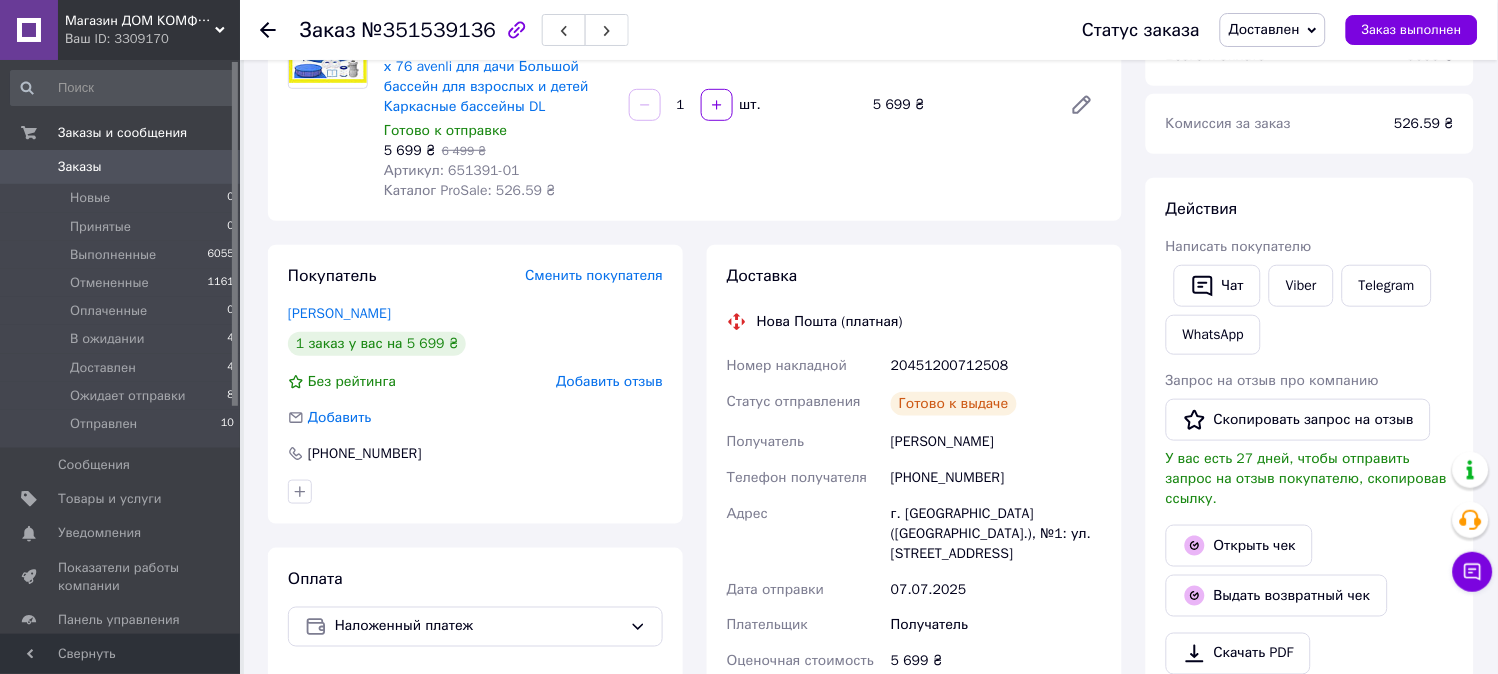 scroll, scrollTop: 0, scrollLeft: 0, axis: both 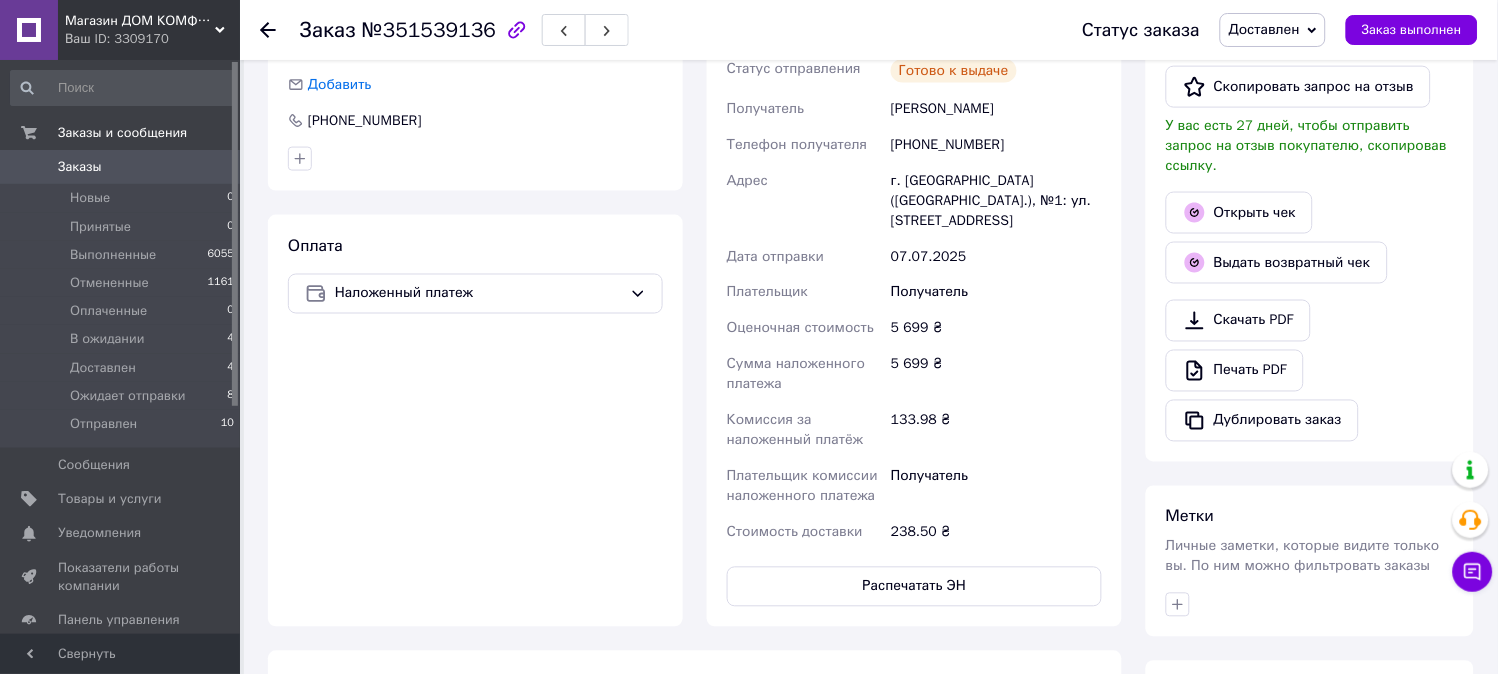click on "238.50 ₴" at bounding box center [996, 533] 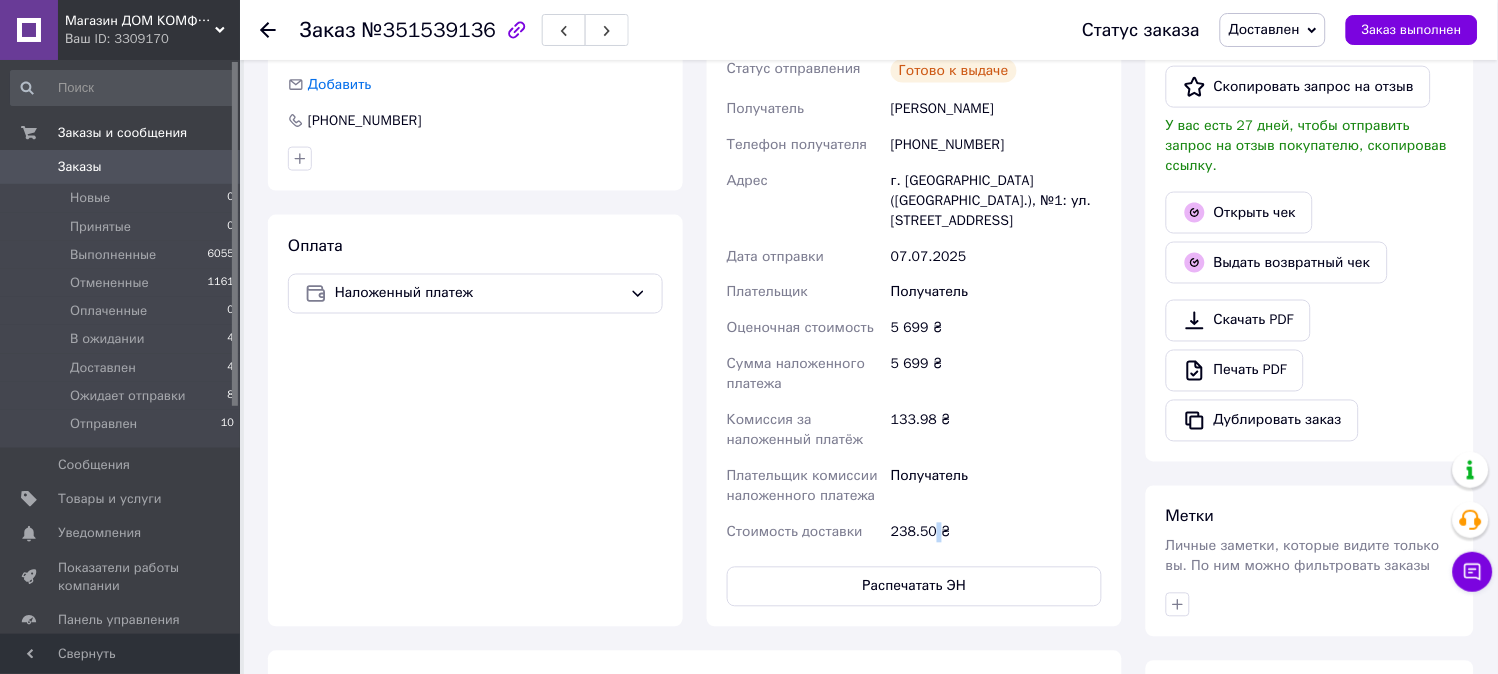 click on "238.50 ₴" at bounding box center [996, 533] 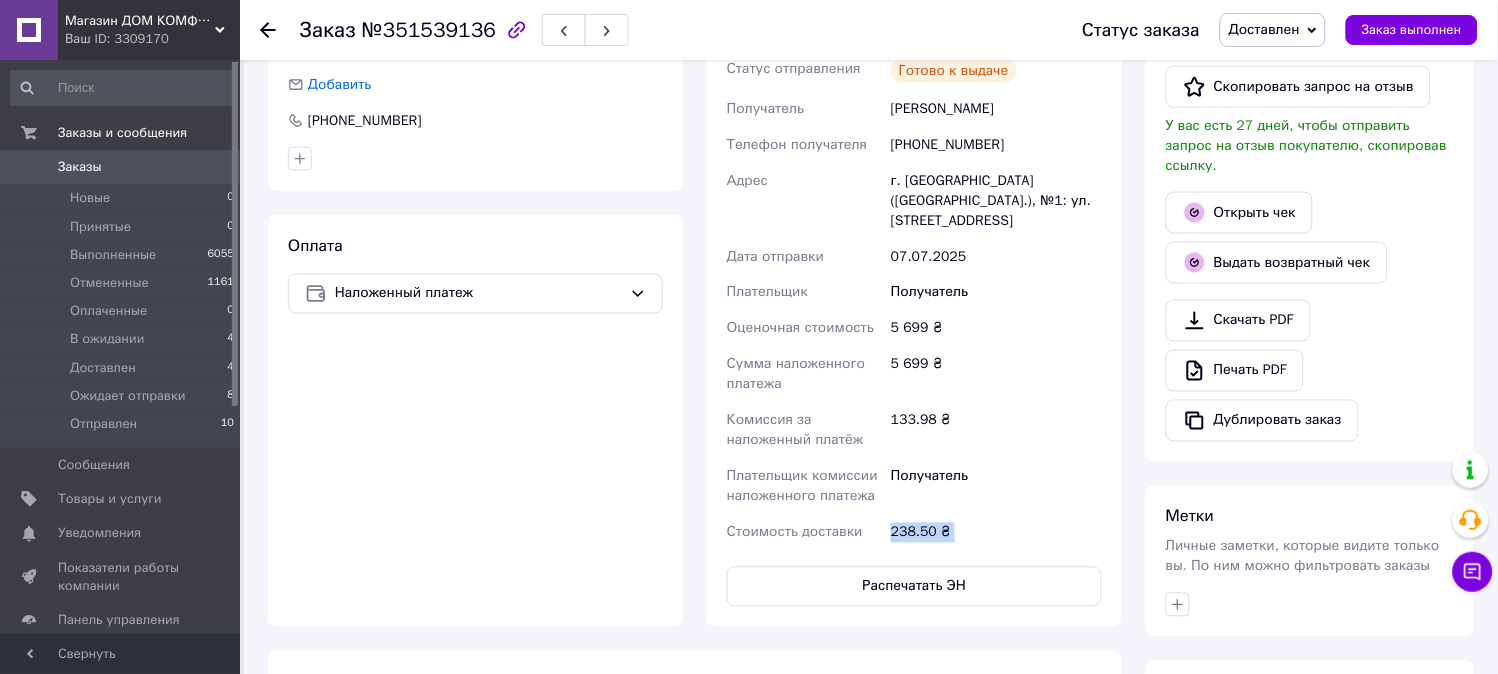 click on "238.50 ₴" at bounding box center (996, 533) 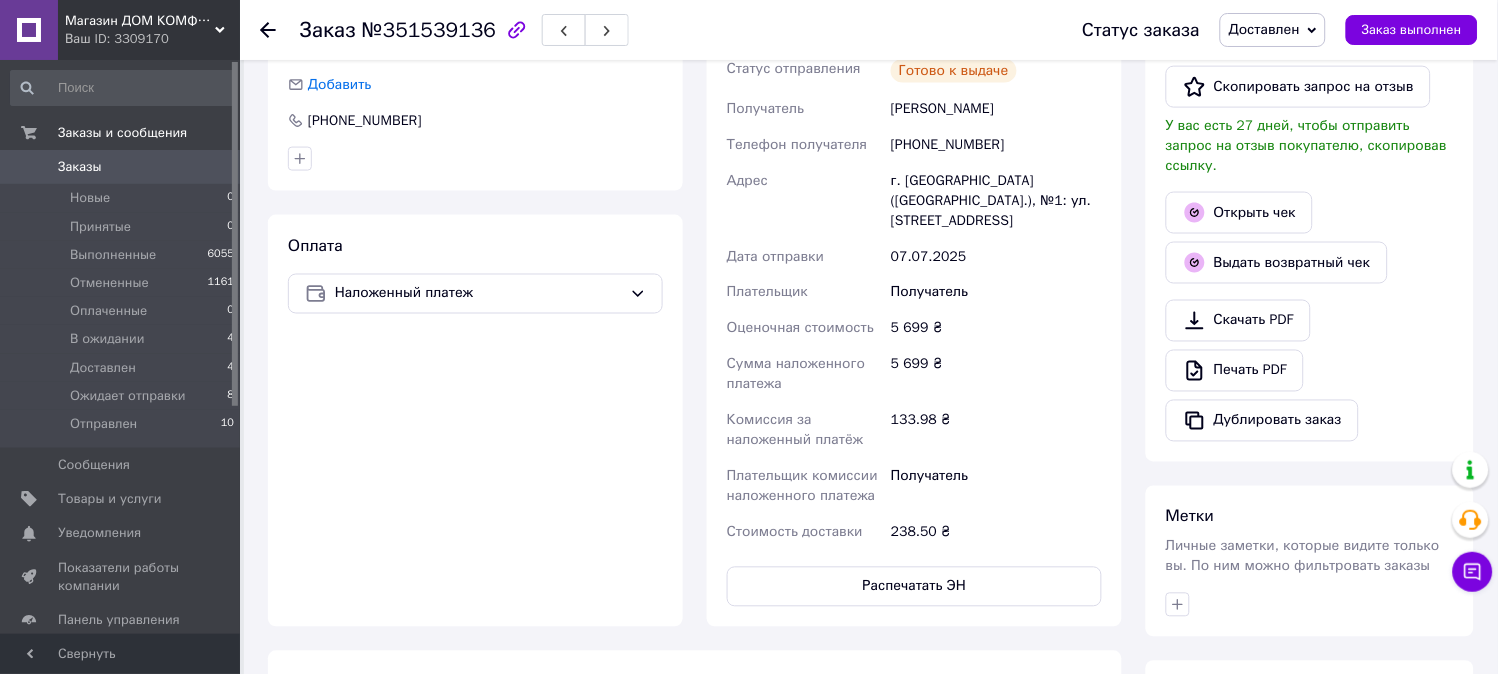 click on "133.98 ₴" at bounding box center (996, 431) 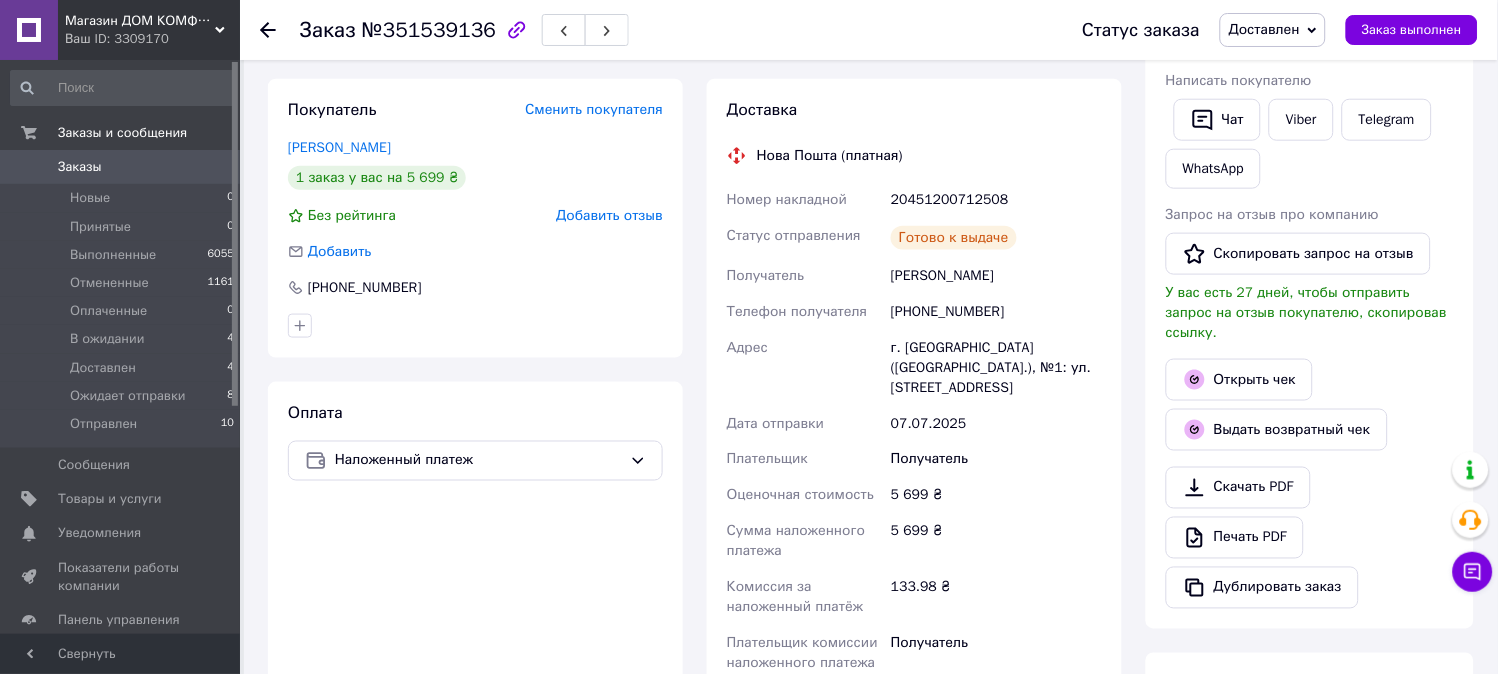 scroll, scrollTop: 444, scrollLeft: 0, axis: vertical 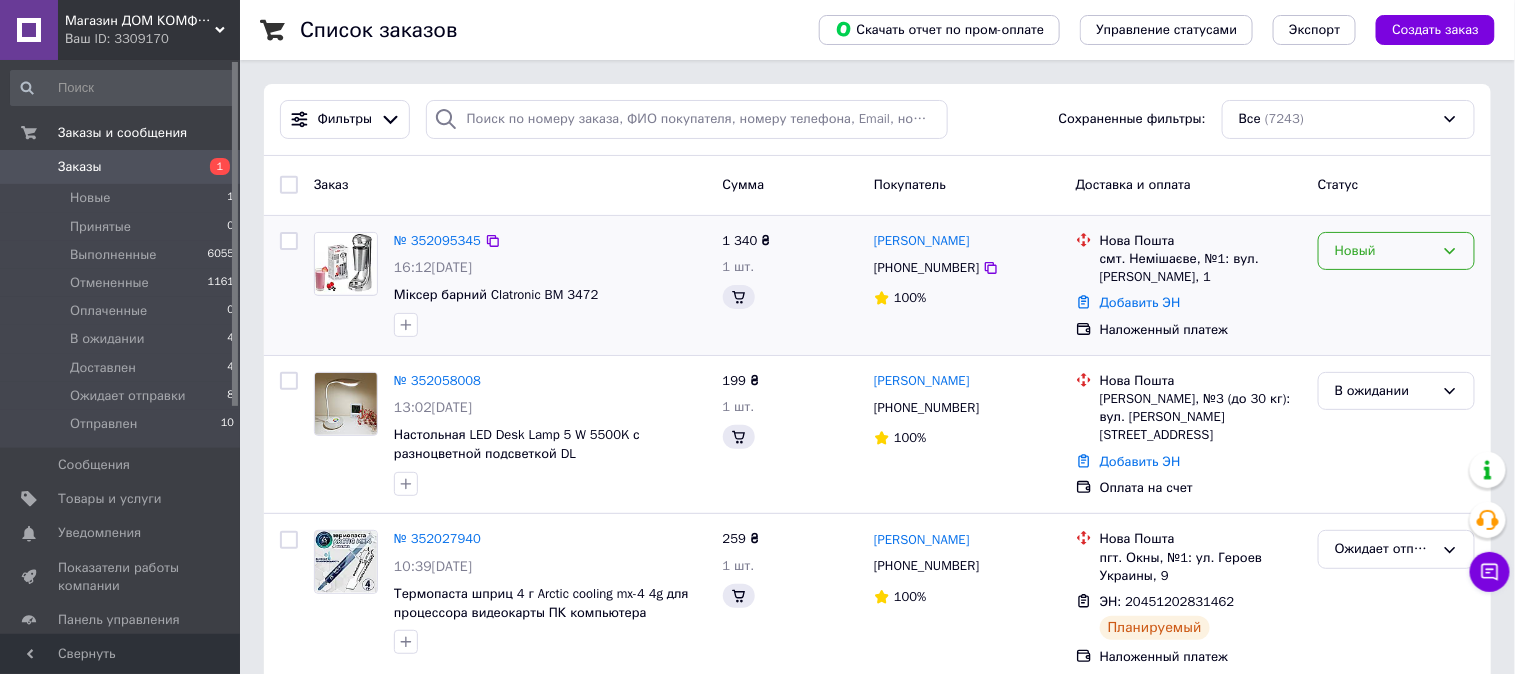 click on "Новый" at bounding box center (1384, 251) 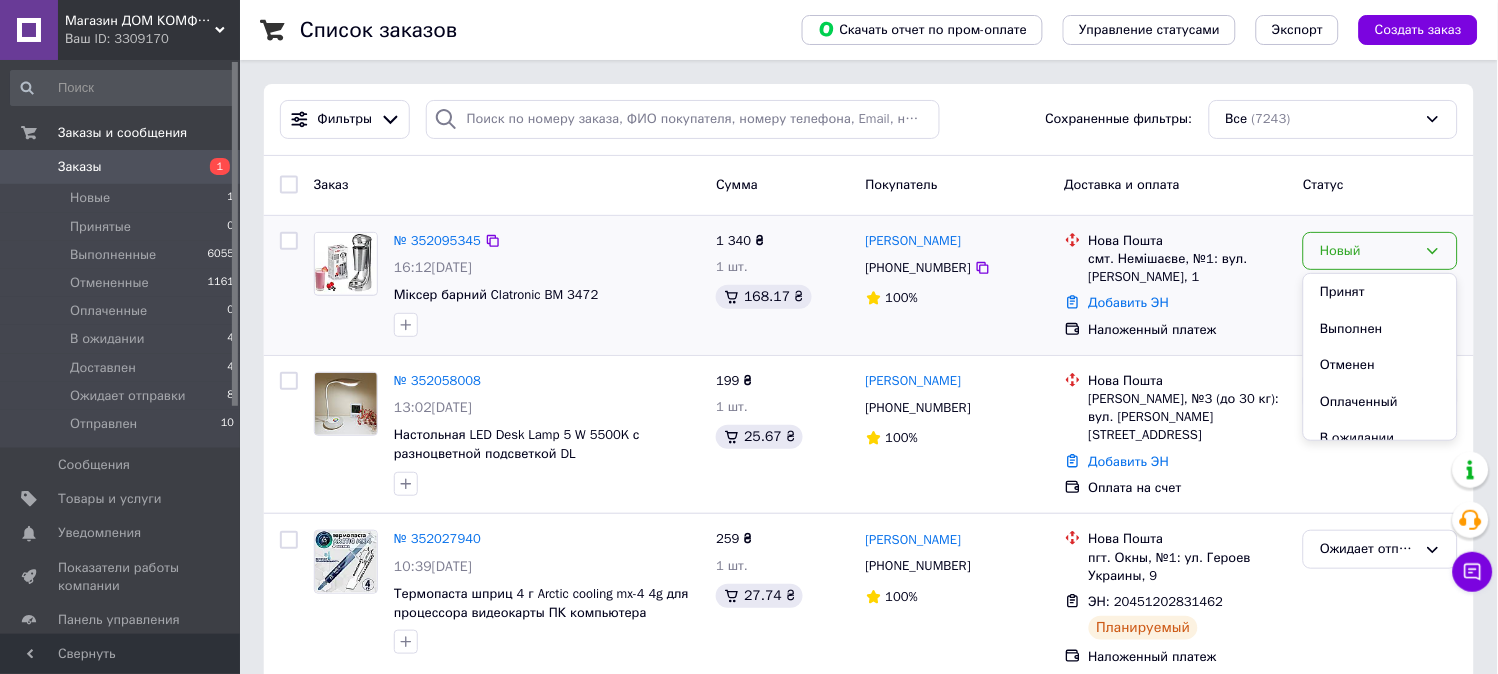 click on "Принят" at bounding box center (1380, 292) 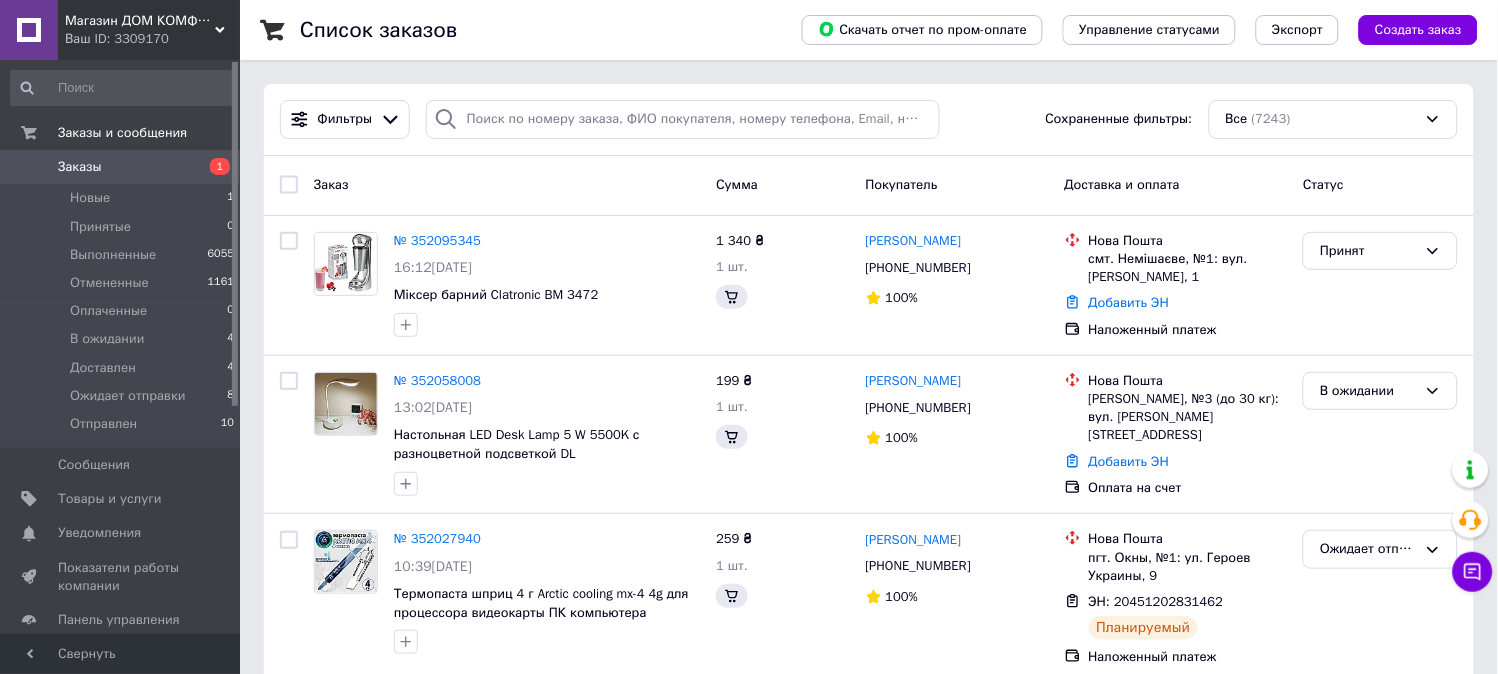 click on "№ 352095345" at bounding box center (437, 240) 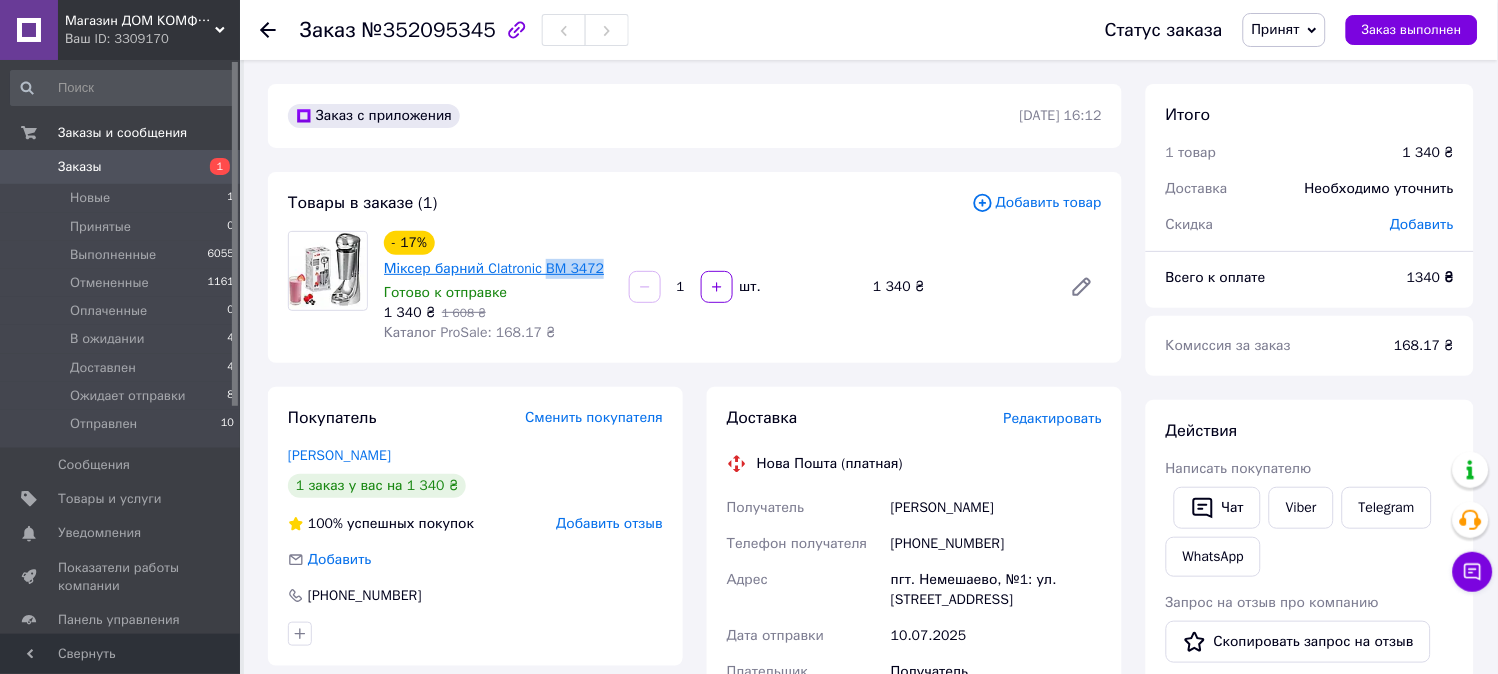 drag, startPoint x: 597, startPoint y: 278, endPoint x: 542, endPoint y: 275, distance: 55.081757 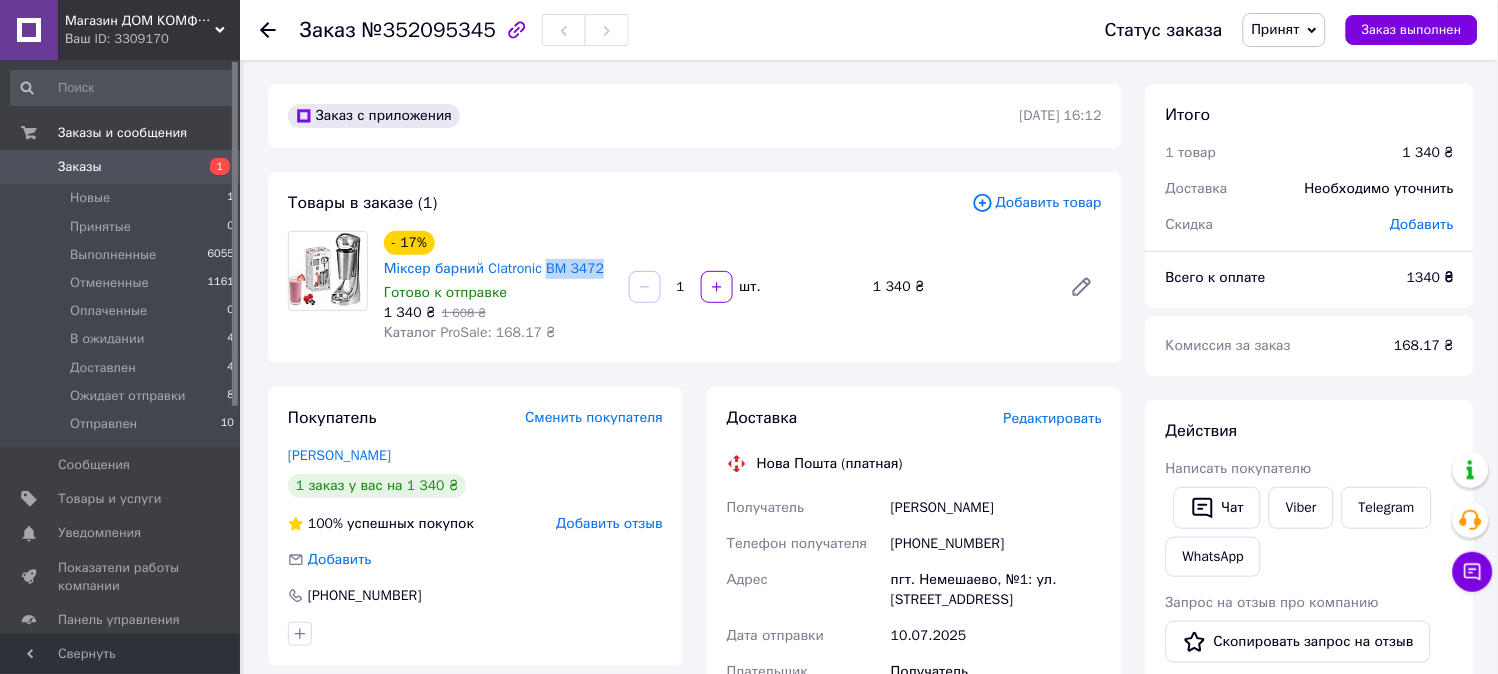 copy on "BM 3472" 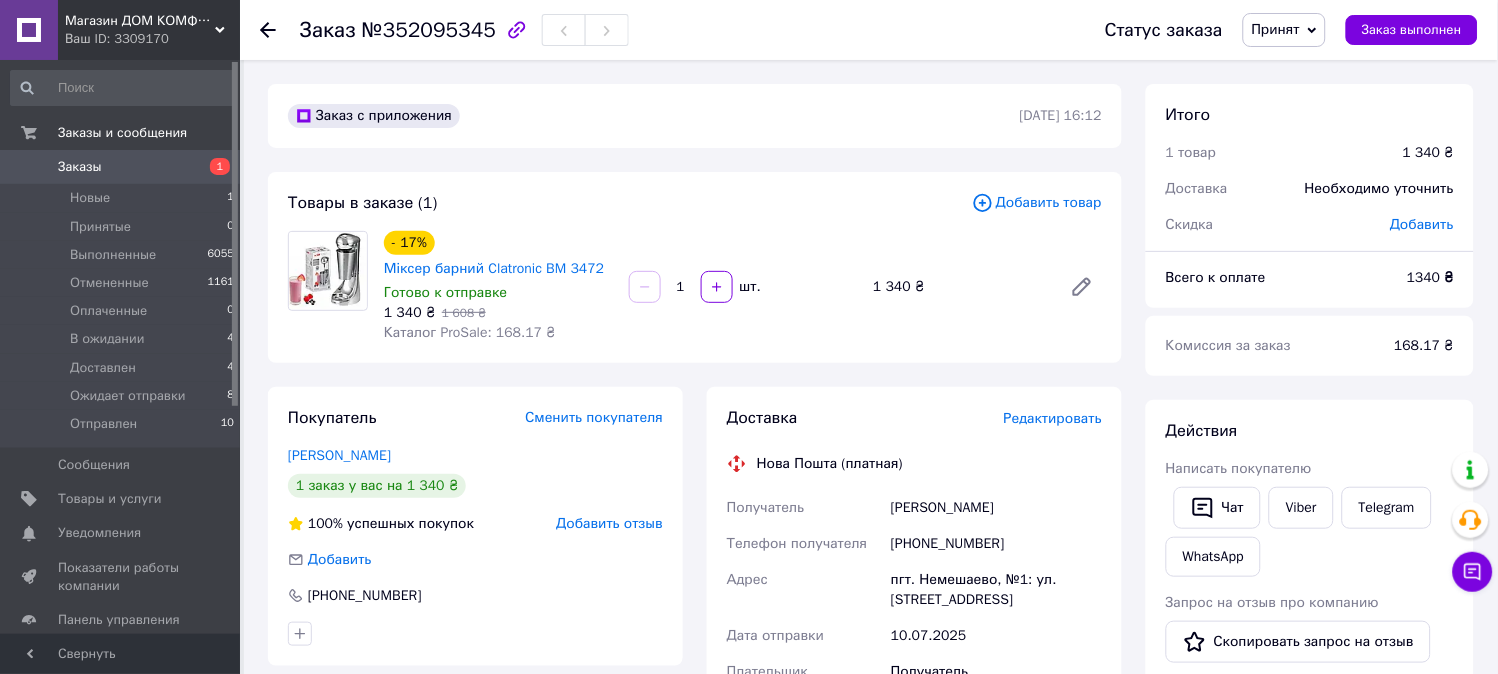 click on "- 17% Міксер барний Clatronic BM 3472 Готово к отправке 1 340 ₴   1 608 ₴ Каталог ProSale: 168.17 ₴  1   шт. 1 340 ₴" at bounding box center [743, 287] 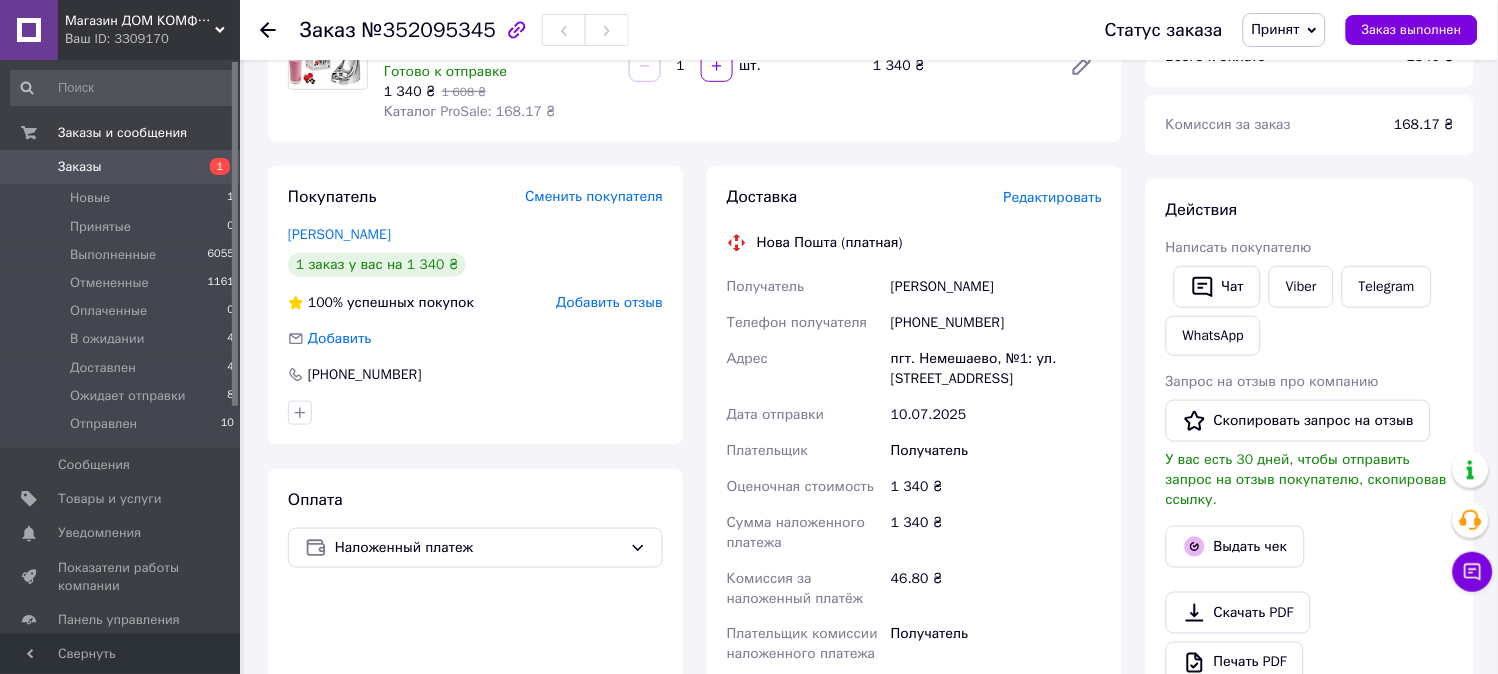 scroll, scrollTop: 0, scrollLeft: 0, axis: both 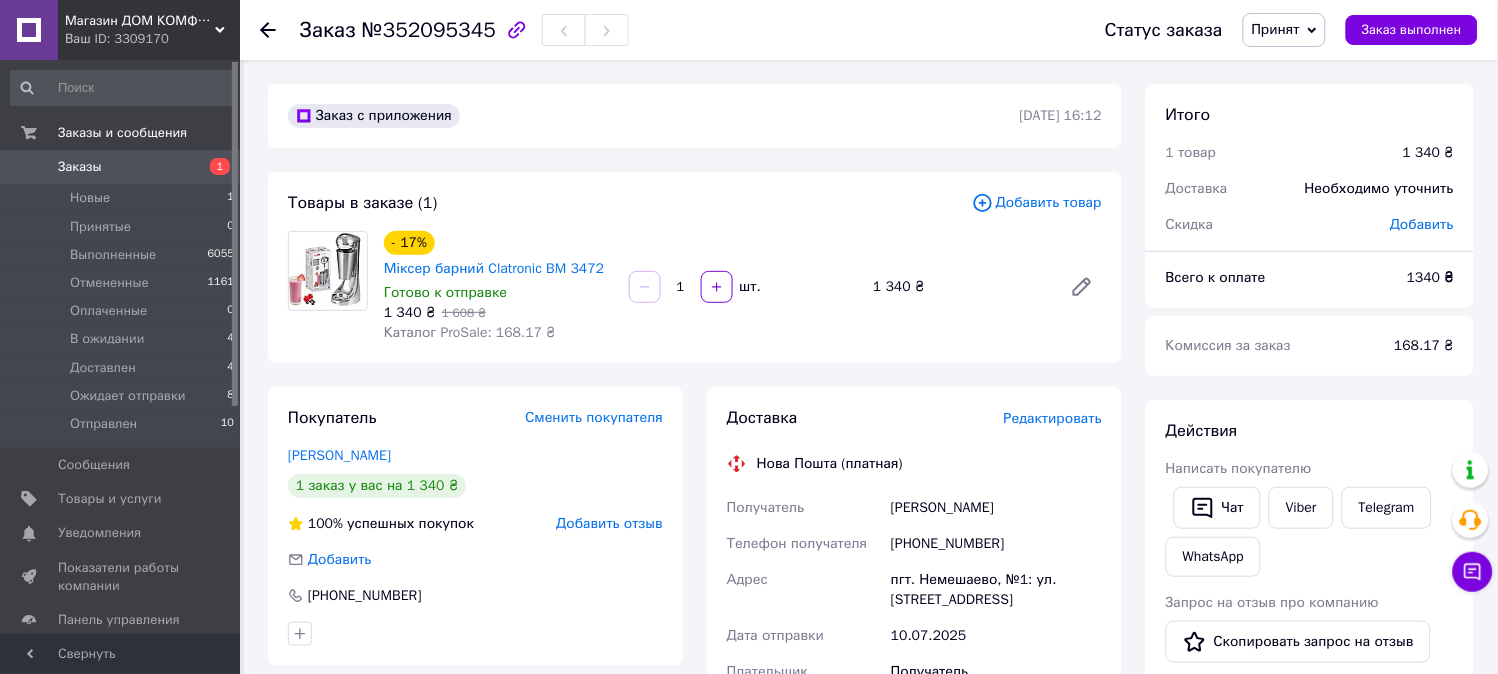 click on "Принят" at bounding box center [1276, 29] 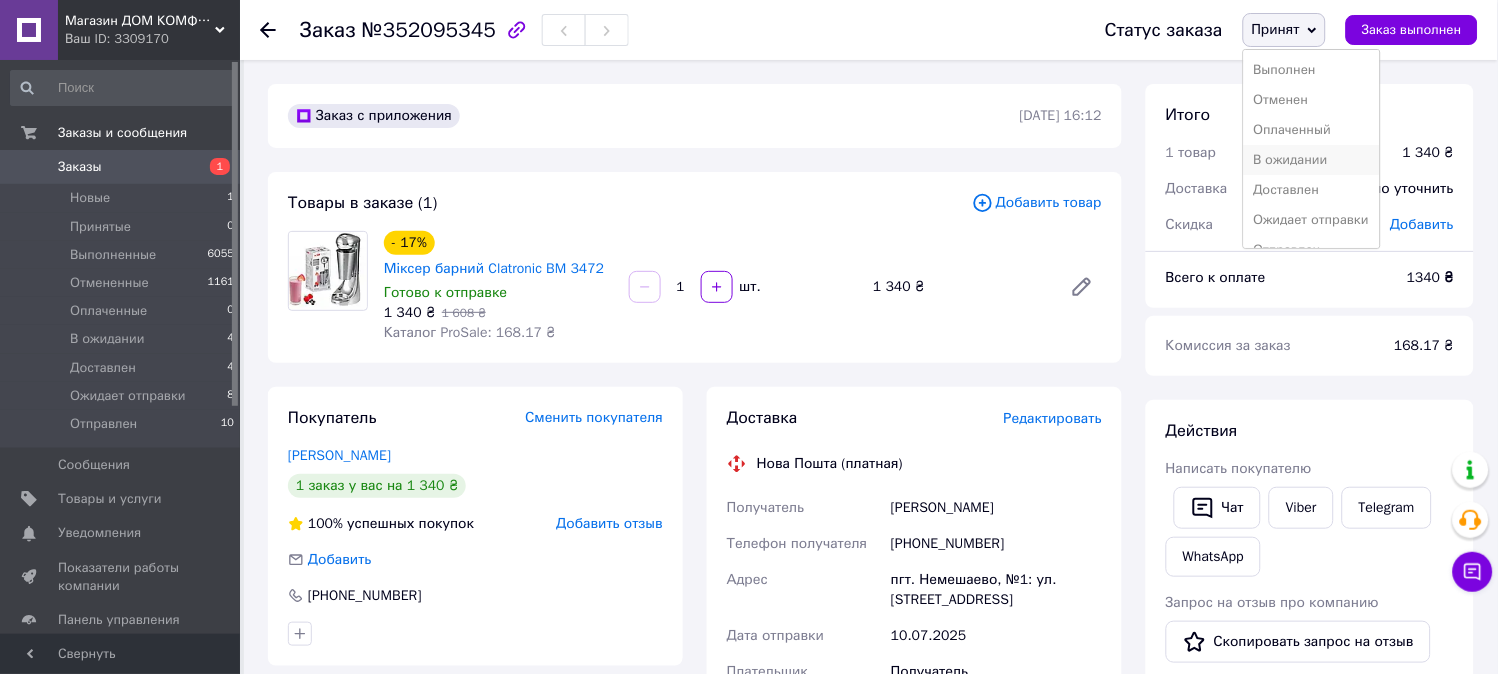 click on "В ожидании" at bounding box center (1312, 160) 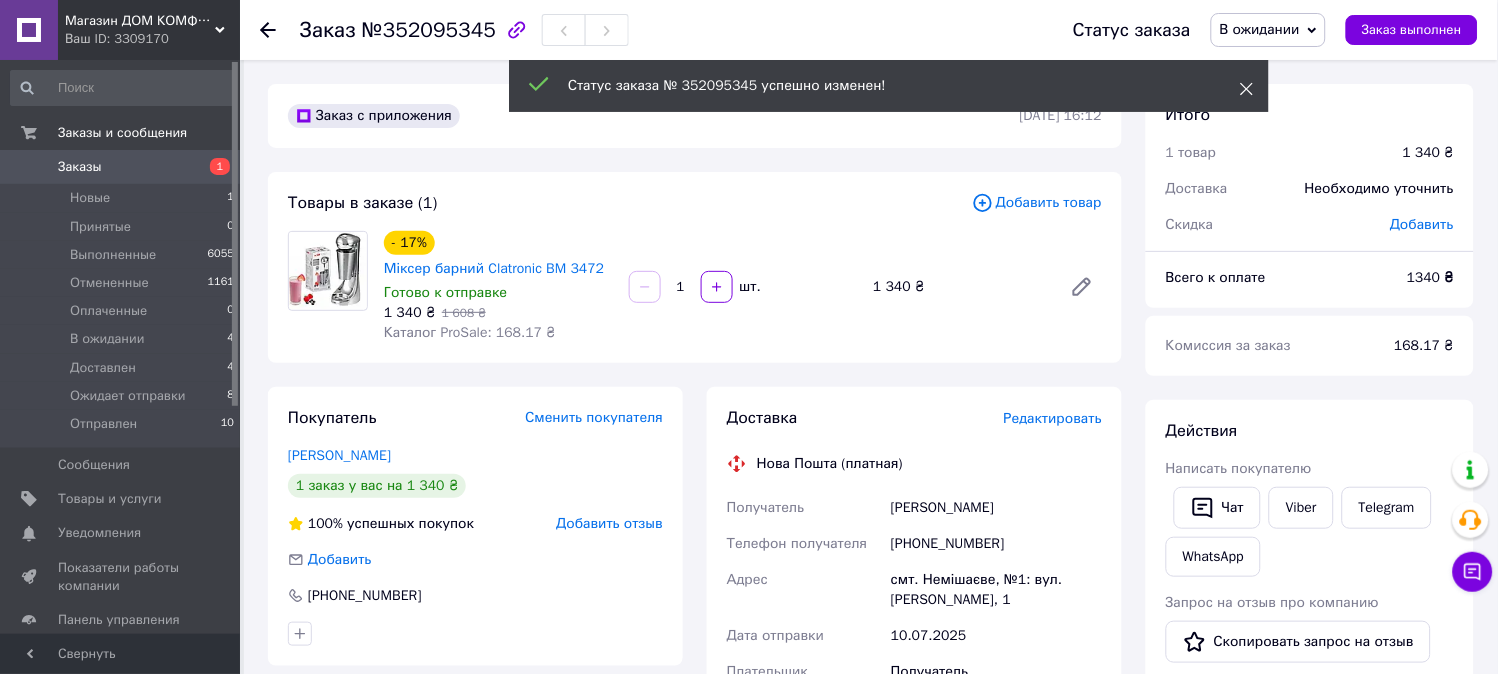 click 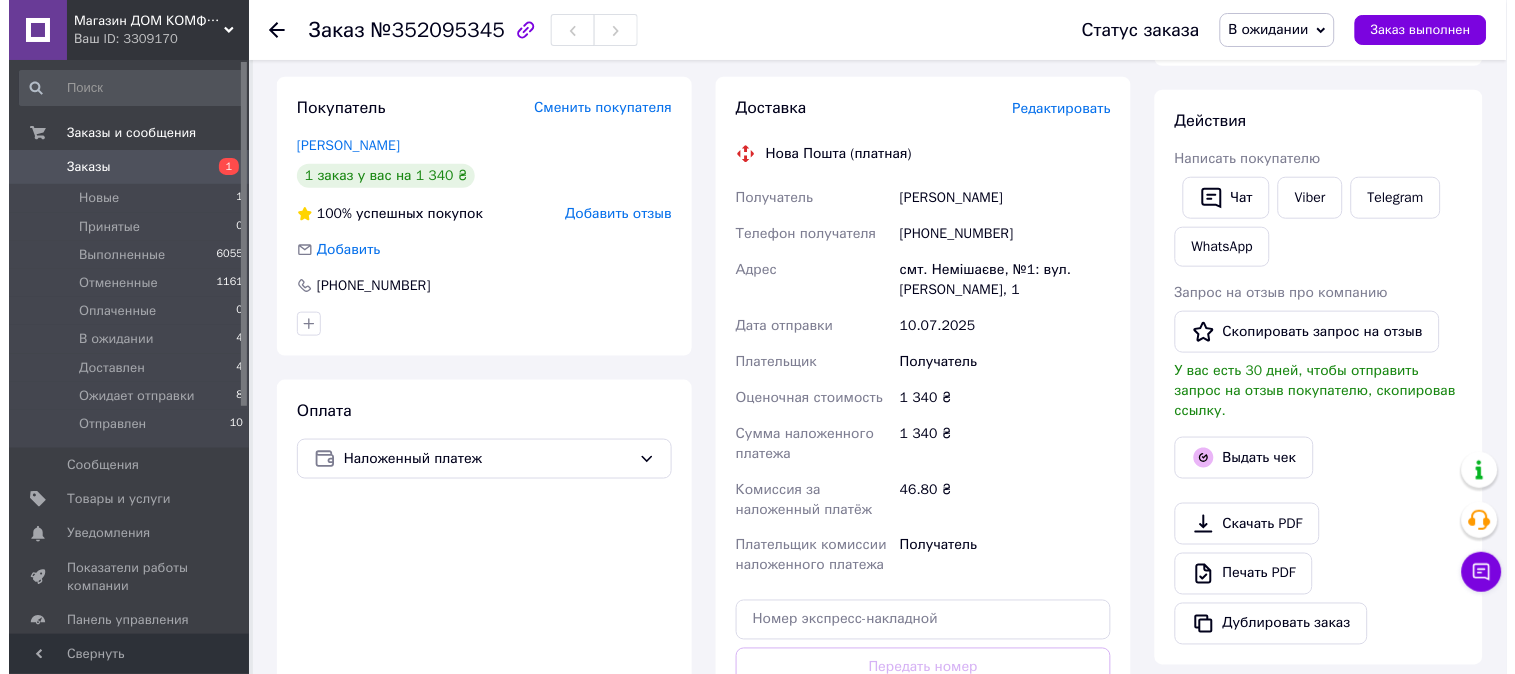 scroll, scrollTop: 0, scrollLeft: 0, axis: both 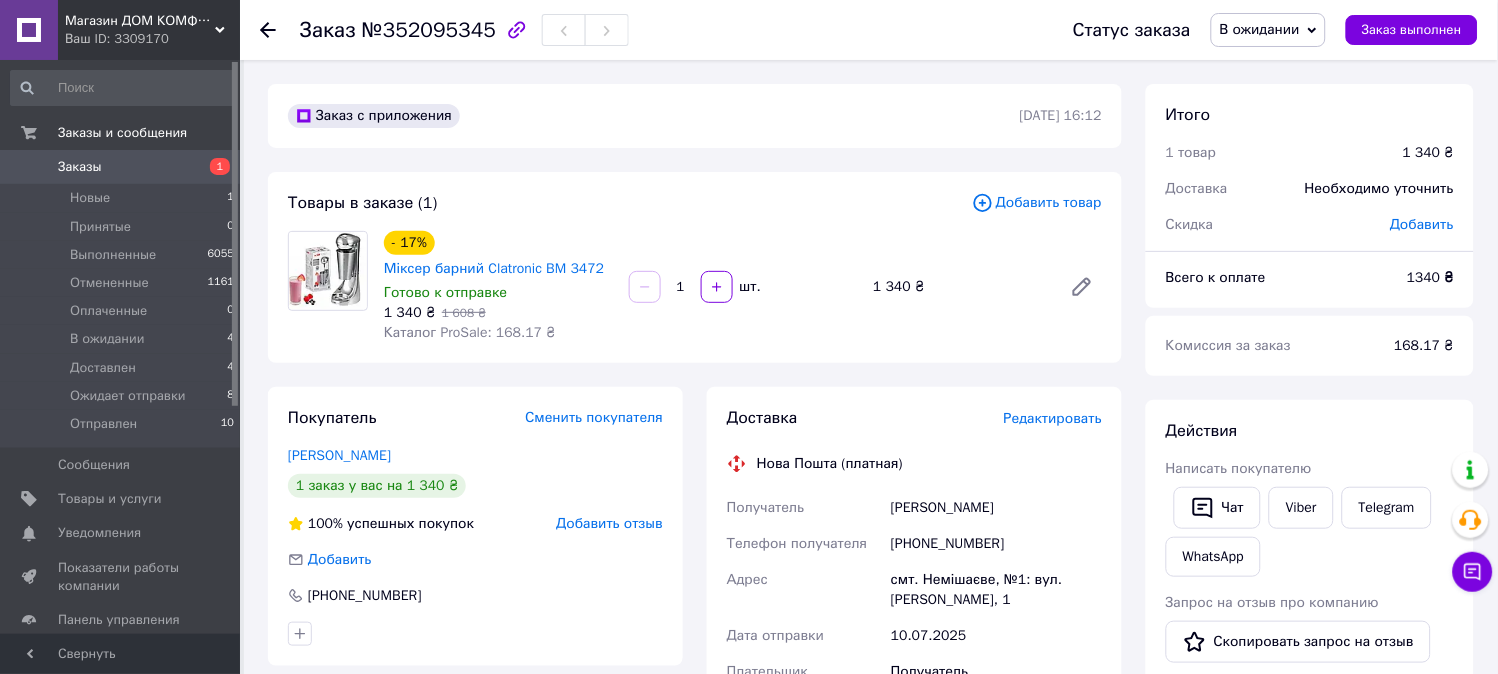 click on "Заказы" at bounding box center [121, 167] 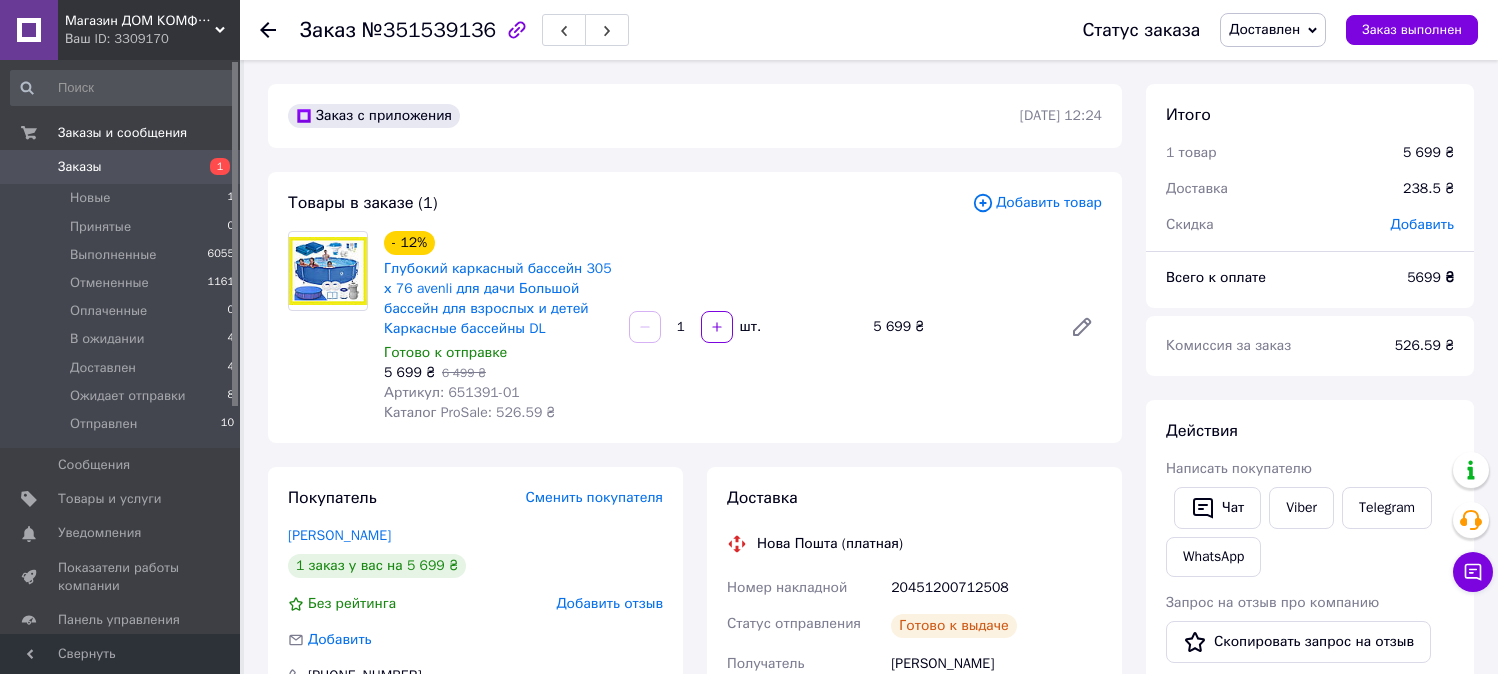 scroll, scrollTop: 0, scrollLeft: 0, axis: both 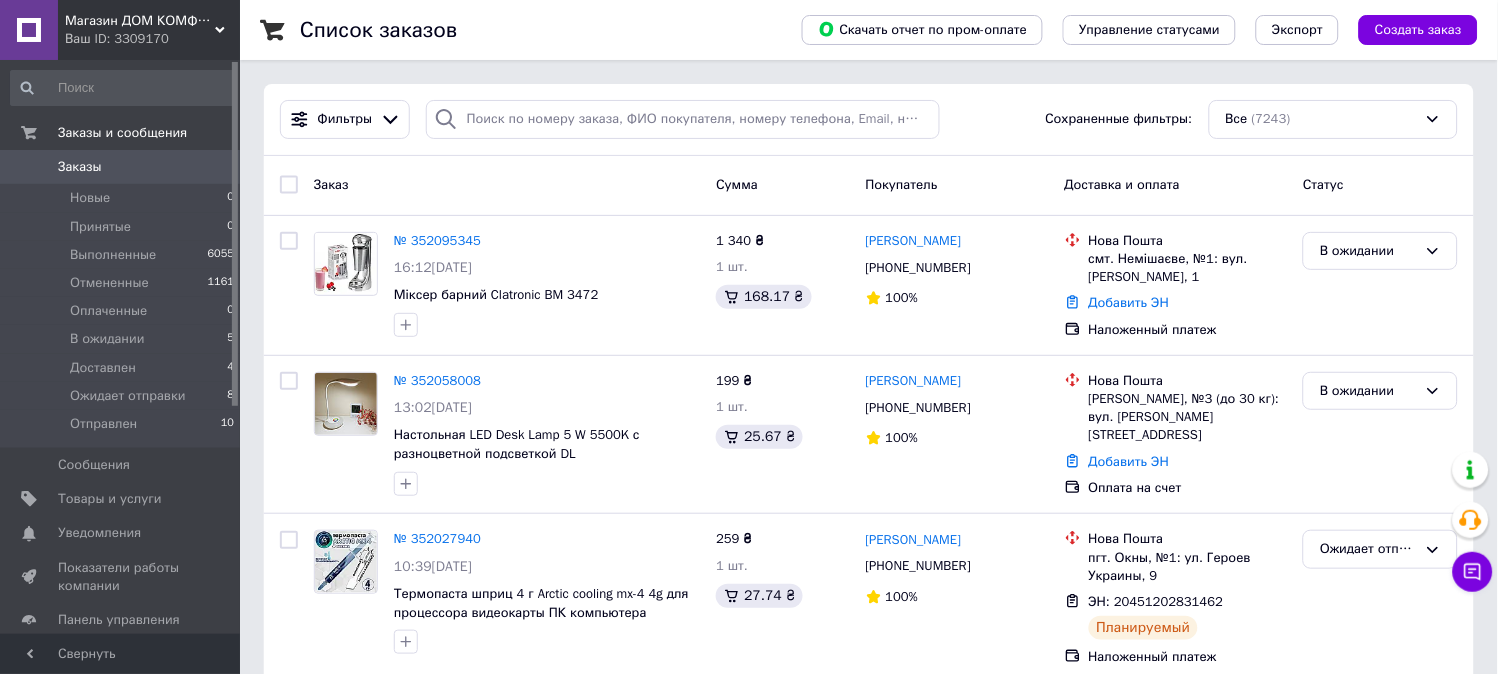 click on "0" at bounding box center (212, 167) 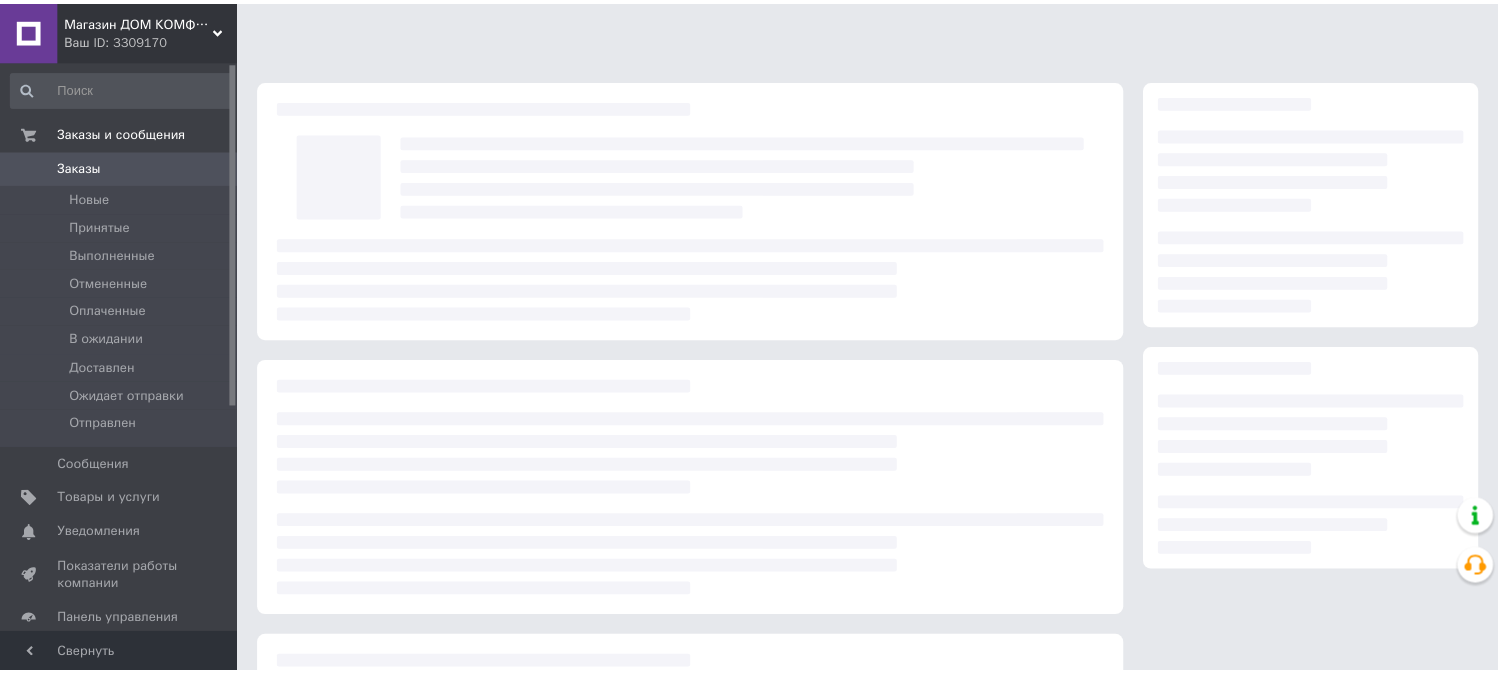 scroll, scrollTop: 0, scrollLeft: 0, axis: both 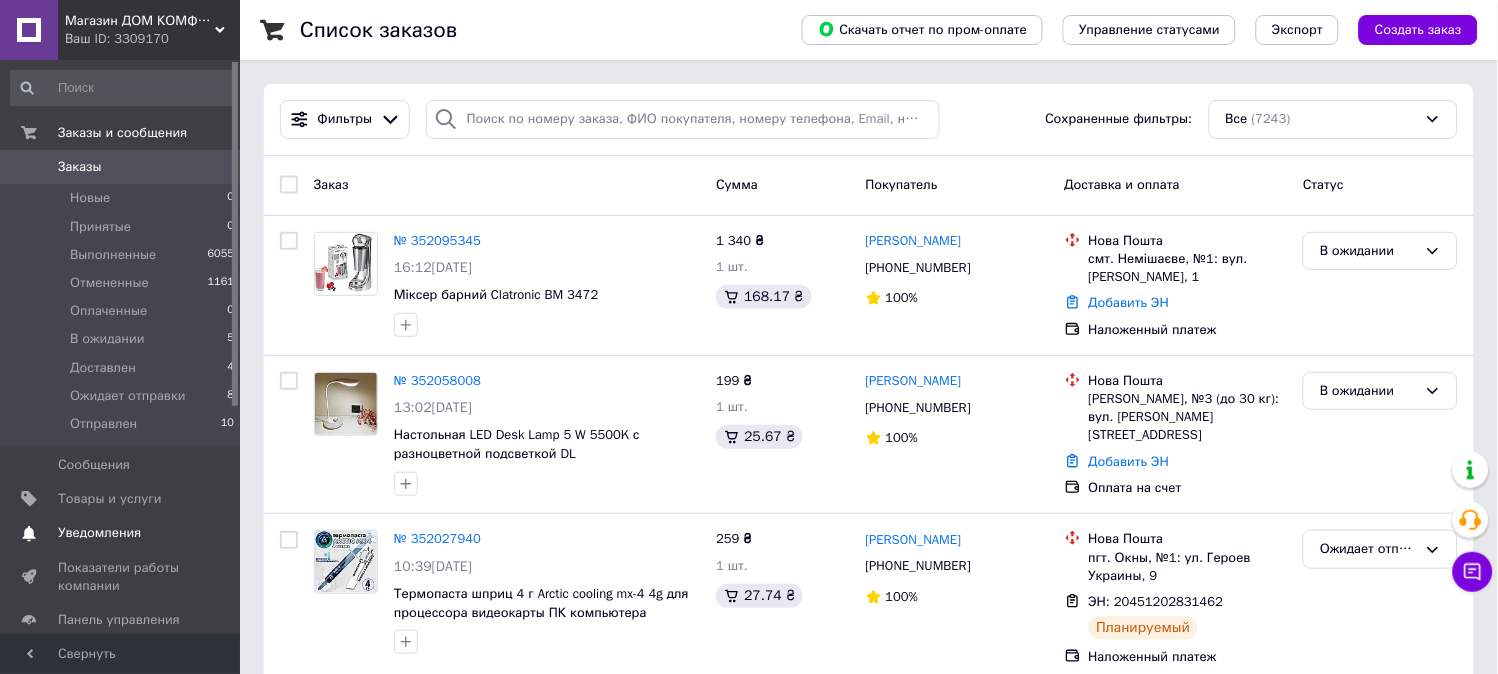 click on "Уведомления" at bounding box center [99, 533] 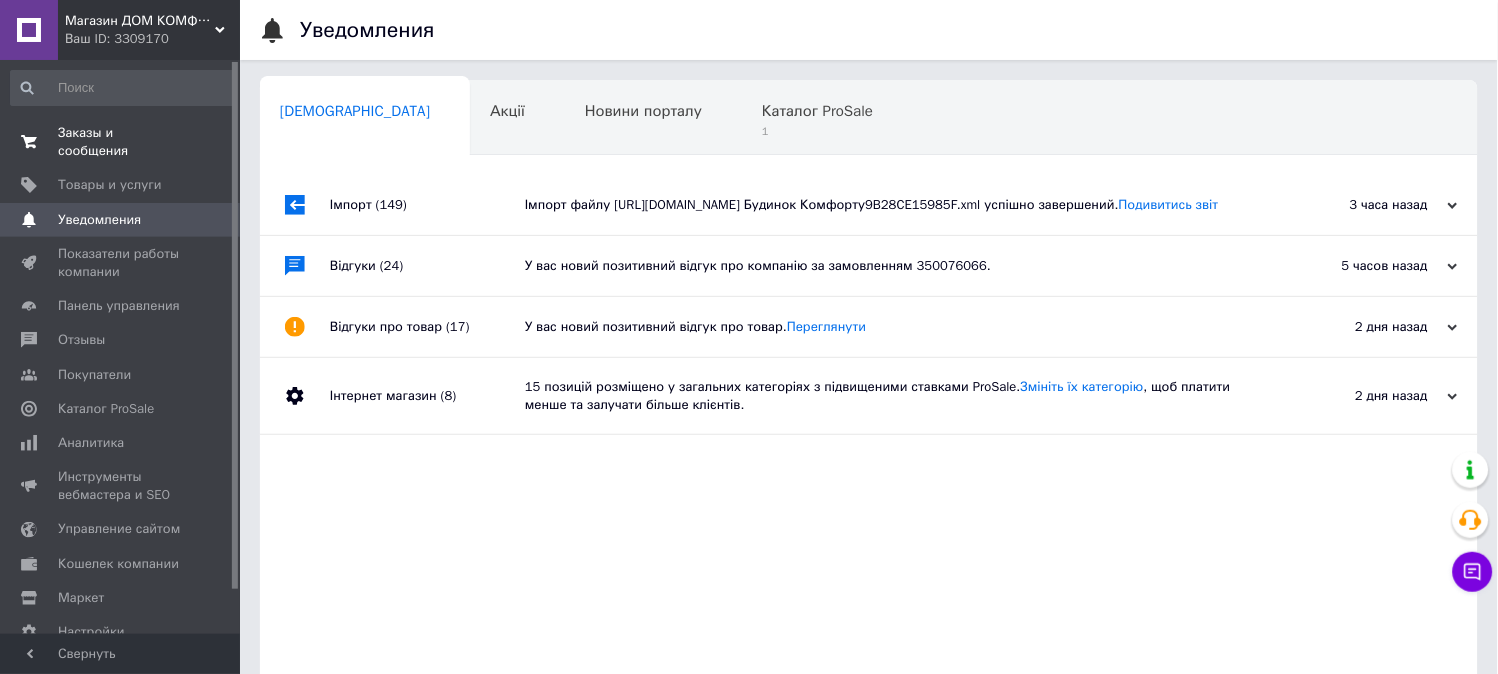 click on "Заказы и сообщения" at bounding box center [121, 142] 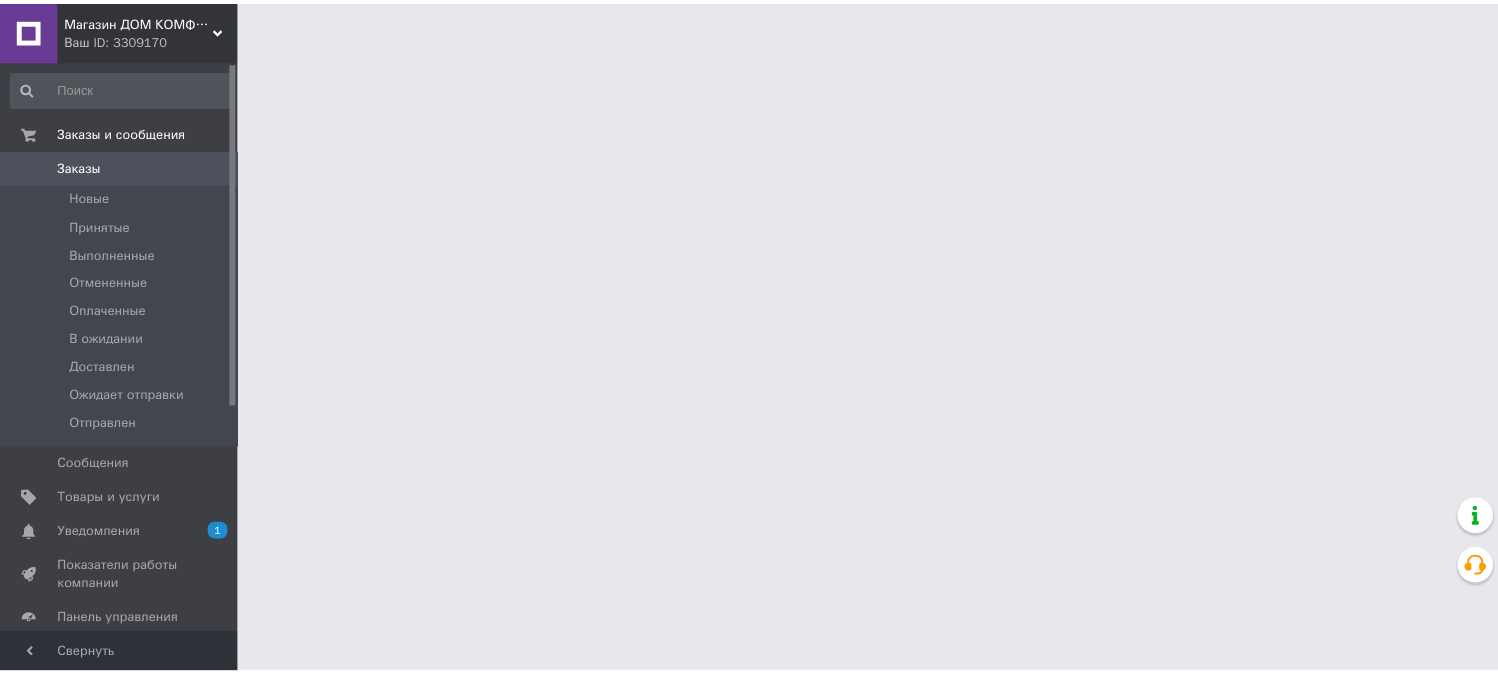 scroll, scrollTop: 0, scrollLeft: 0, axis: both 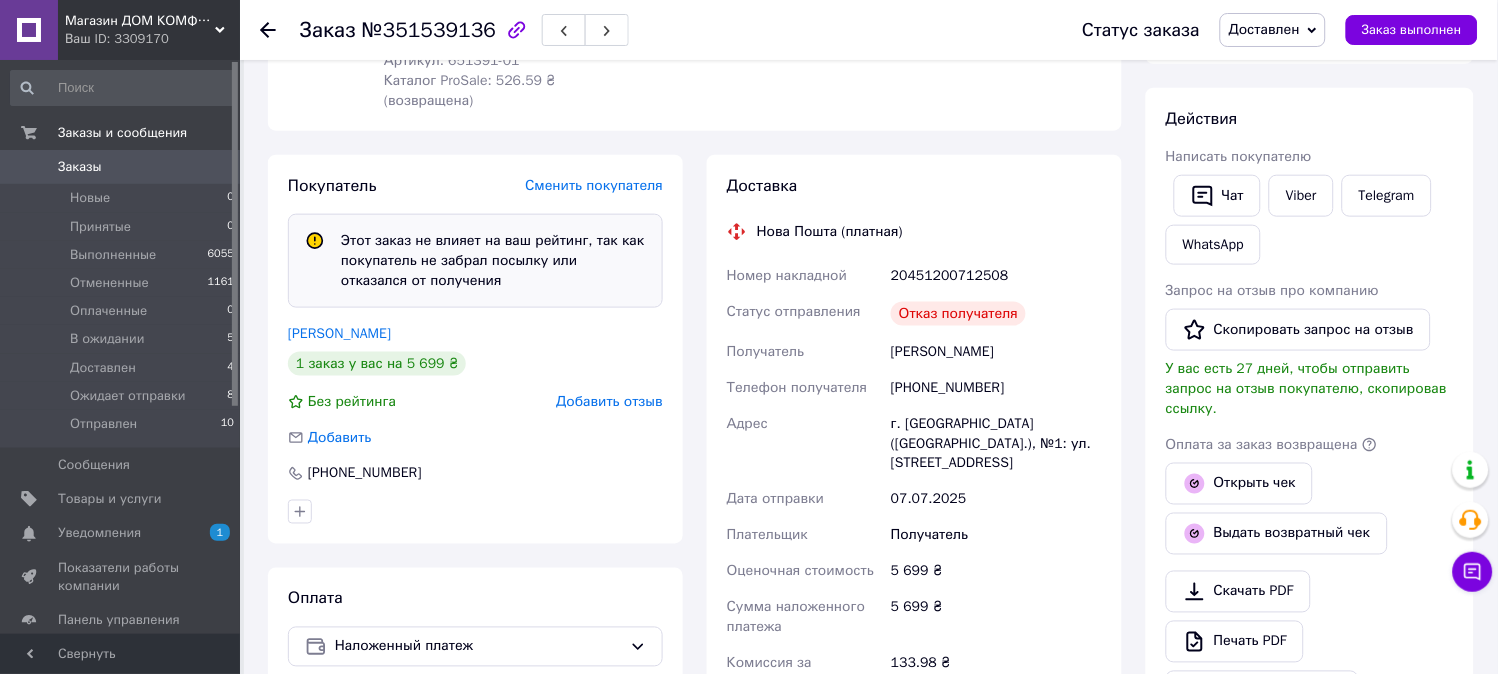 click on "Добавить отзыв" at bounding box center (609, 401) 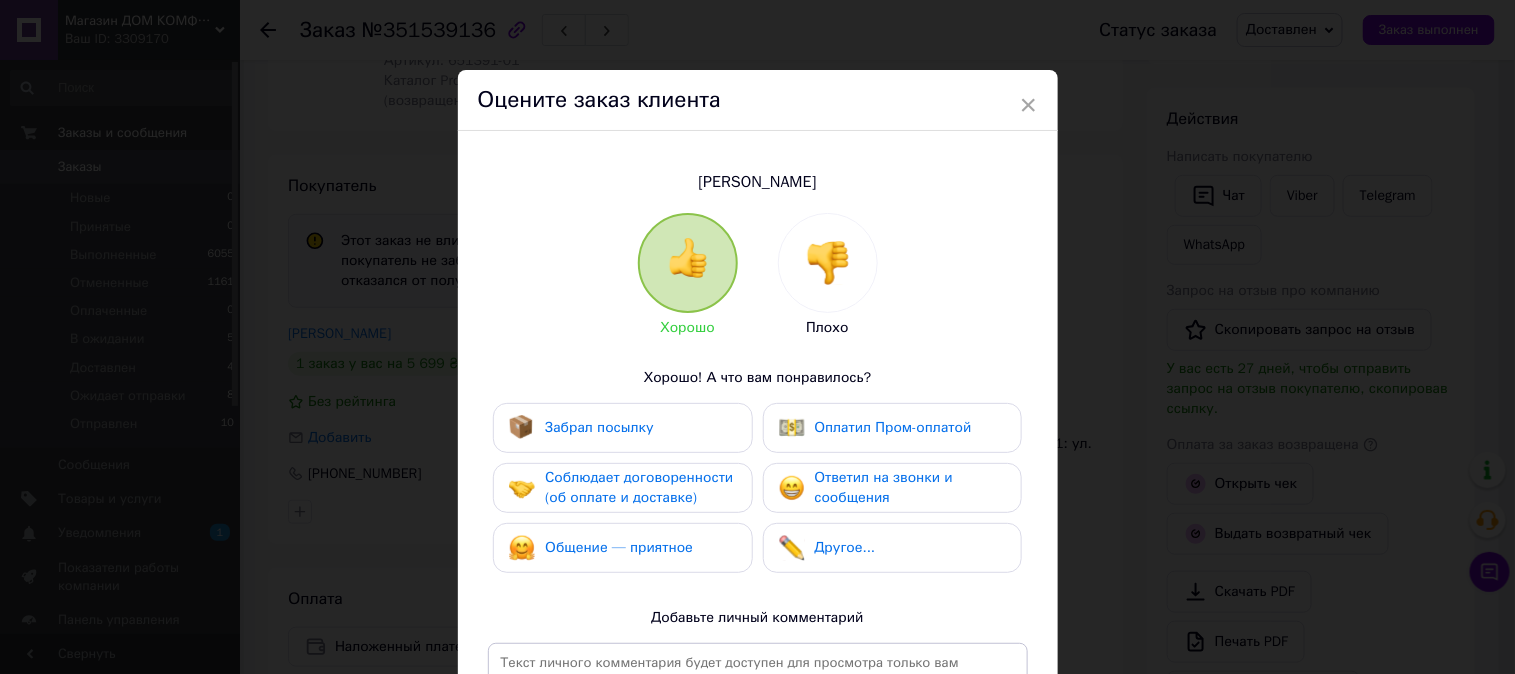 click at bounding box center (688, 263) 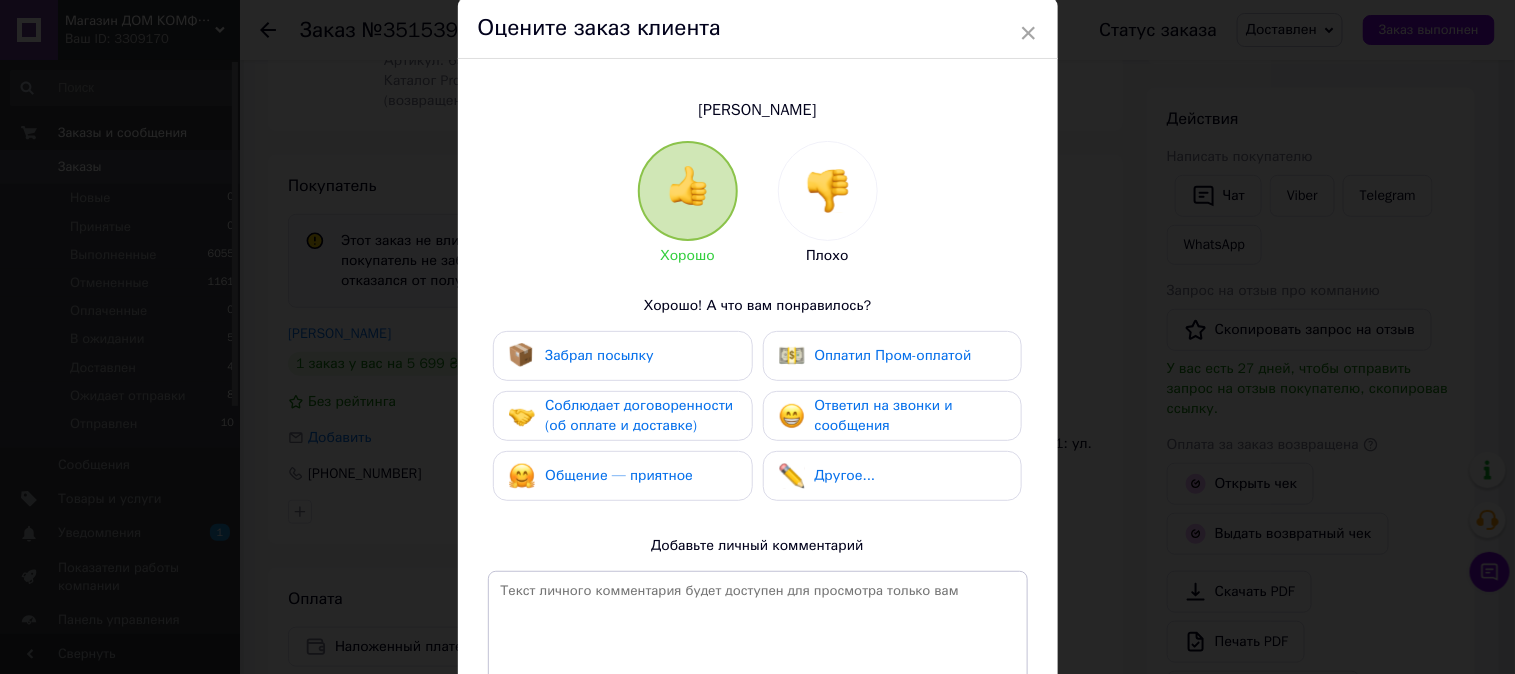 scroll, scrollTop: 111, scrollLeft: 0, axis: vertical 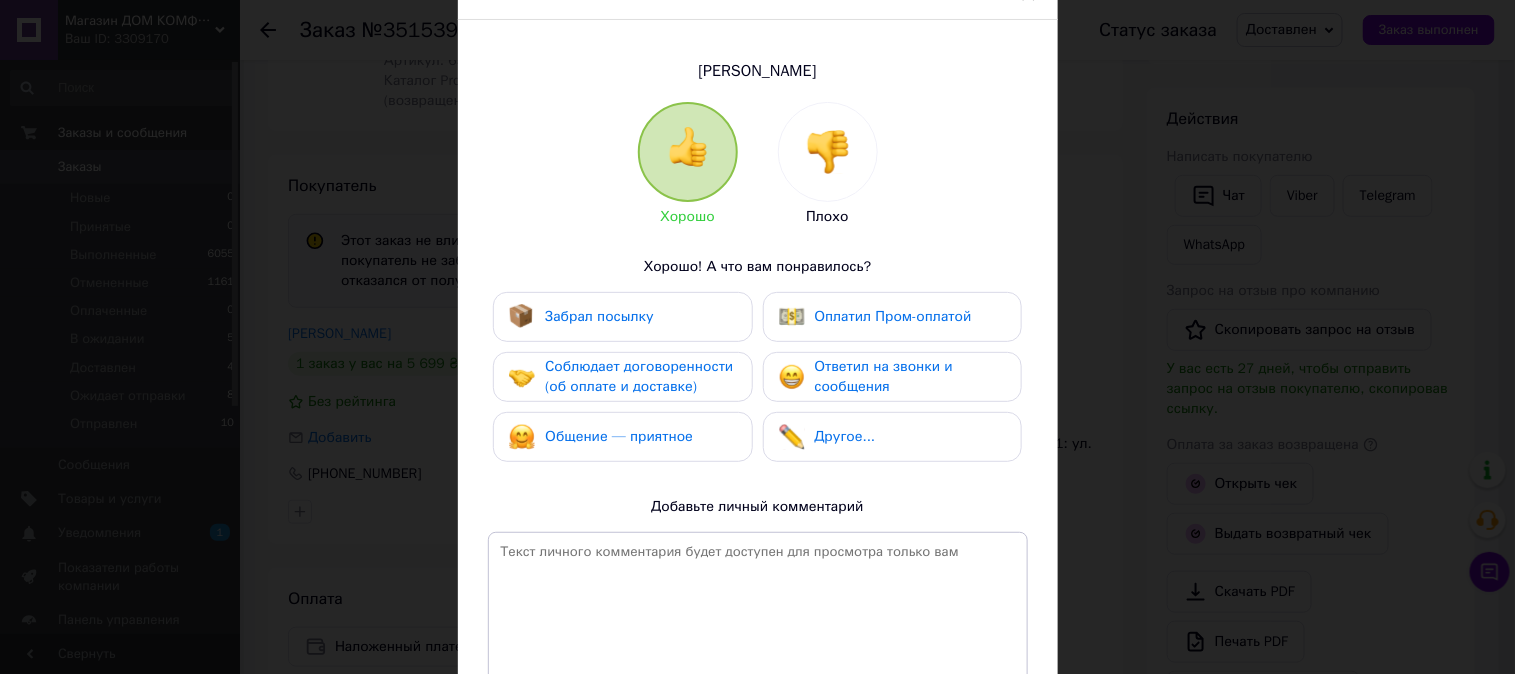 click on "Соблюдает договоренности (об оплате и доставке)" at bounding box center [639, 376] 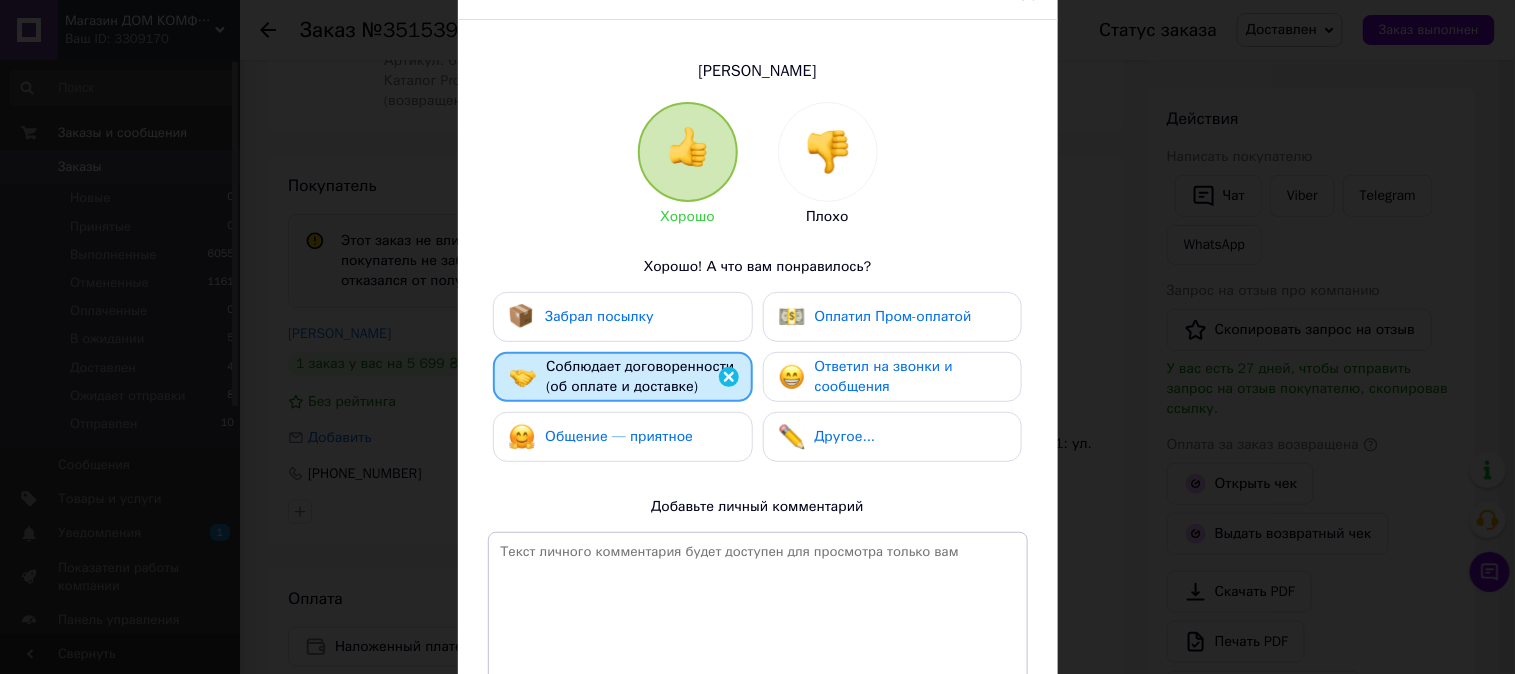 click on "Общение — приятное" at bounding box center [619, 436] 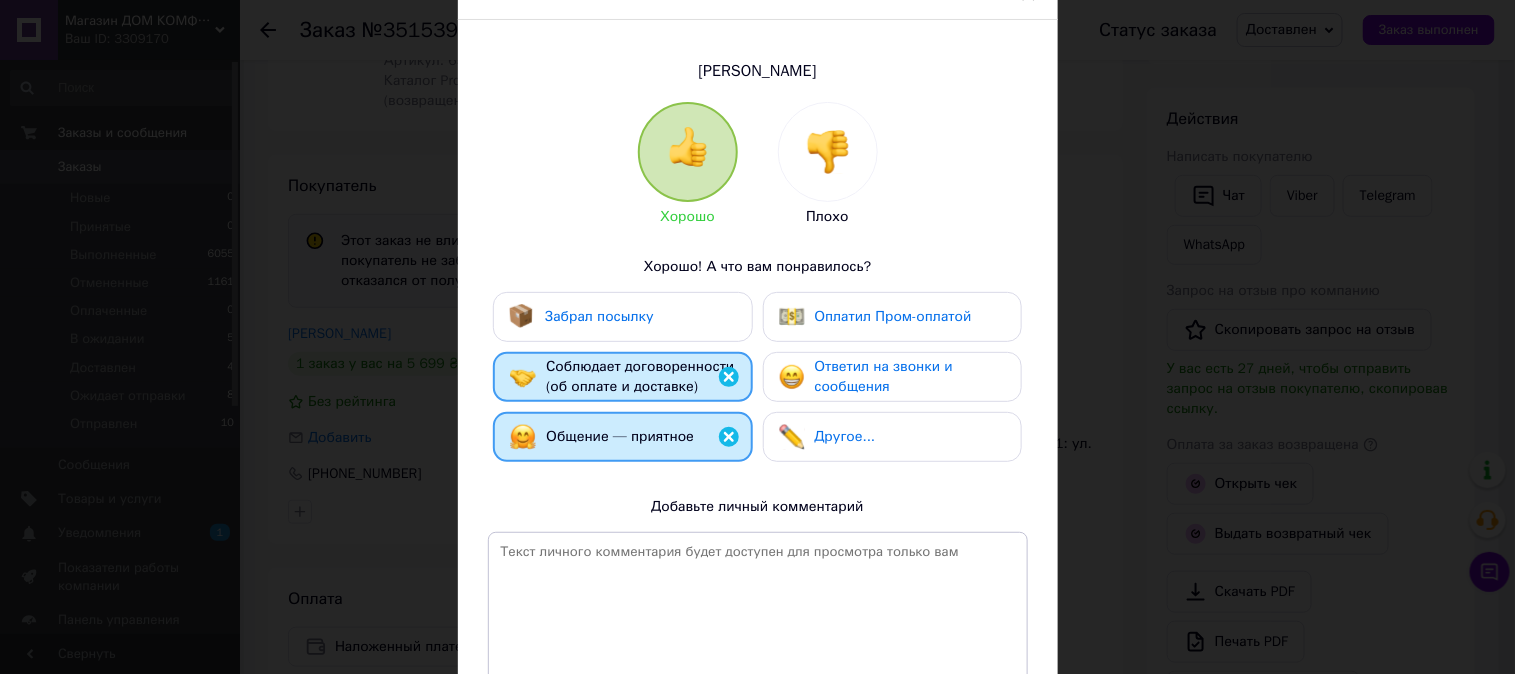 click on "Ответил на звонки и сообщения" at bounding box center [884, 376] 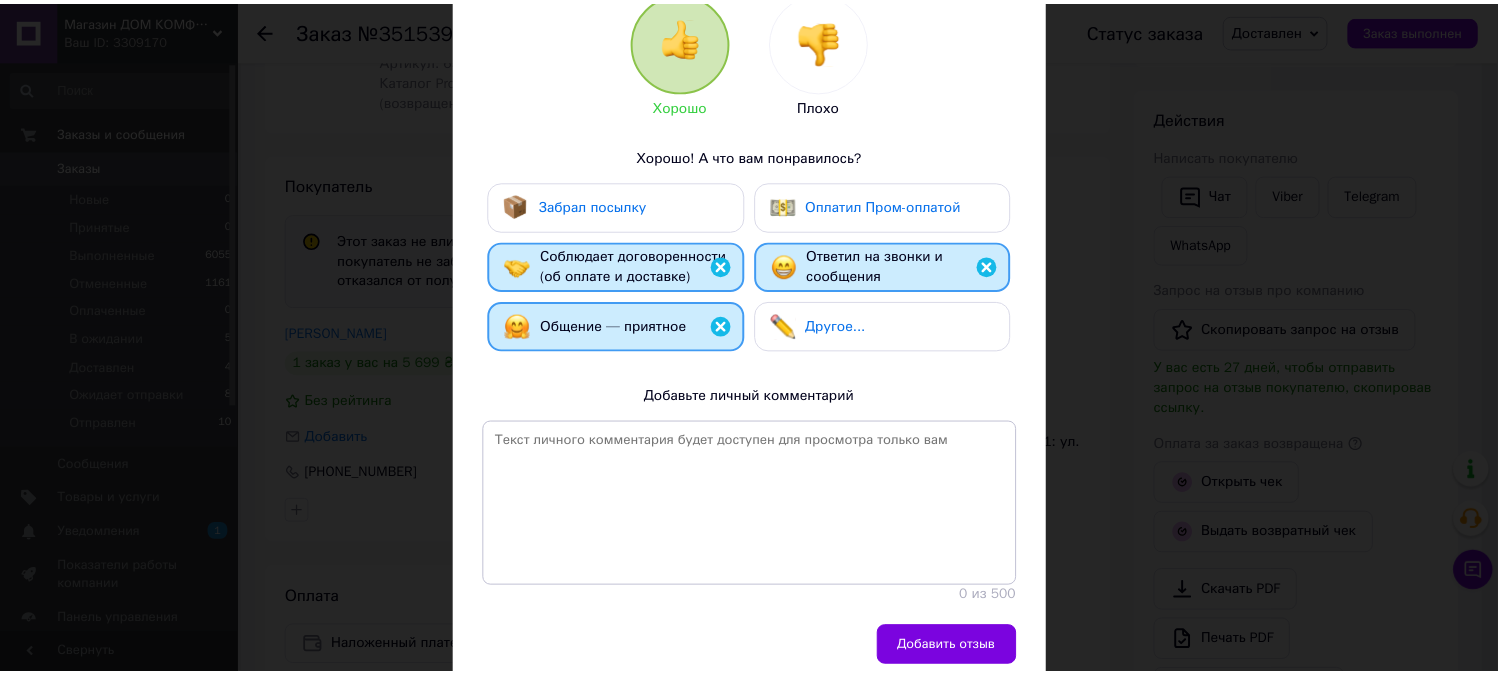 scroll, scrollTop: 302, scrollLeft: 0, axis: vertical 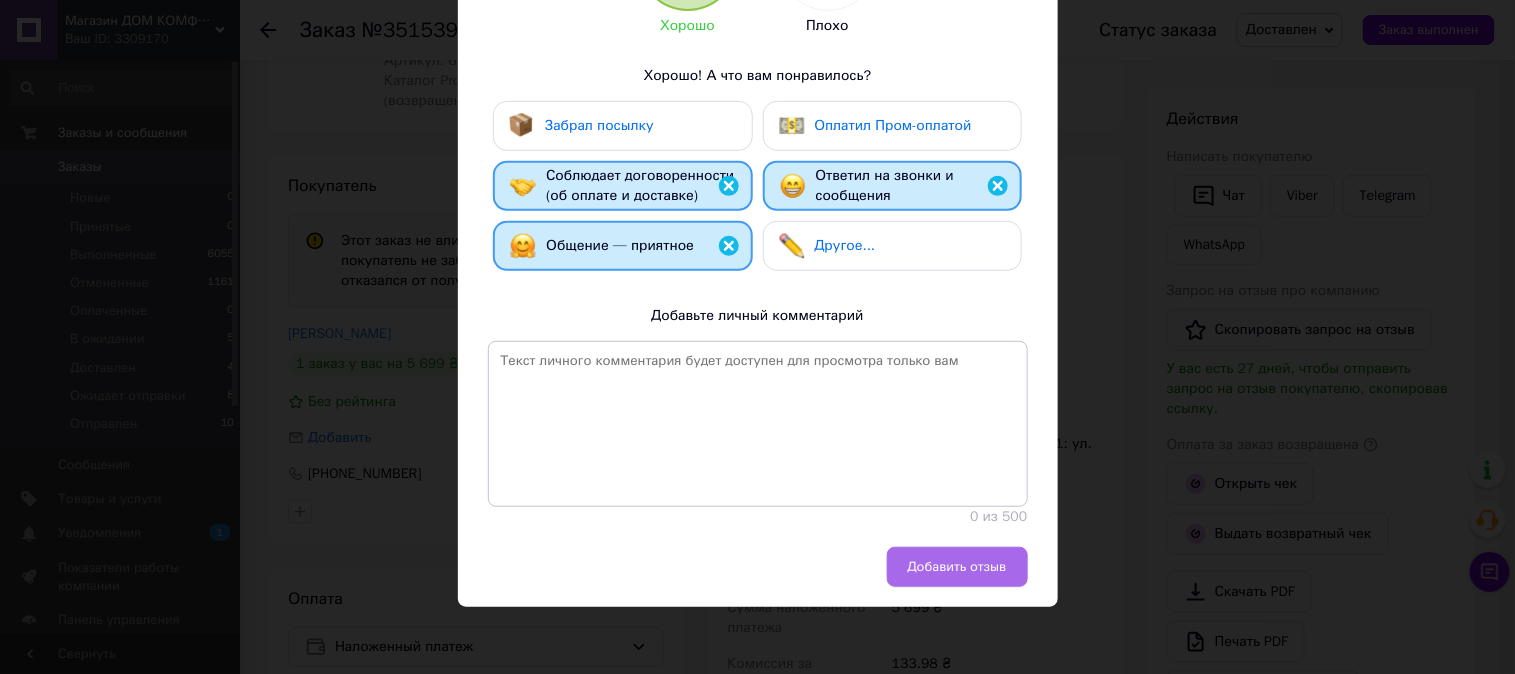 click on "Добавить отзыв" at bounding box center [957, 567] 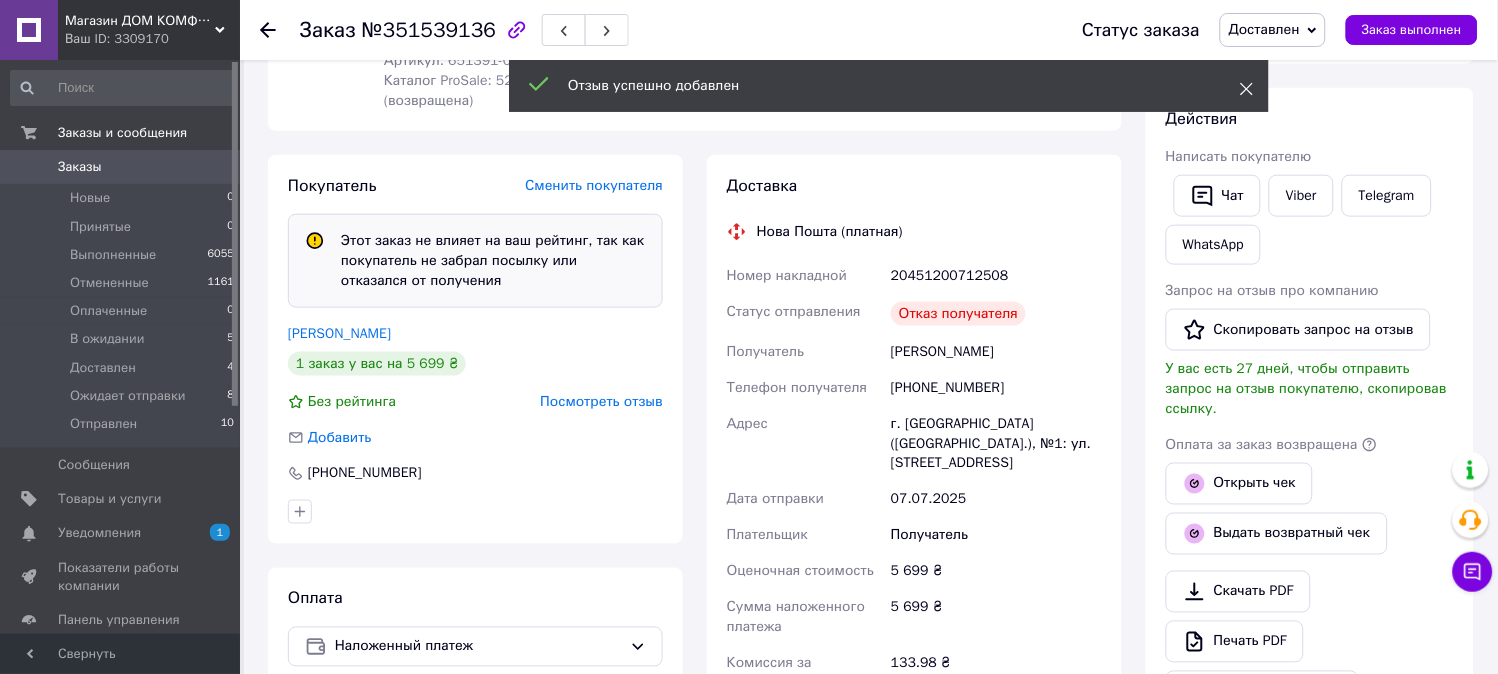 click 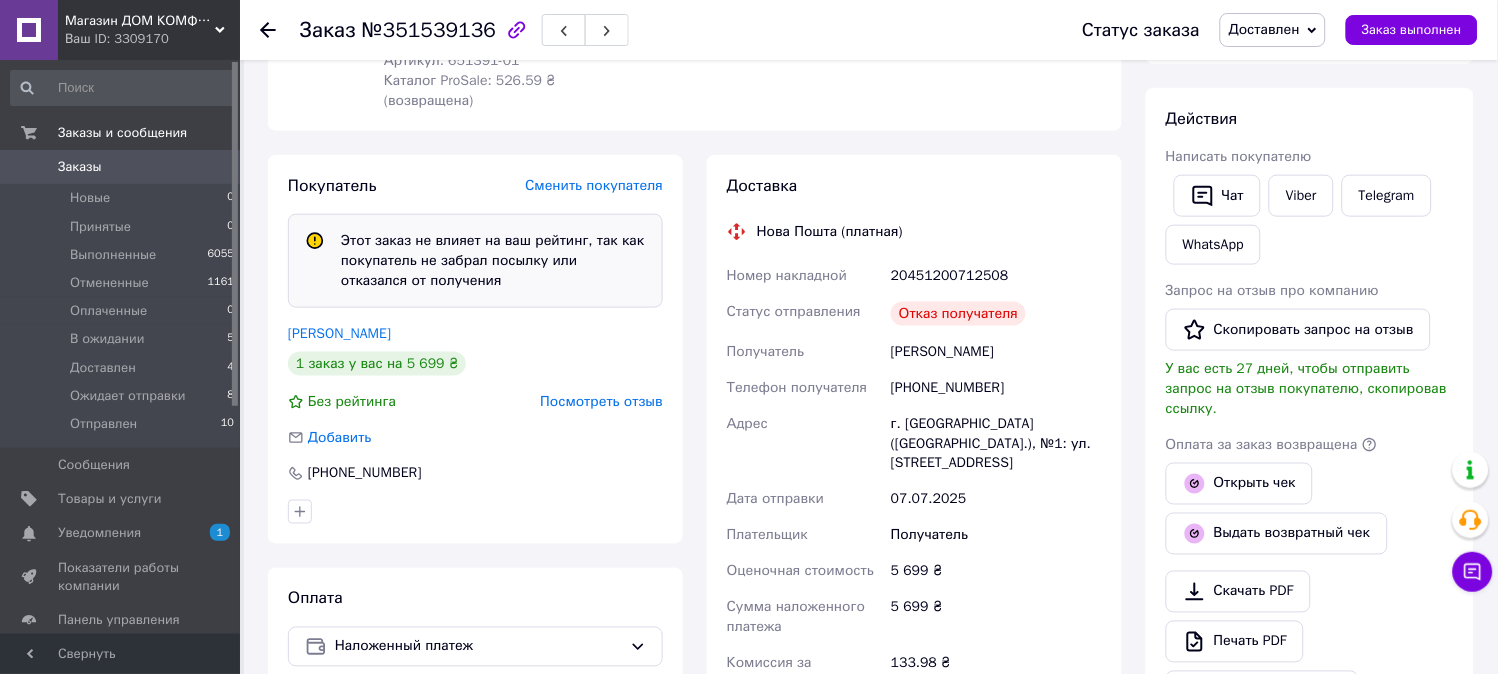 click on "Посмотреть отзыв" at bounding box center [601, 401] 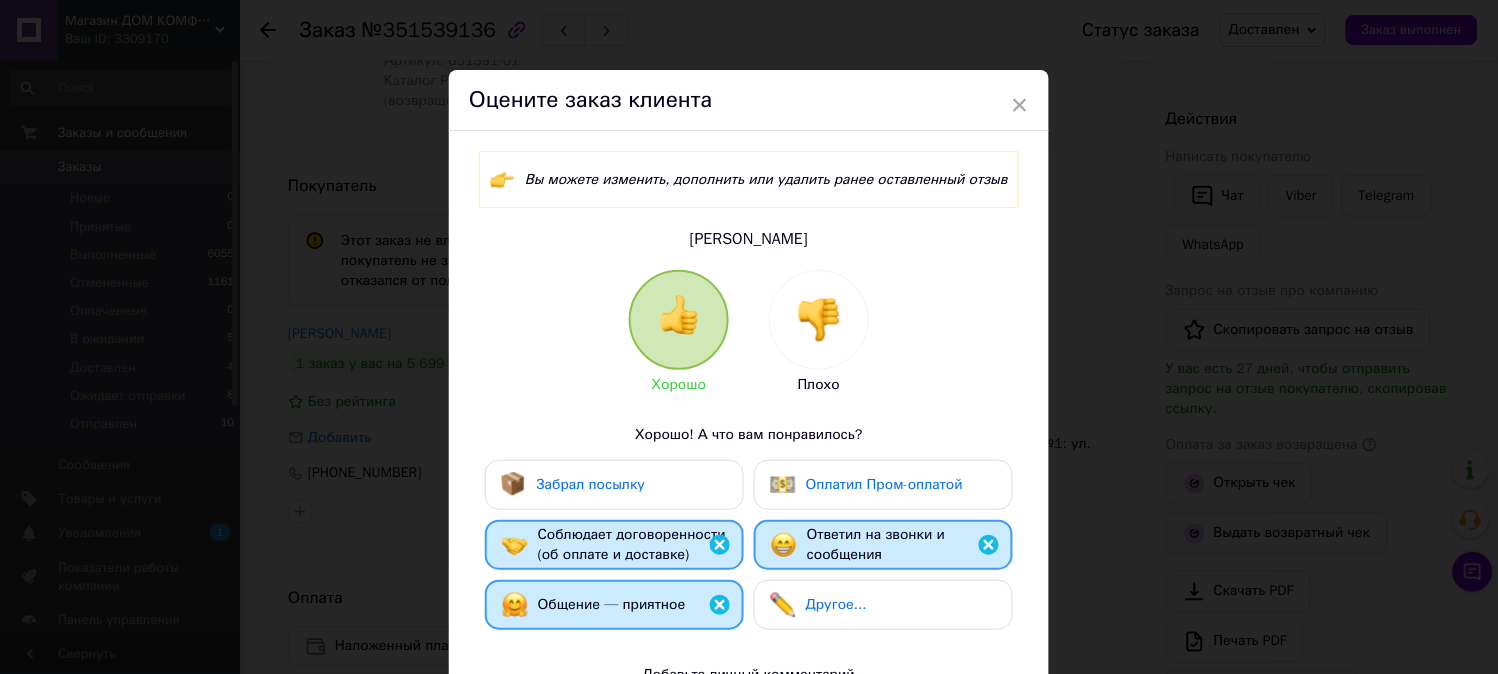 click on "× Оцените заказ клиента Вы можете изменить, дополнить или удалить ранее оставленный отзыв Загорулько Володимир Хорошо Плохо Хорошо! А что вам понравилось? Забрал посылку Оплатил Пром-оплатой Соблюдает договоренности (об оплате и доставке) Ответил на звонки и сообщения Общение — приятное Другое... Добавьте личный комментарий 0   из   500 Удалить отзыв Редактировать отзыв" at bounding box center (749, 337) 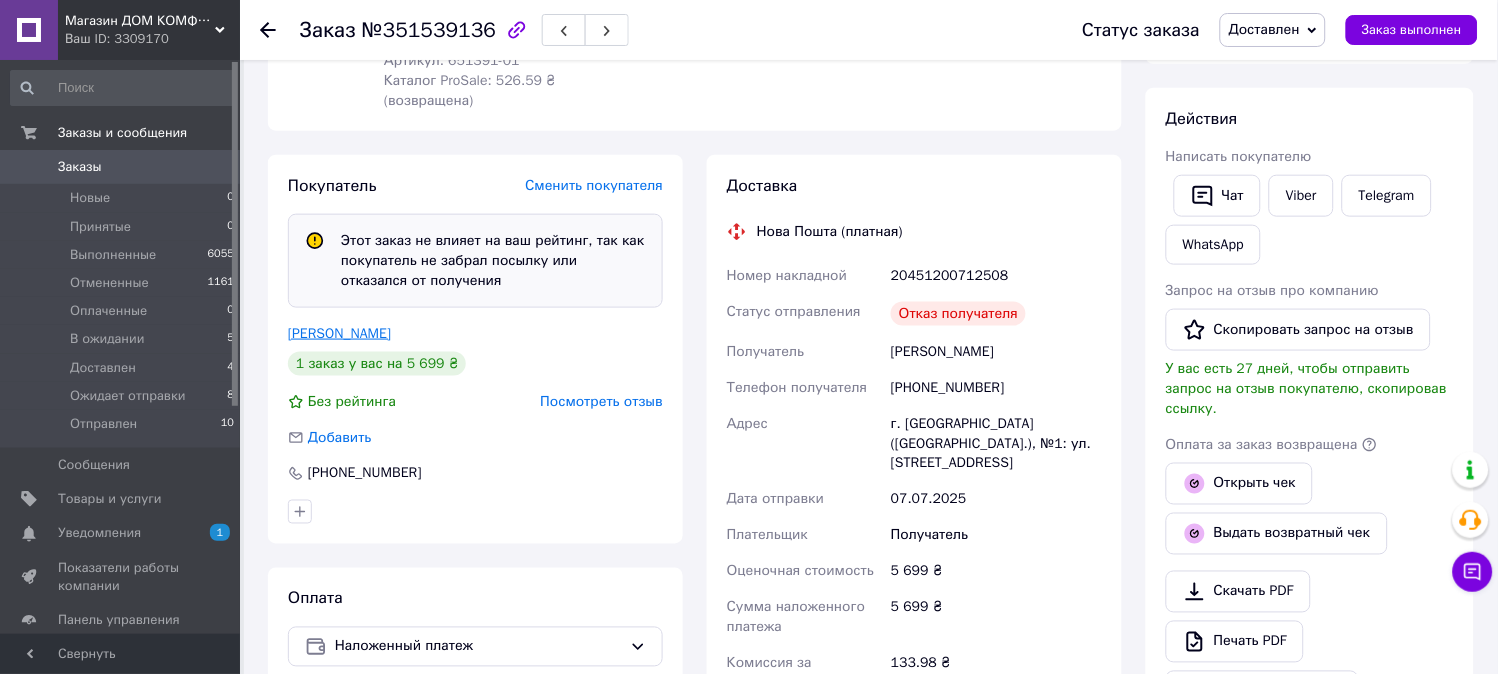 click on "[PERSON_NAME]" at bounding box center (339, 333) 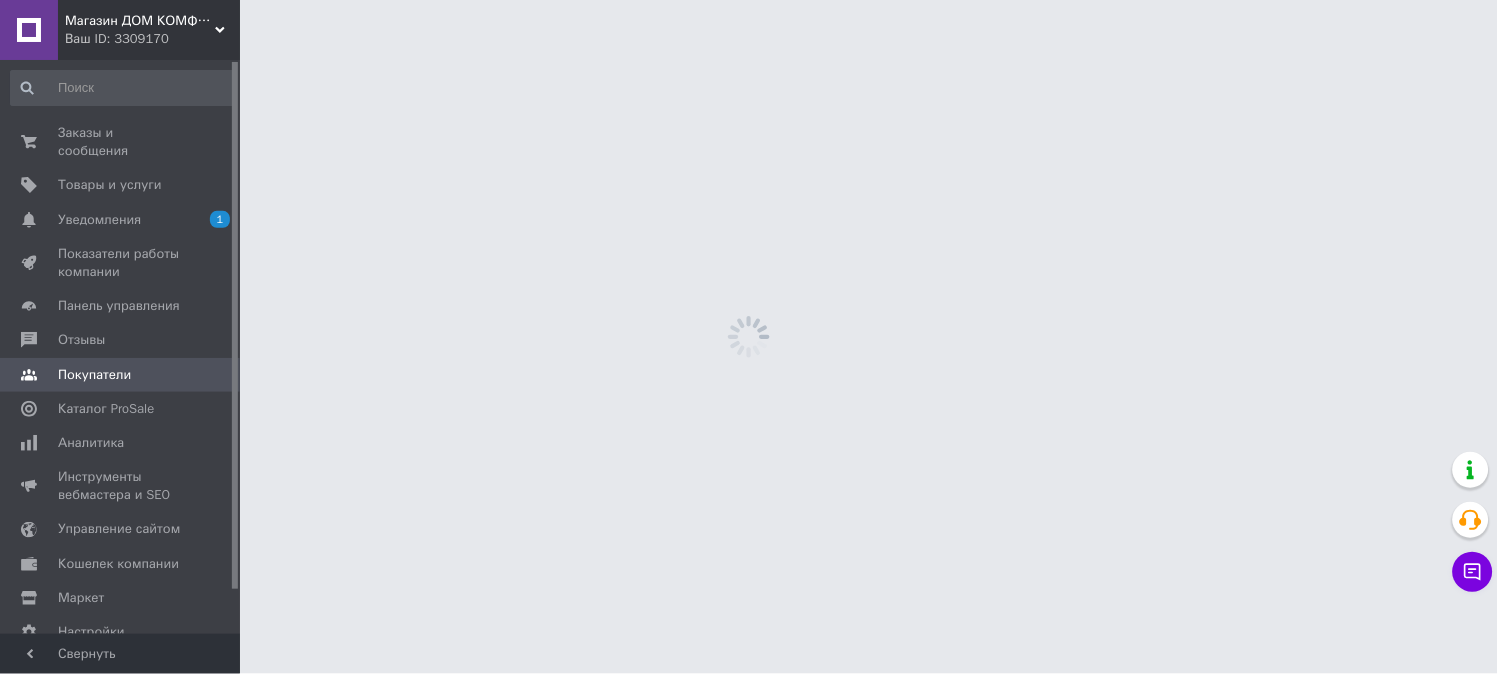 scroll, scrollTop: 0, scrollLeft: 0, axis: both 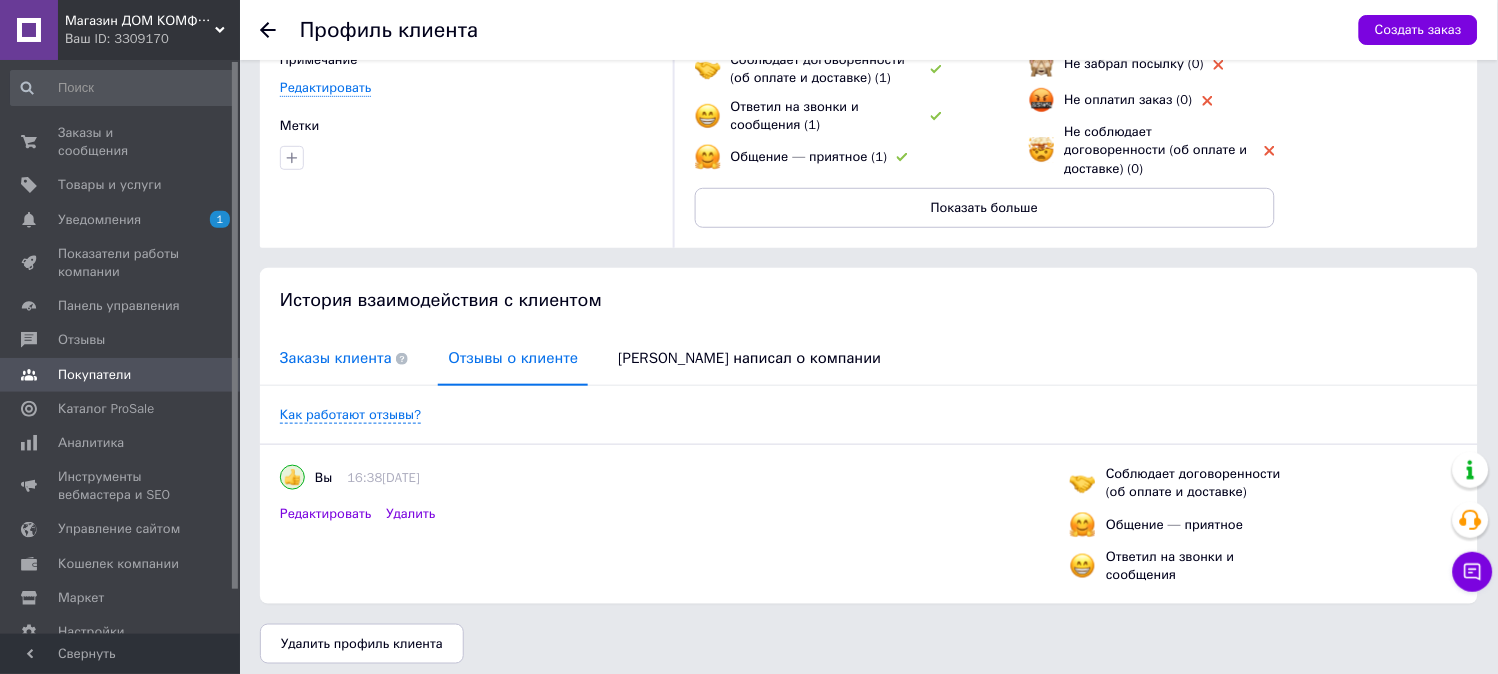 click on "Заказы клиента" at bounding box center [344, 358] 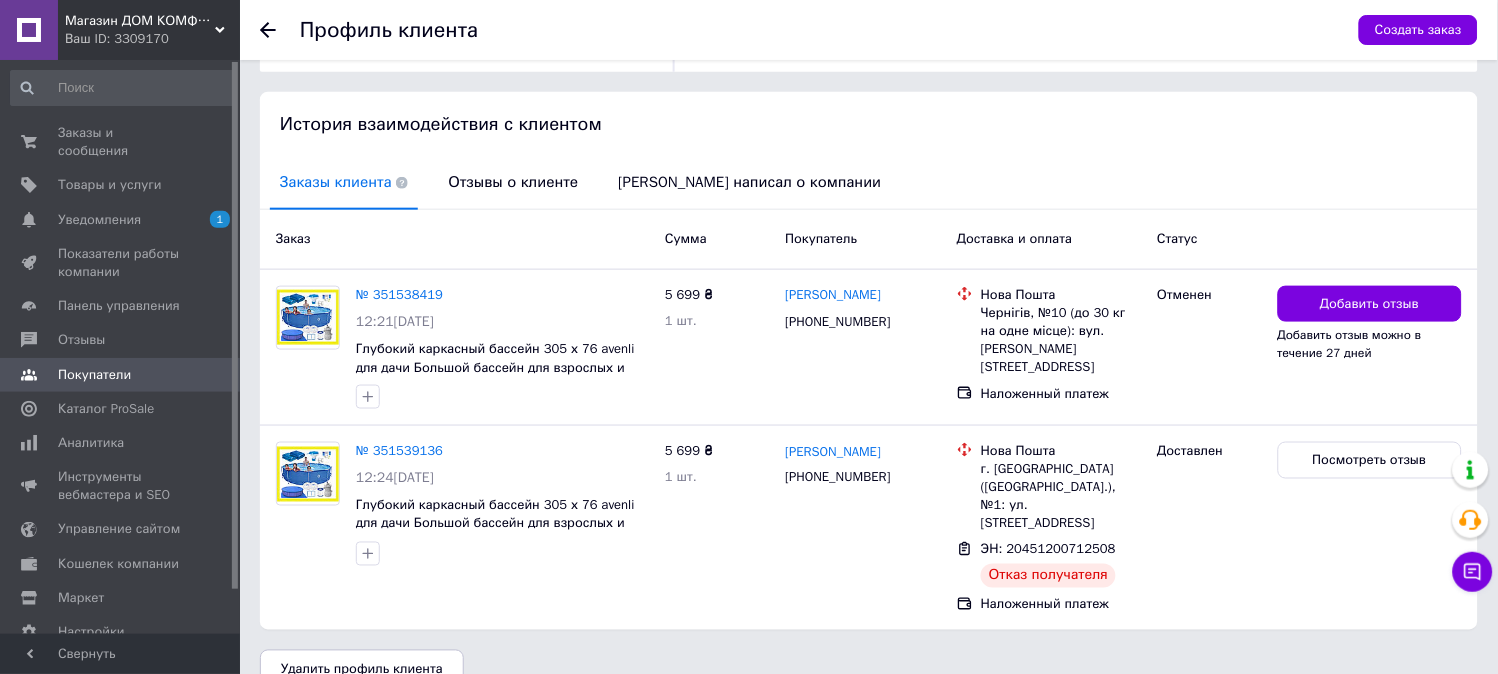 scroll, scrollTop: 372, scrollLeft: 0, axis: vertical 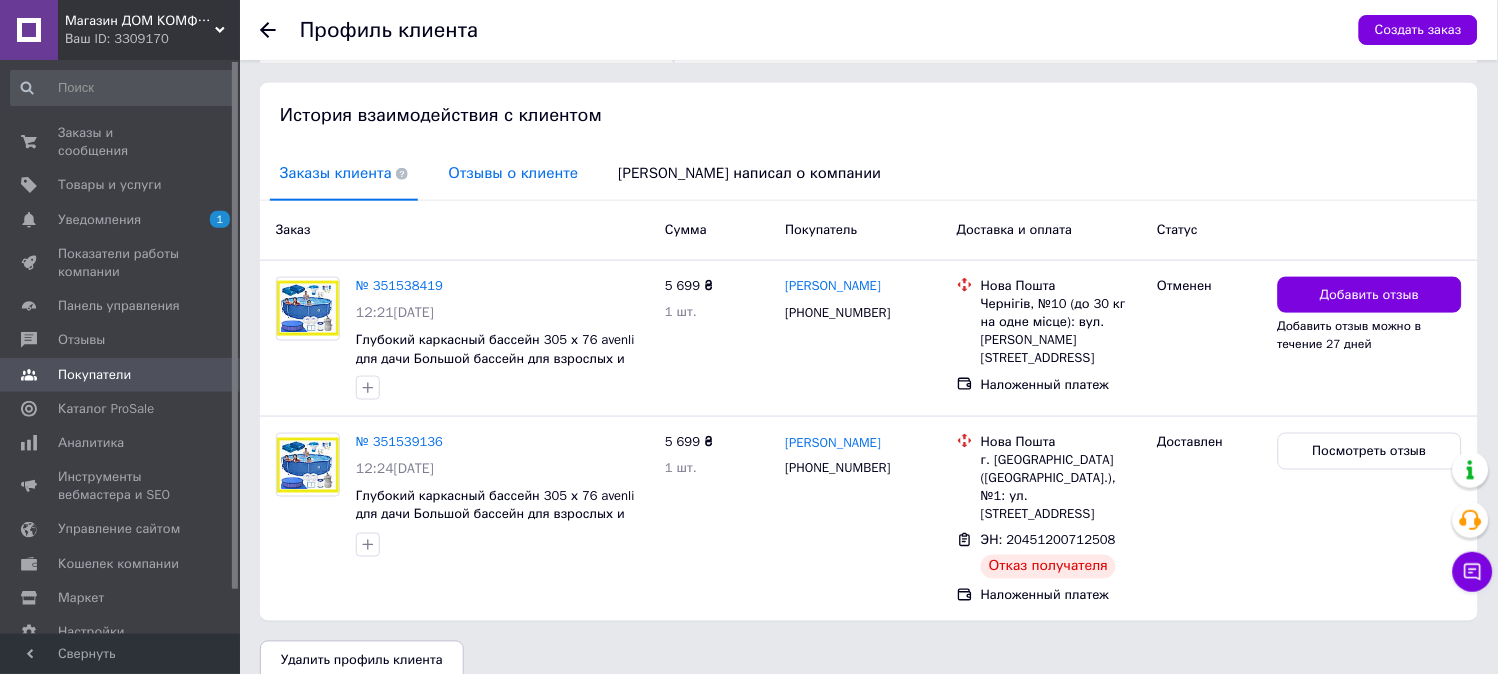 click on "Отзывы о клиенте" at bounding box center (513, 173) 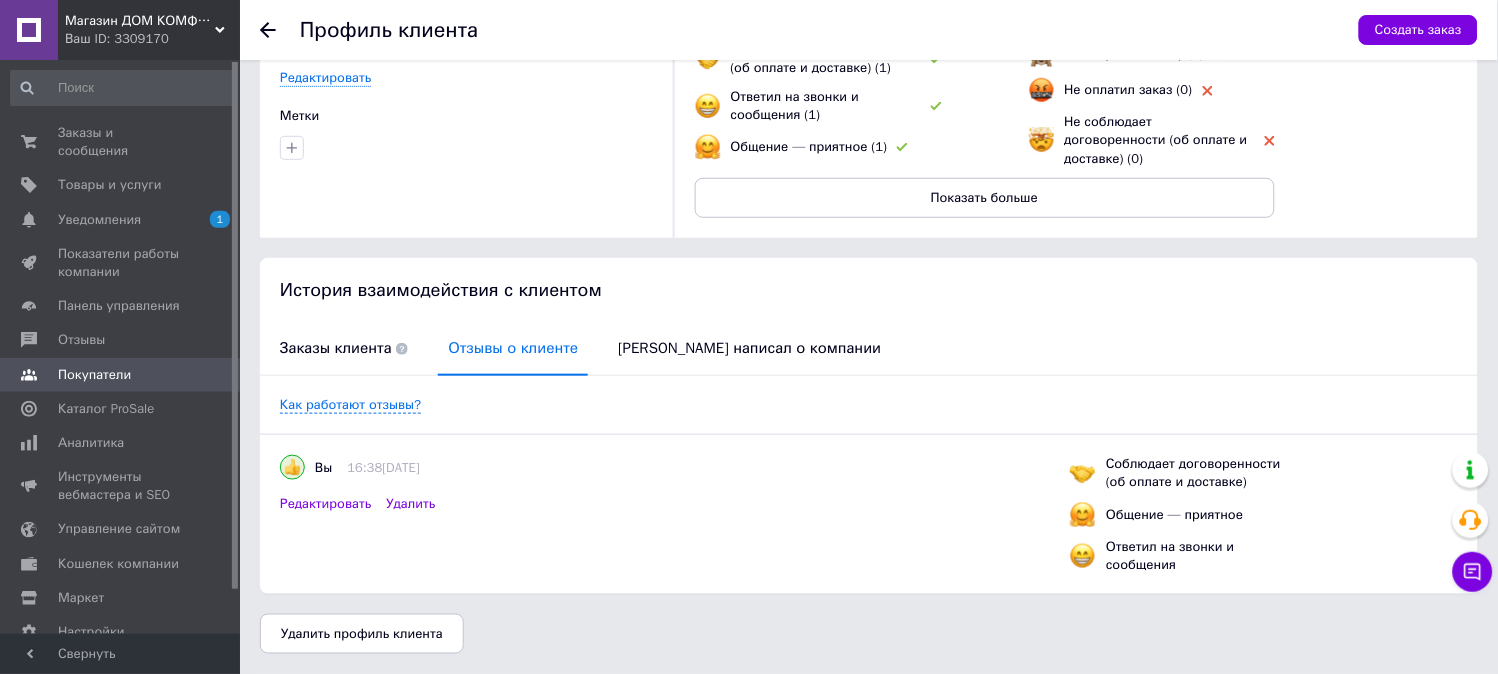 scroll, scrollTop: 187, scrollLeft: 0, axis: vertical 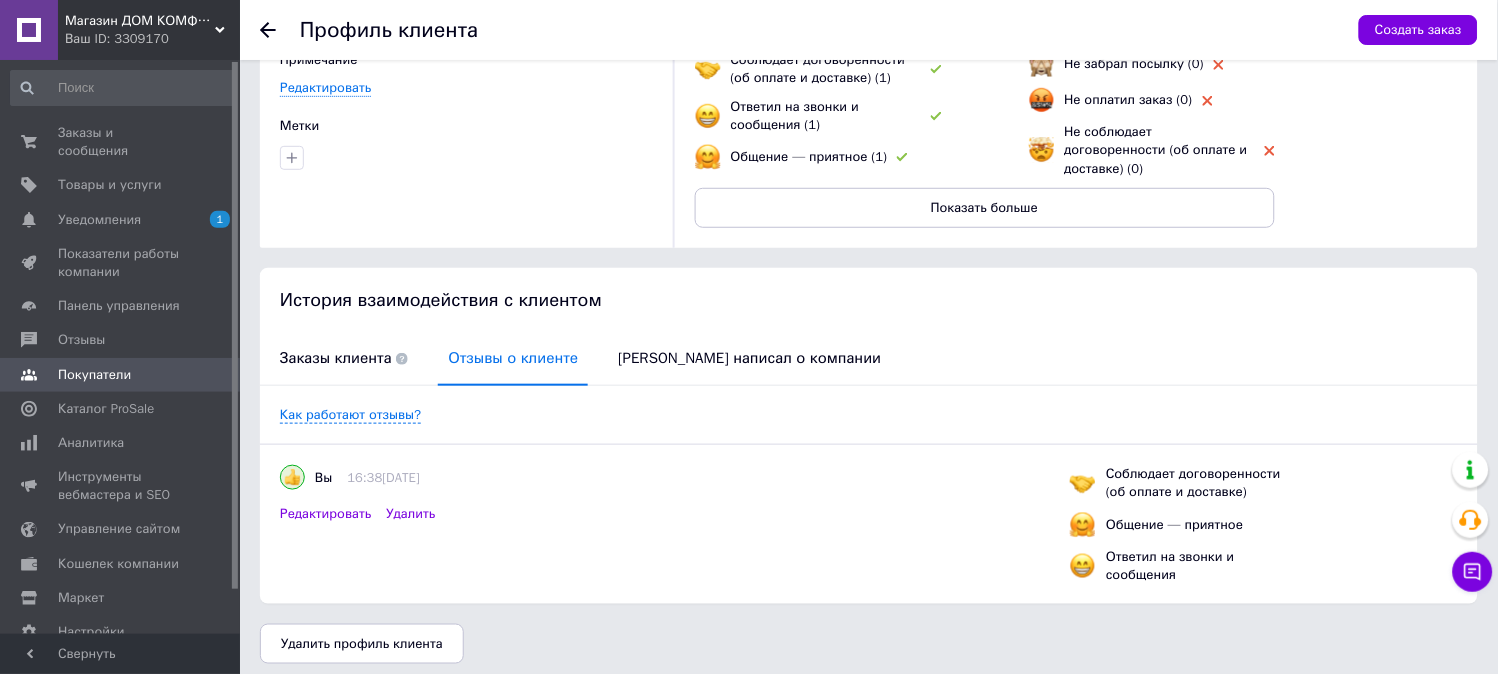 click at bounding box center [280, 30] 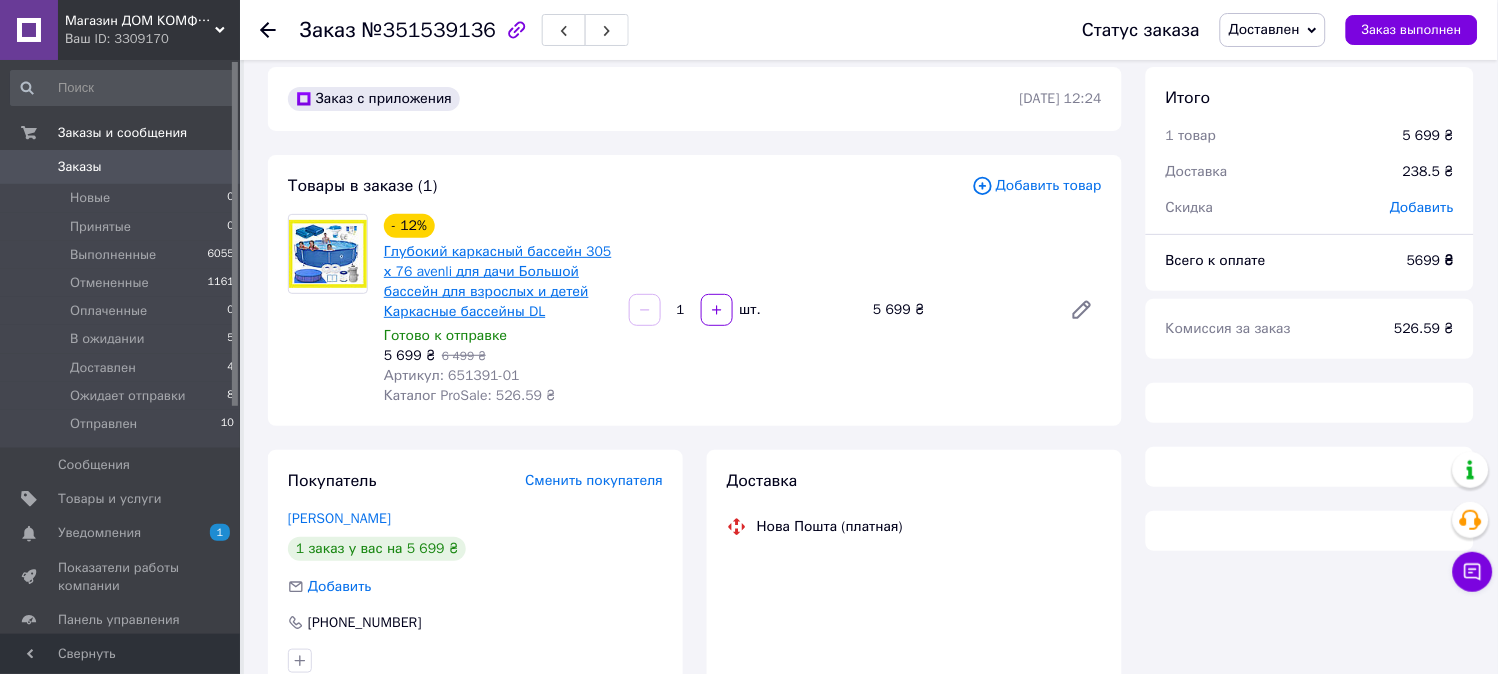 scroll, scrollTop: 61, scrollLeft: 0, axis: vertical 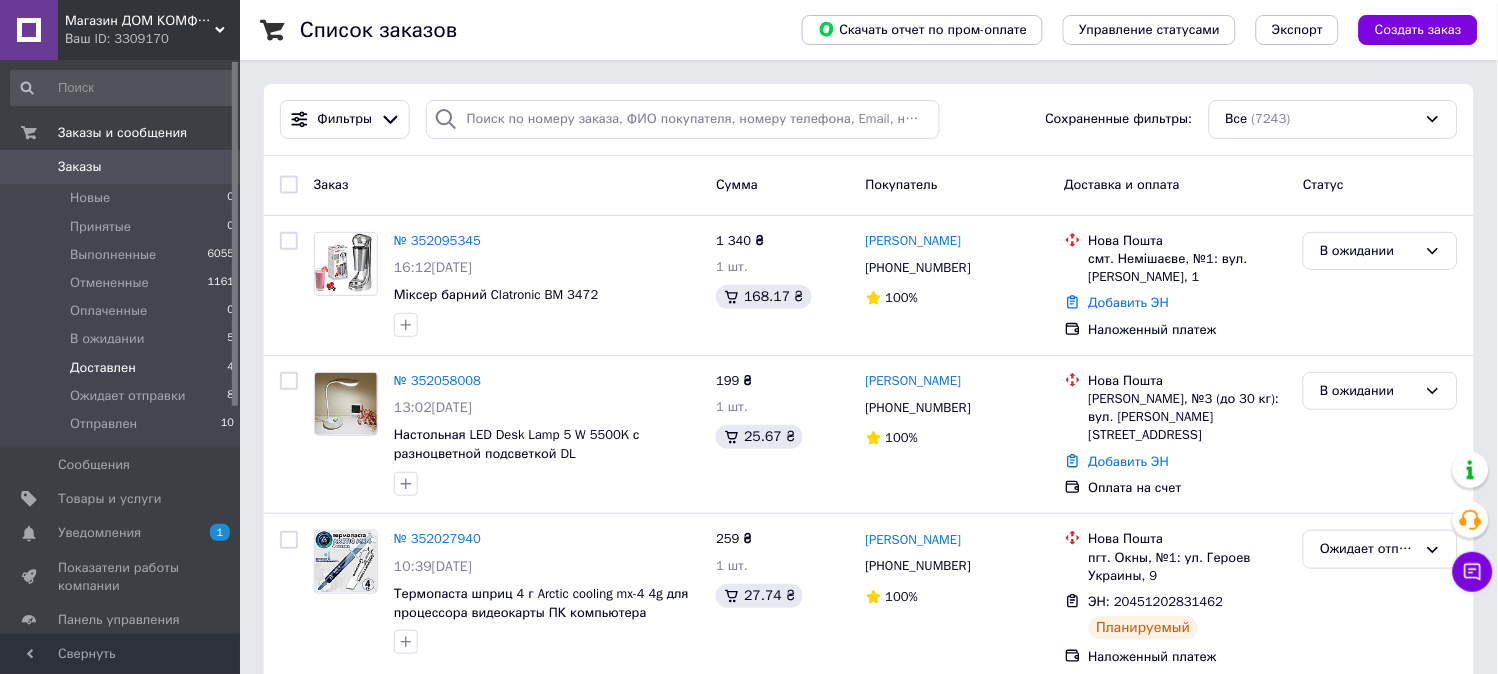 click on "Доставлен 4" at bounding box center [123, 368] 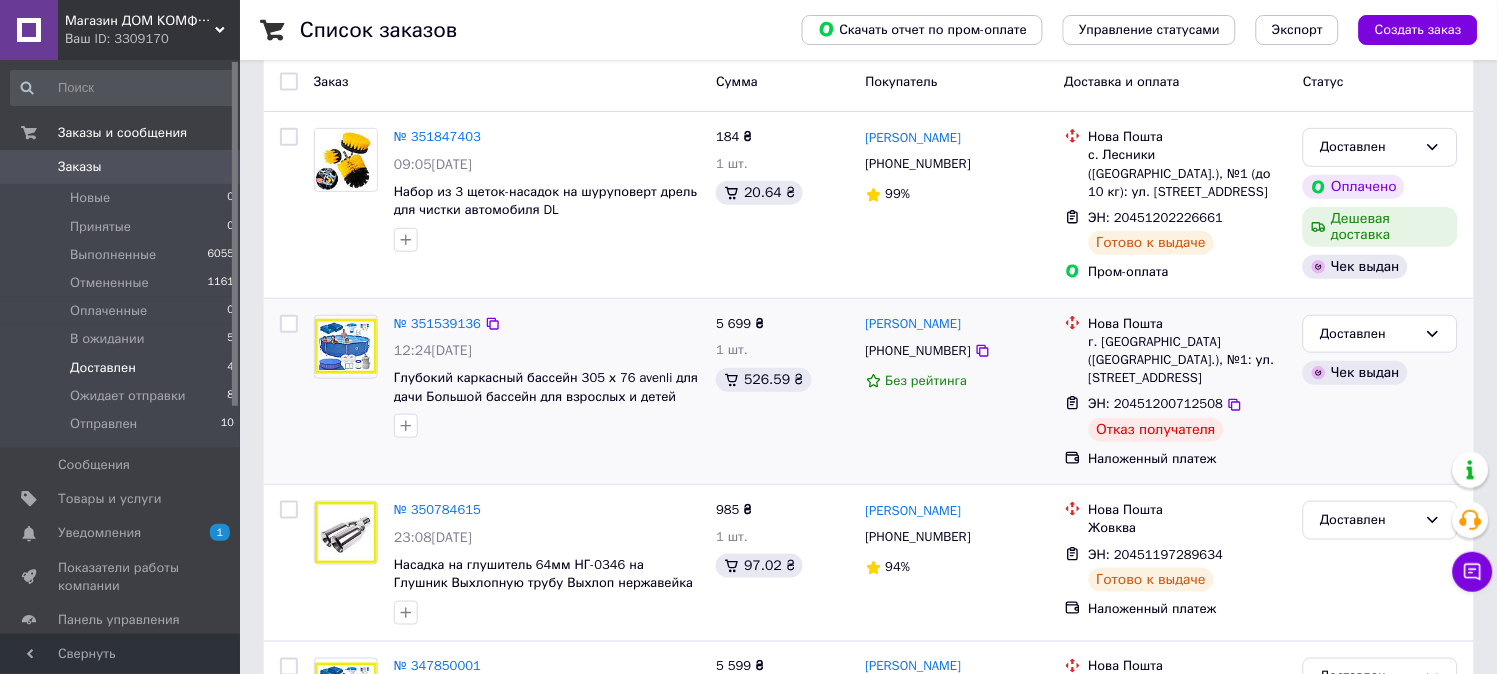 scroll, scrollTop: 286, scrollLeft: 0, axis: vertical 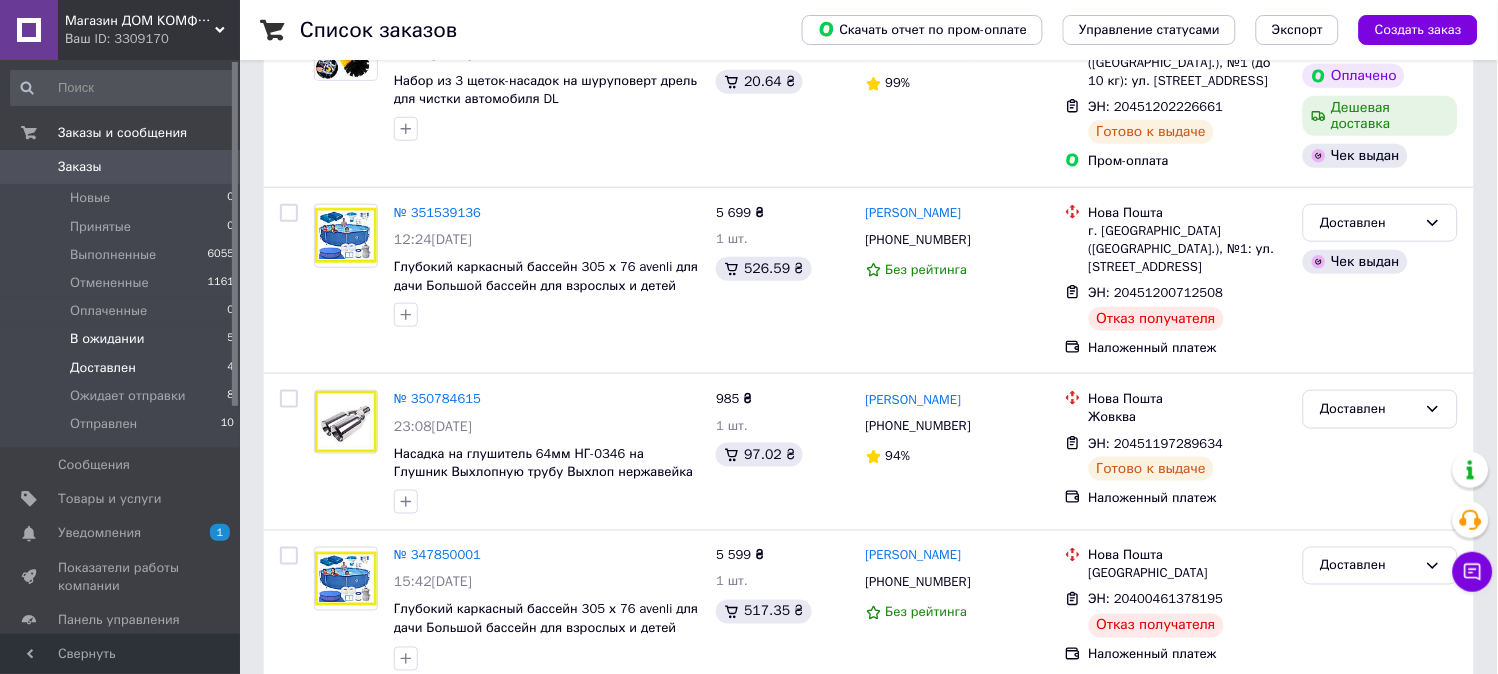 click on "В ожидании 5" at bounding box center (123, 339) 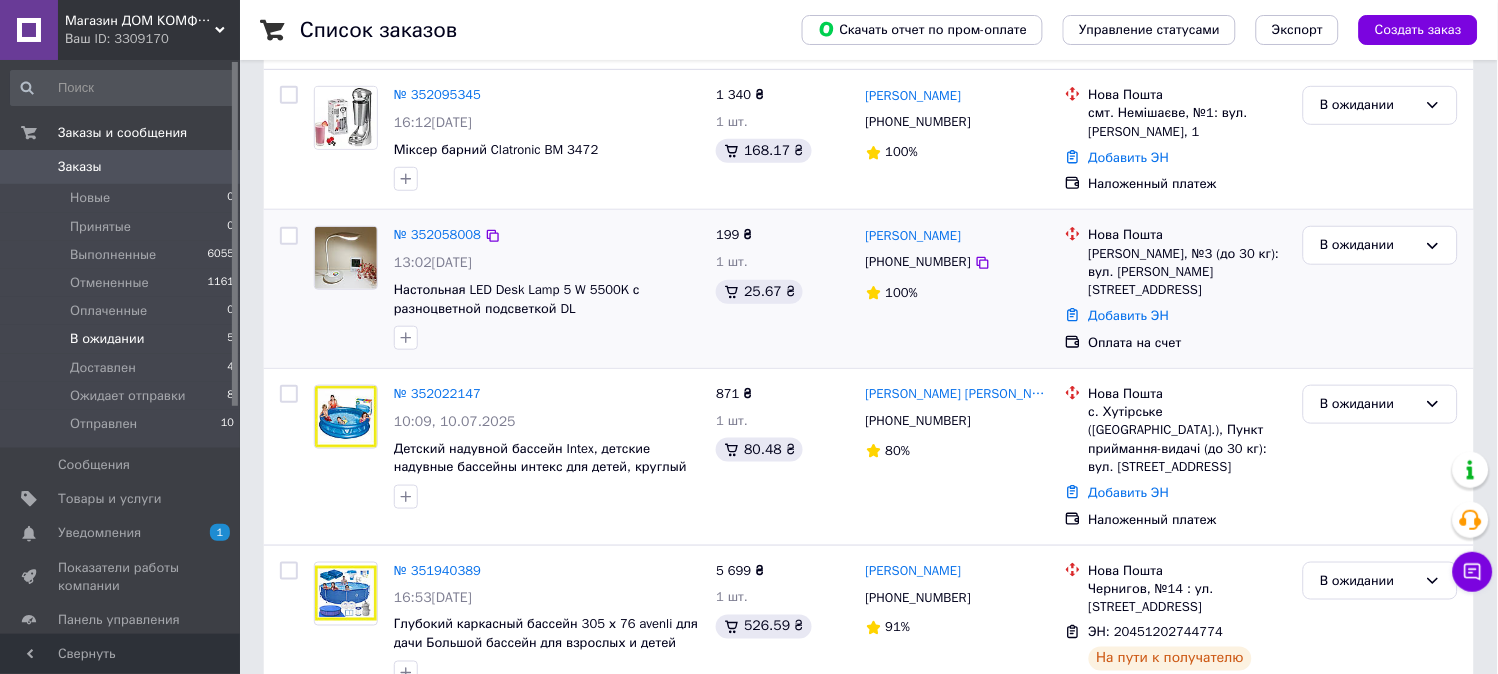 scroll, scrollTop: 428, scrollLeft: 0, axis: vertical 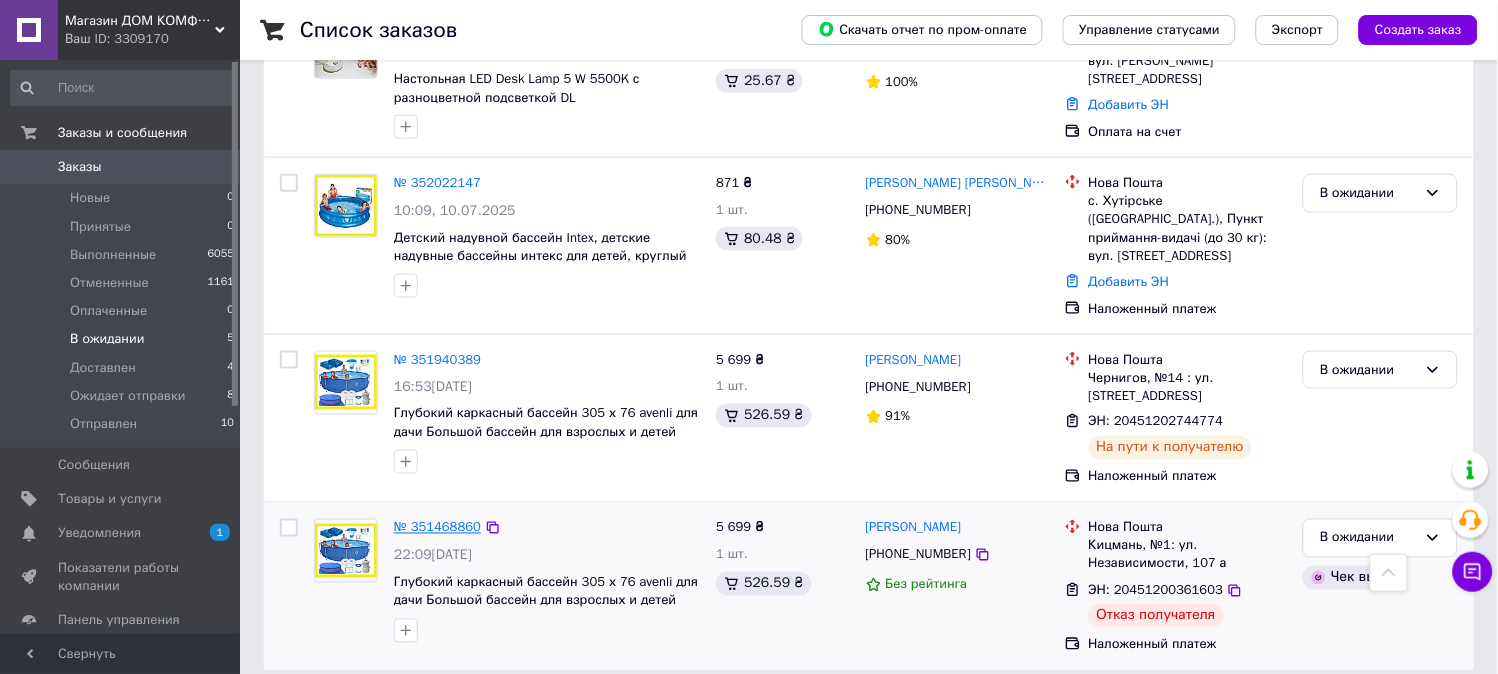 click on "№ 351468860" at bounding box center (437, 527) 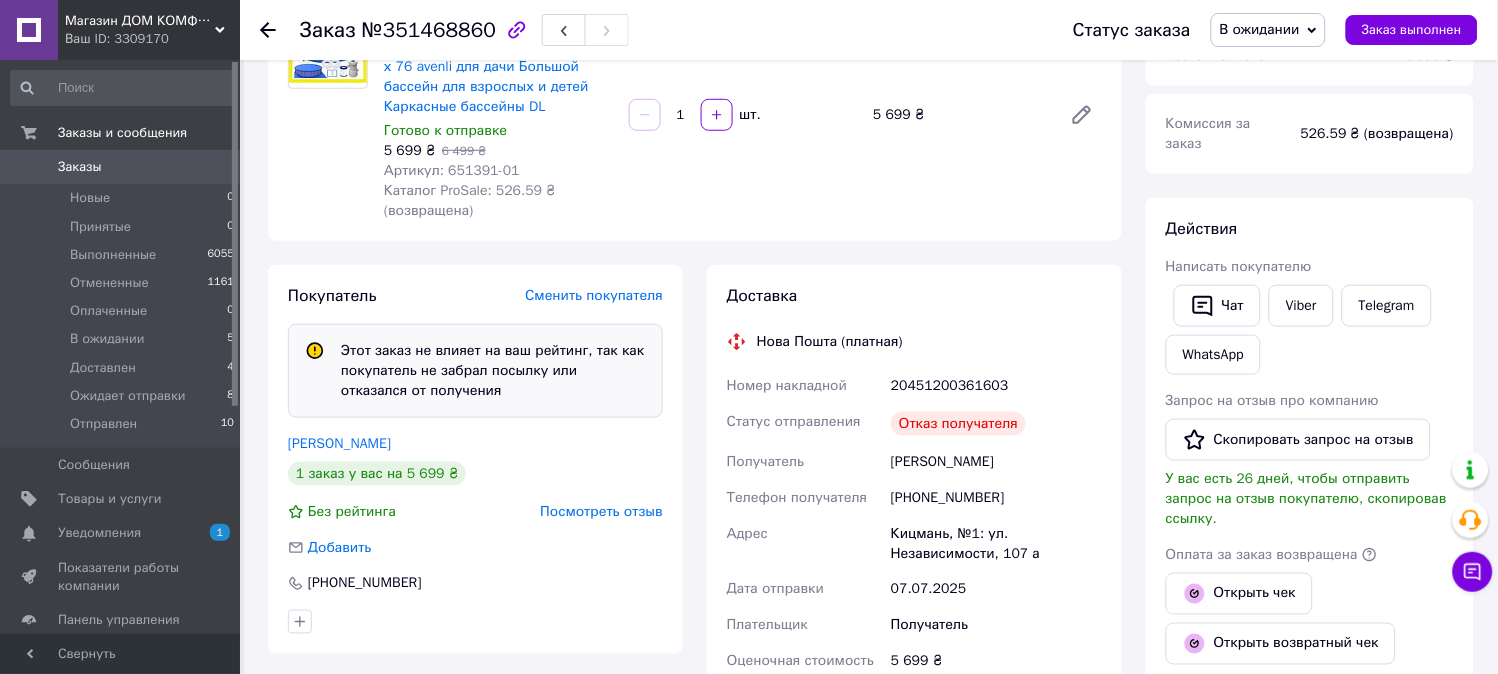 scroll, scrollTop: 724, scrollLeft: 0, axis: vertical 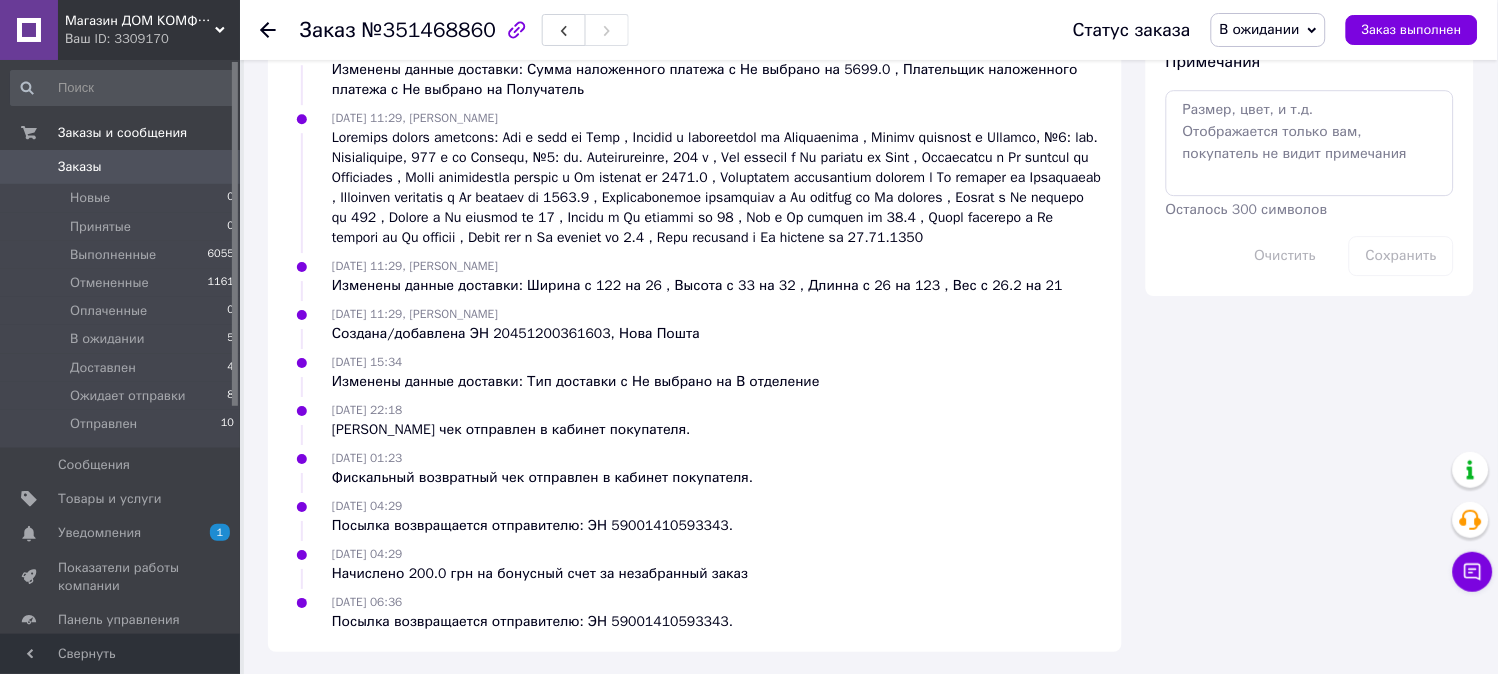 click on "Посылка возвращается отправителю: ЭН 59001410593343." at bounding box center [532, 622] 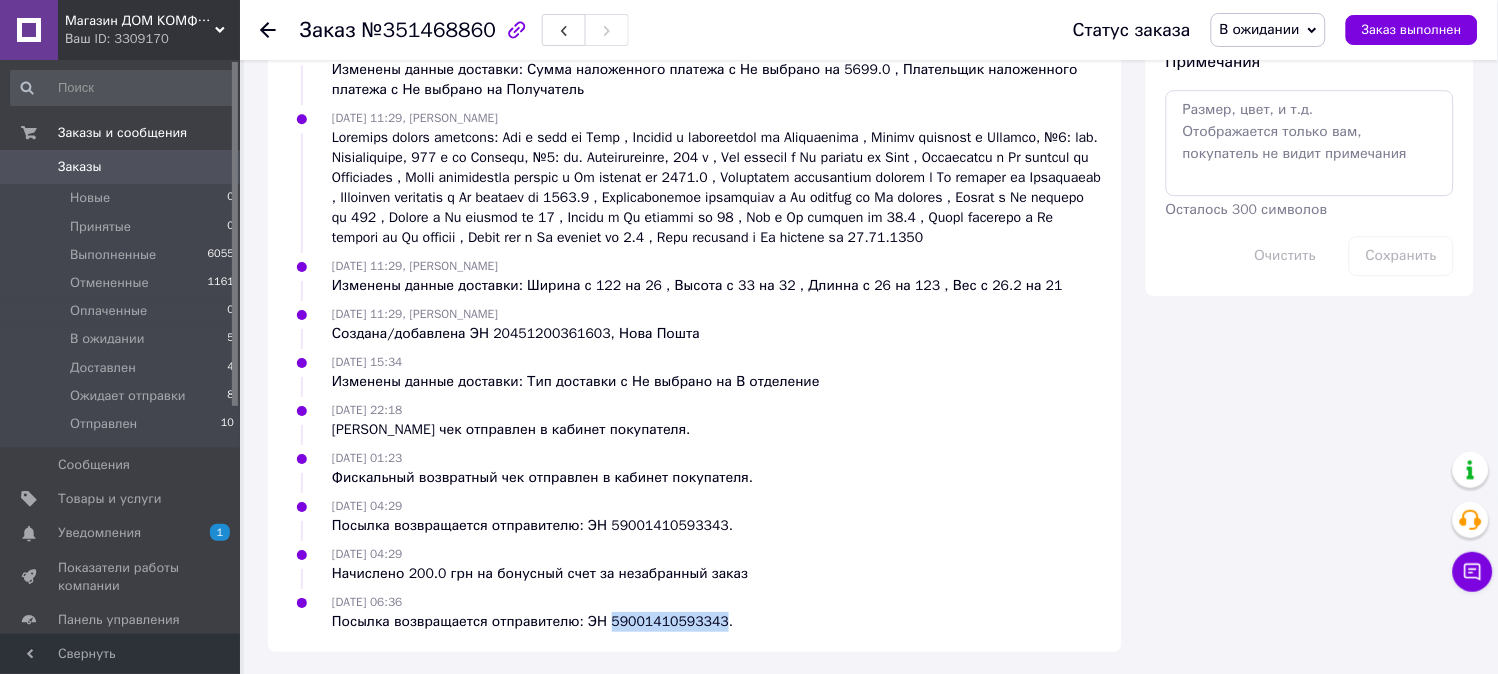 click on "Посылка возвращается отправителю: ЭН 59001410593343." at bounding box center (532, 622) 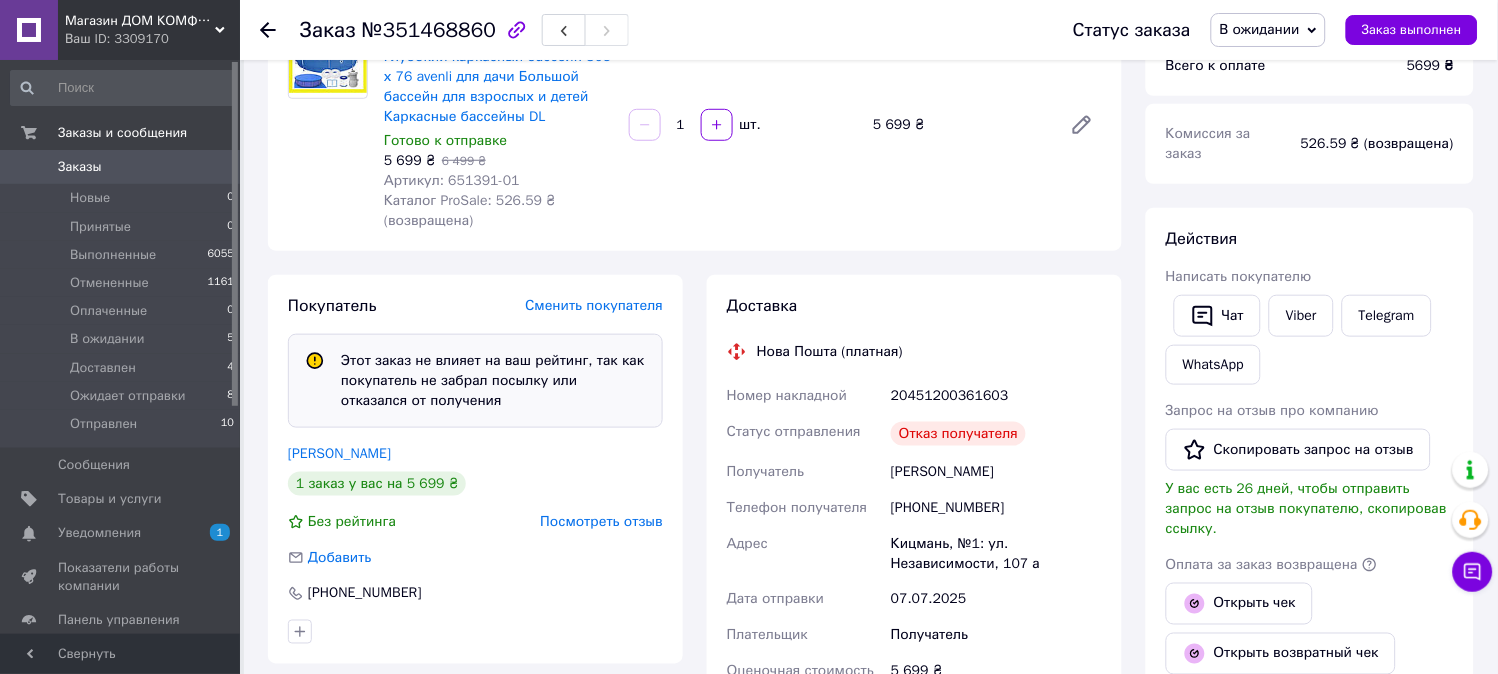 scroll, scrollTop: 0, scrollLeft: 0, axis: both 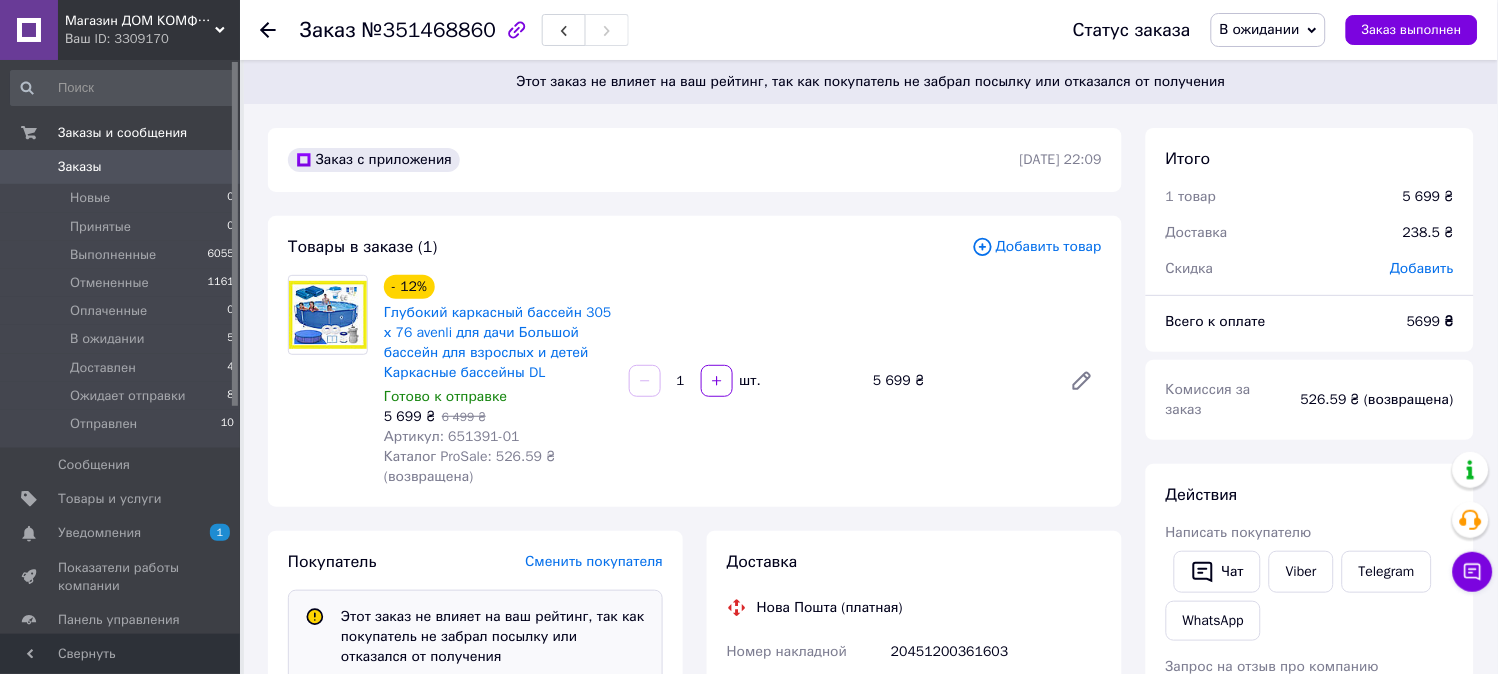 click on "Заказы" at bounding box center (121, 167) 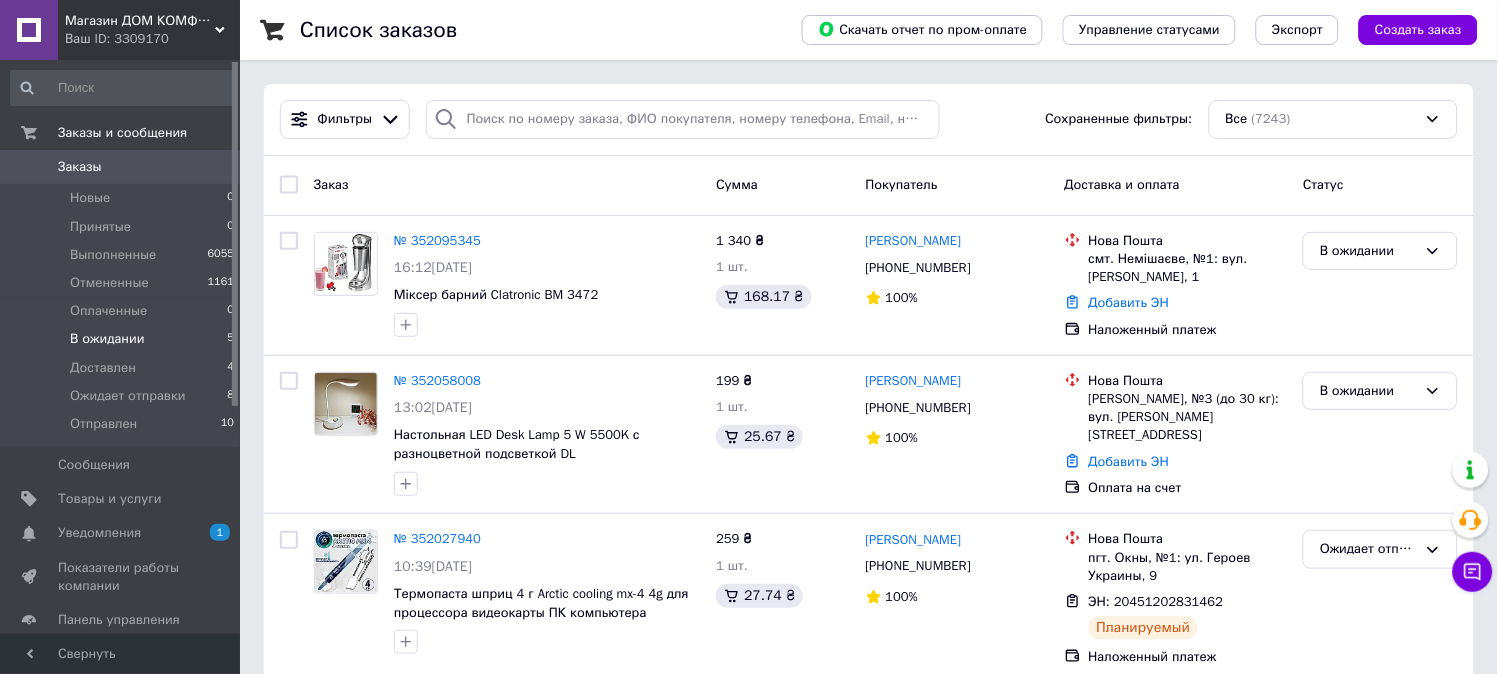 click on "В ожидании 5" at bounding box center [123, 339] 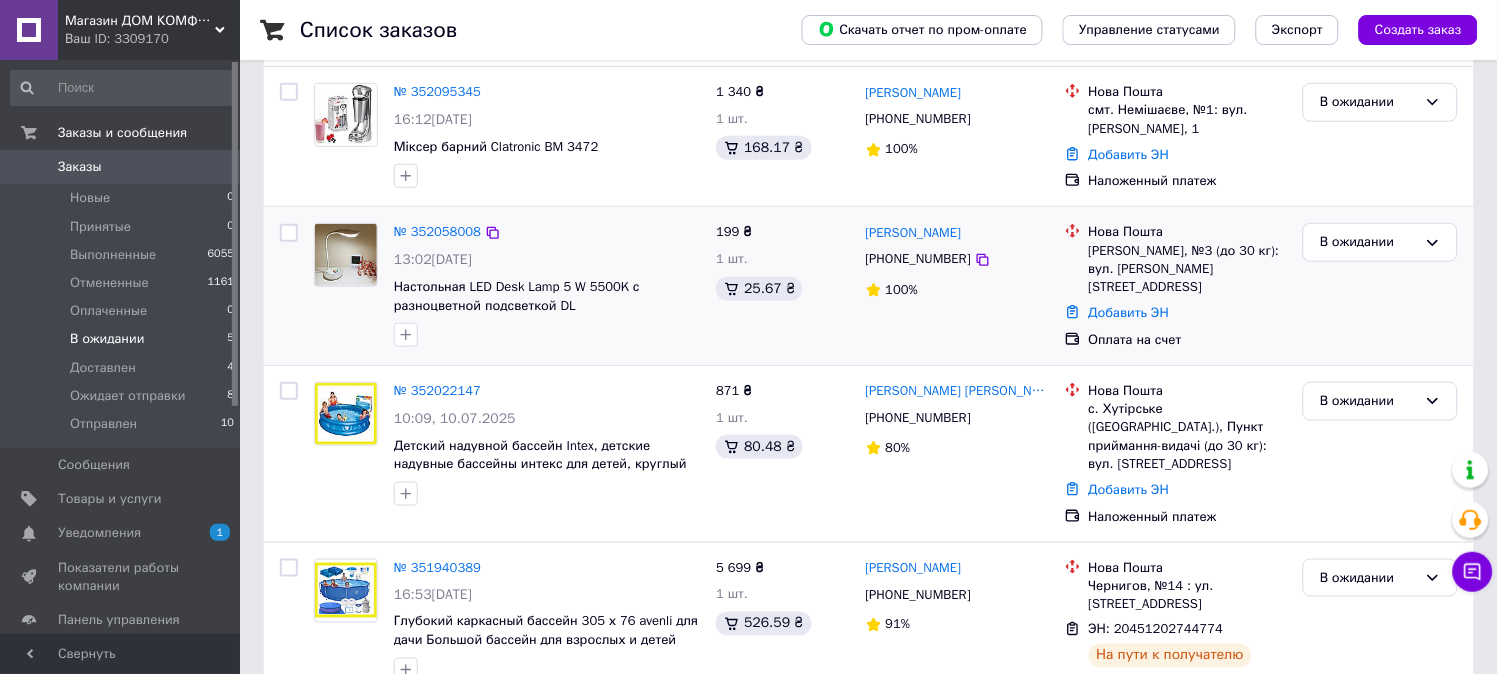 scroll, scrollTop: 428, scrollLeft: 0, axis: vertical 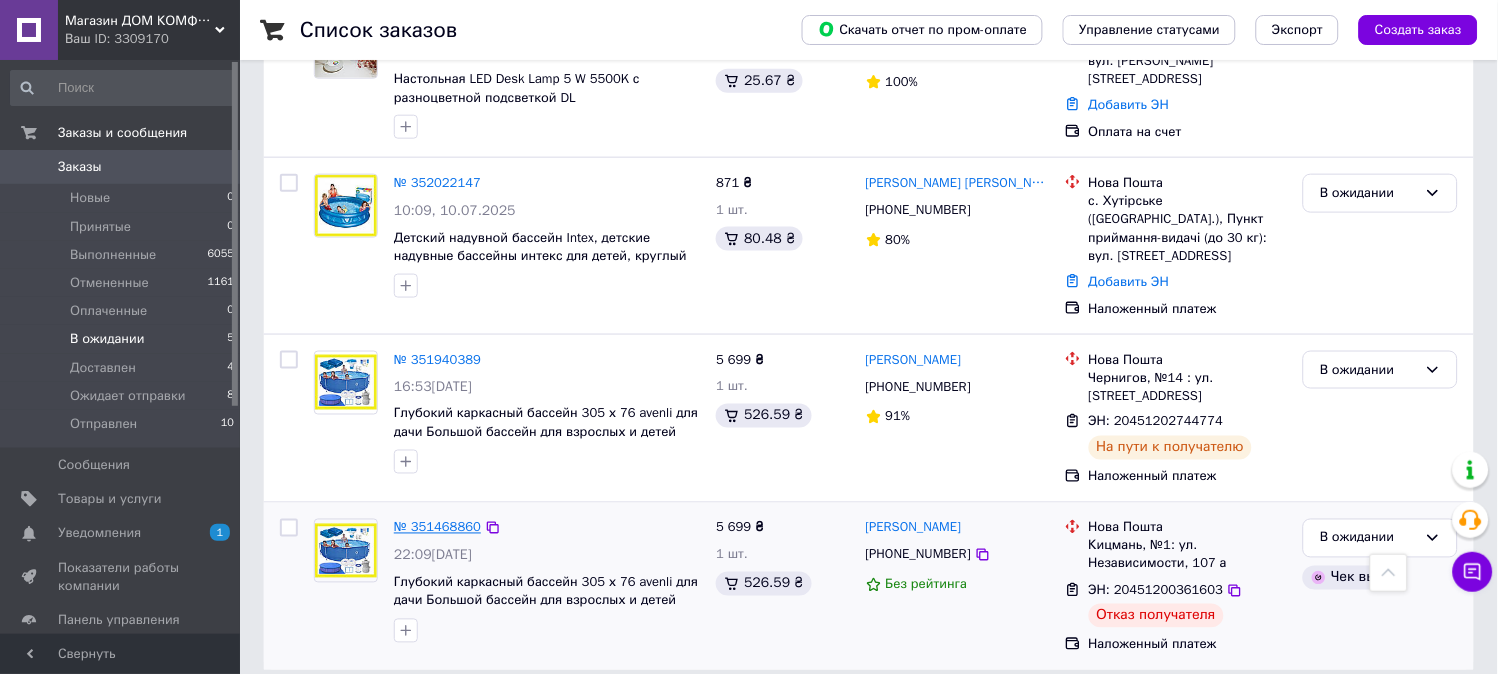 click on "№ 351468860" at bounding box center (437, 527) 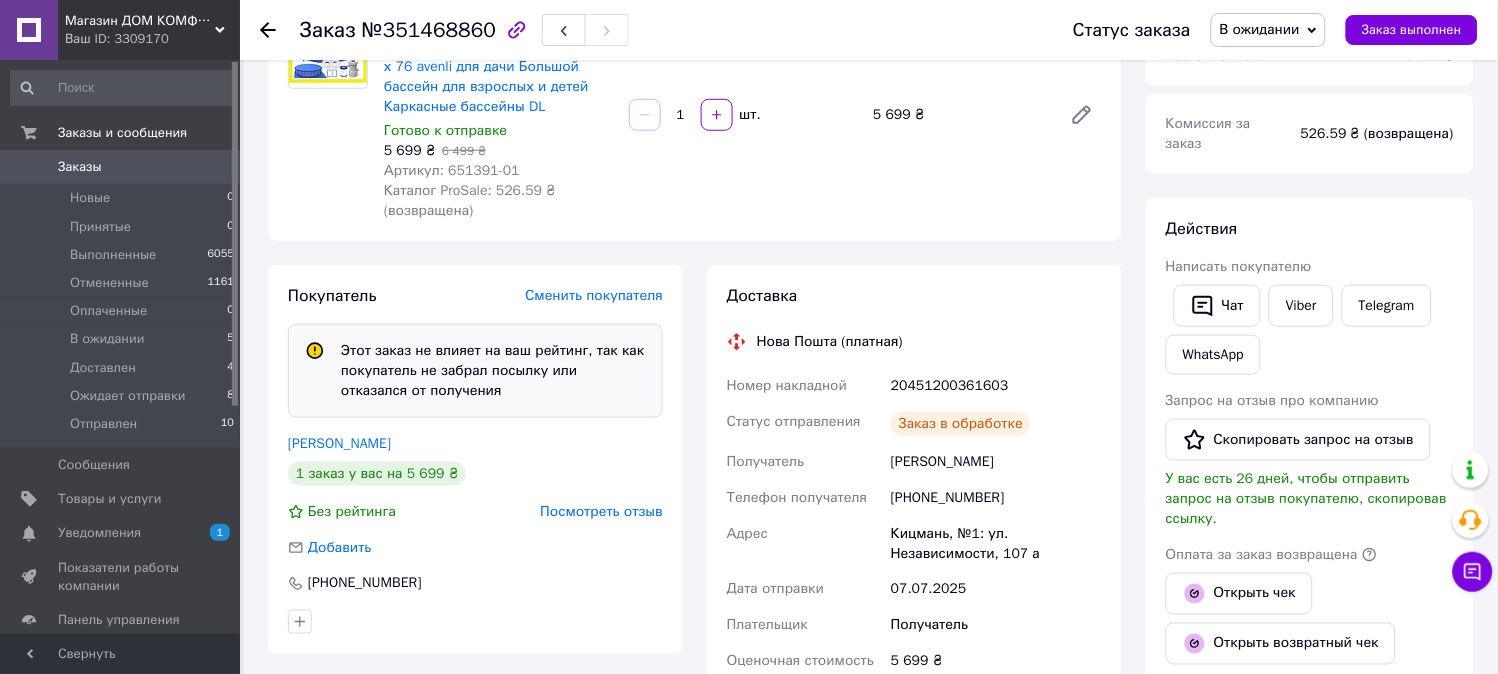 scroll, scrollTop: 428, scrollLeft: 0, axis: vertical 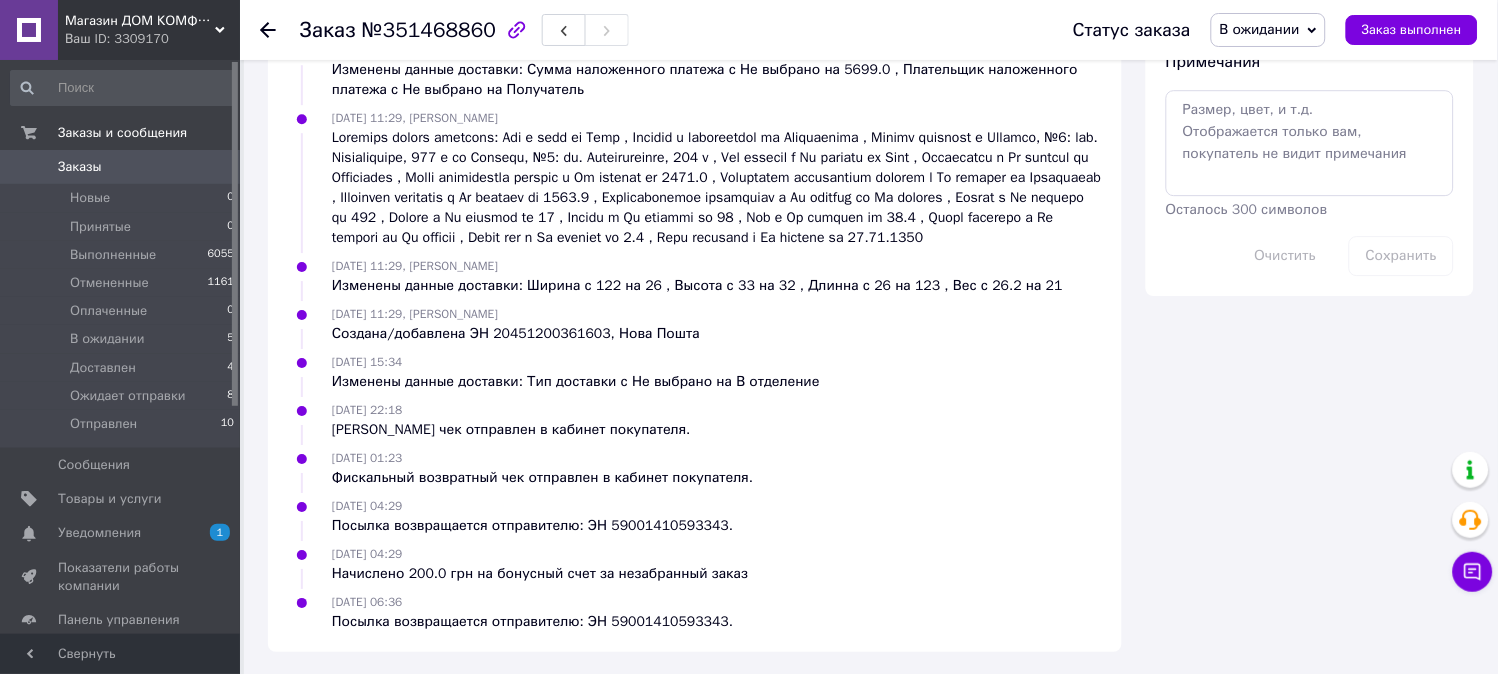 click on "Посылка возвращается отправителю: ЭН 59001410593343." at bounding box center [532, 622] 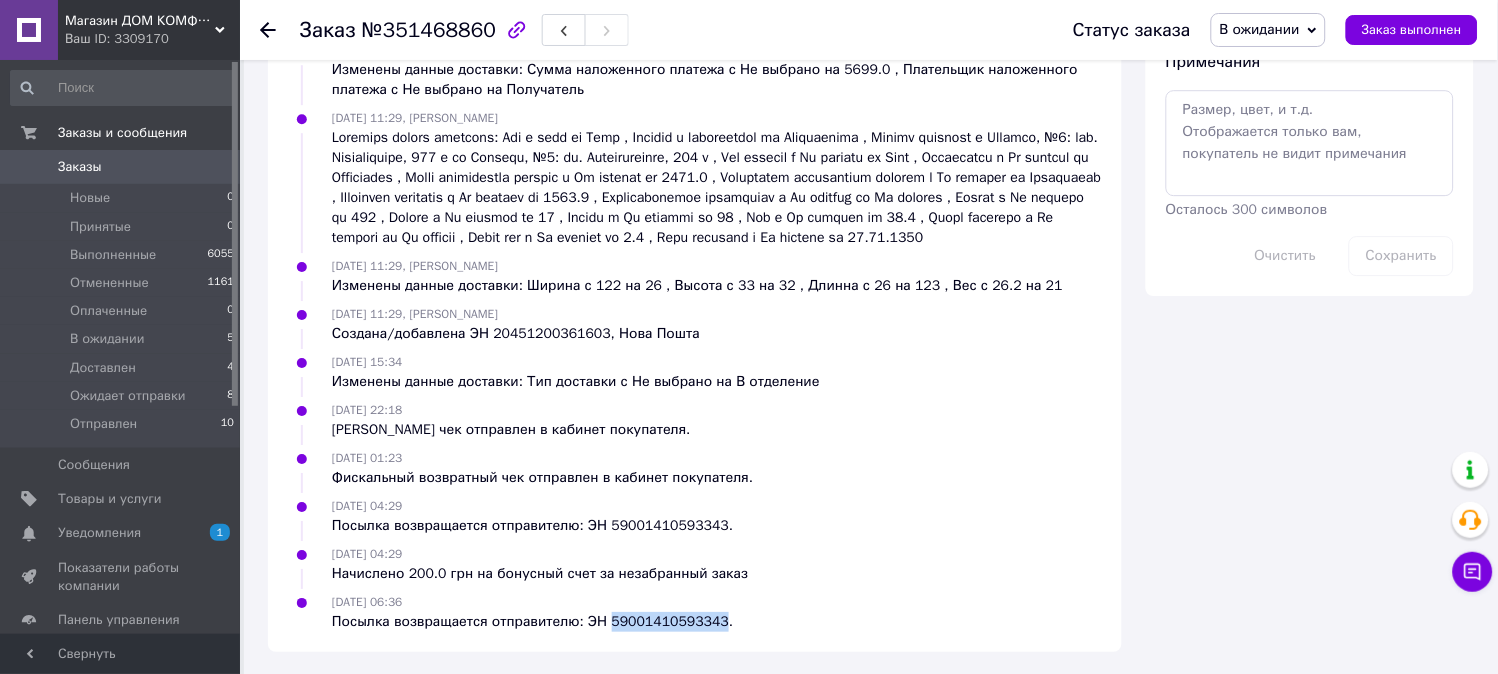 click on "Посылка возвращается отправителю: ЭН 59001410593343." at bounding box center [532, 622] 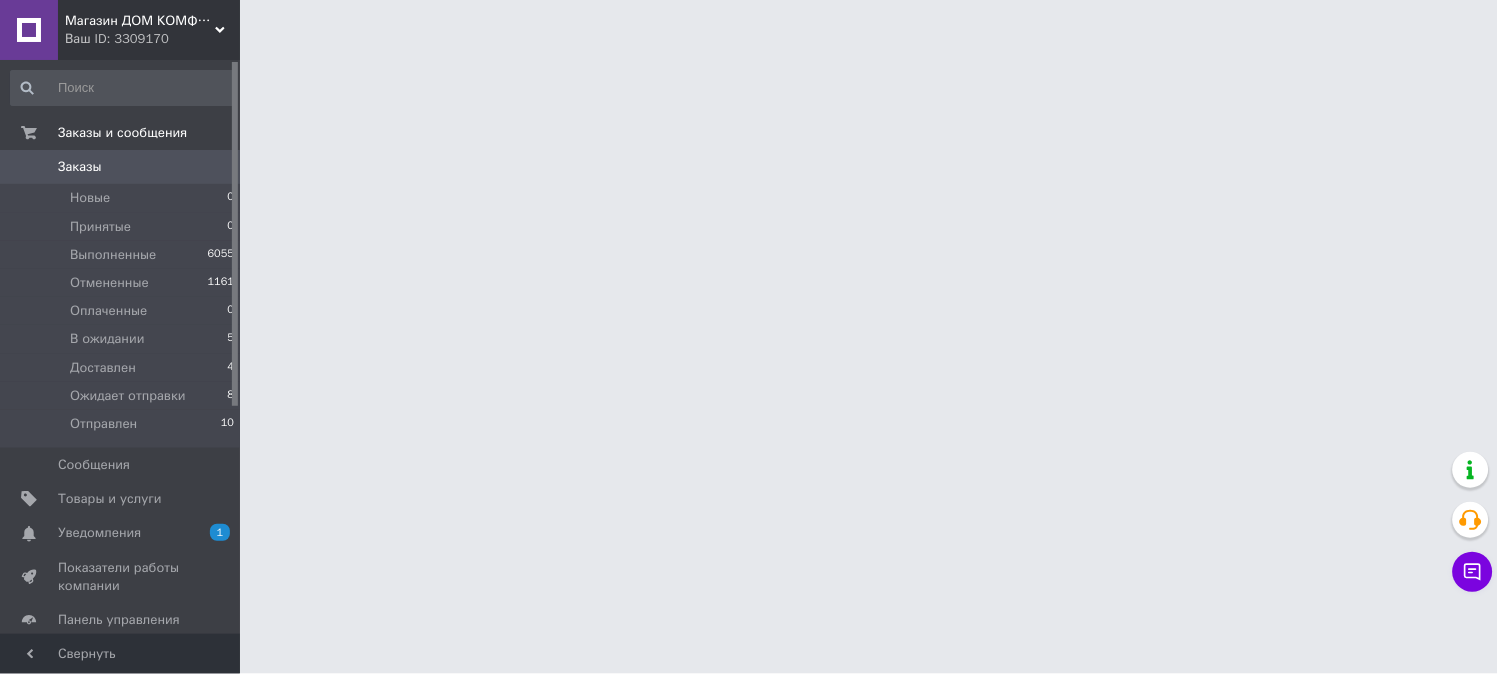 scroll, scrollTop: 0, scrollLeft: 0, axis: both 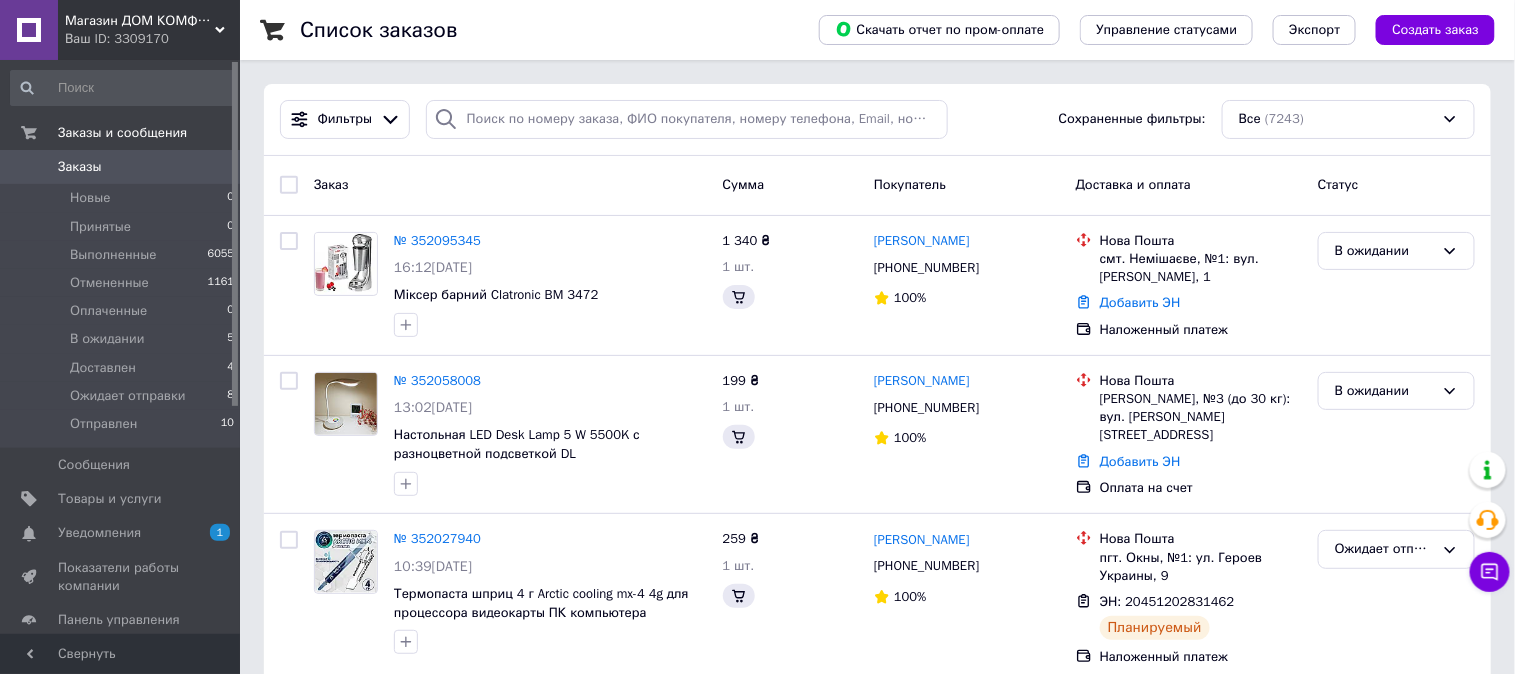 click on "В ожидании 5" at bounding box center [123, 339] 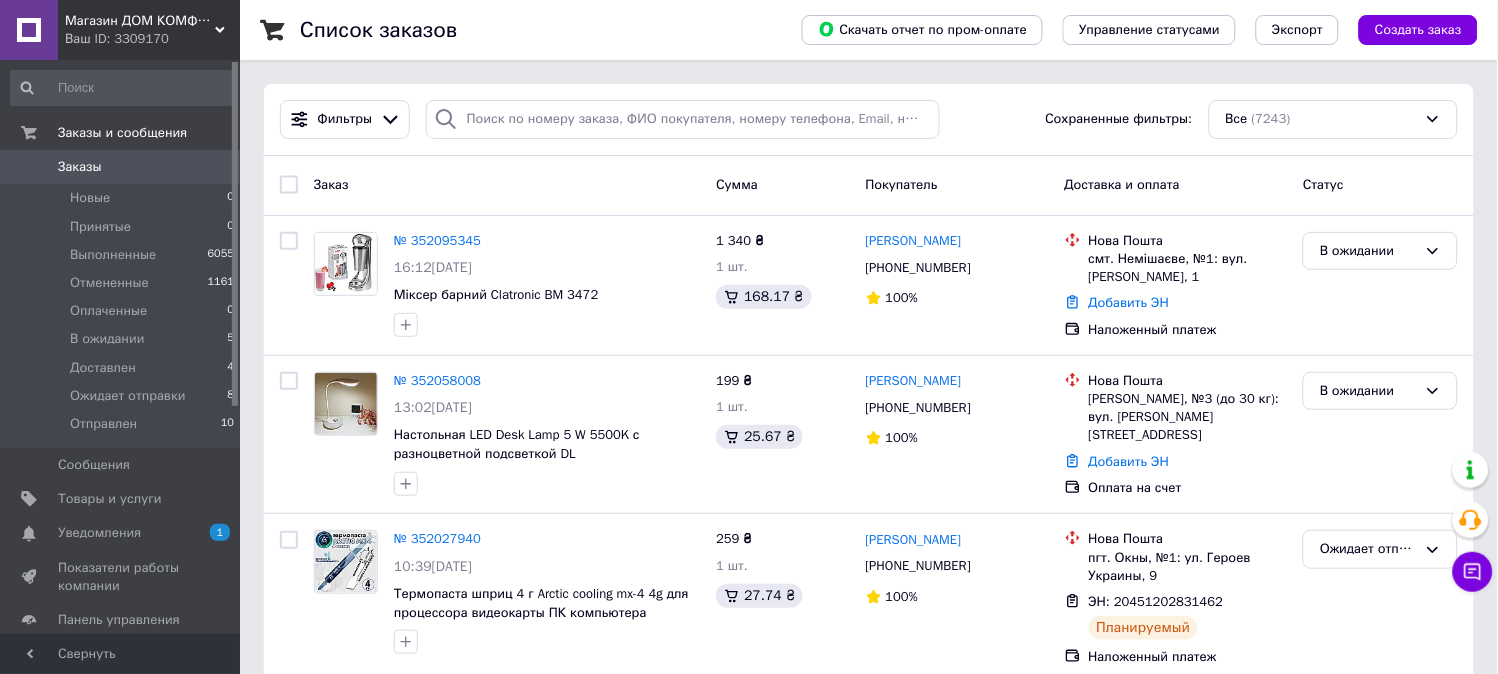 click on "В ожидании 5" at bounding box center (123, 339) 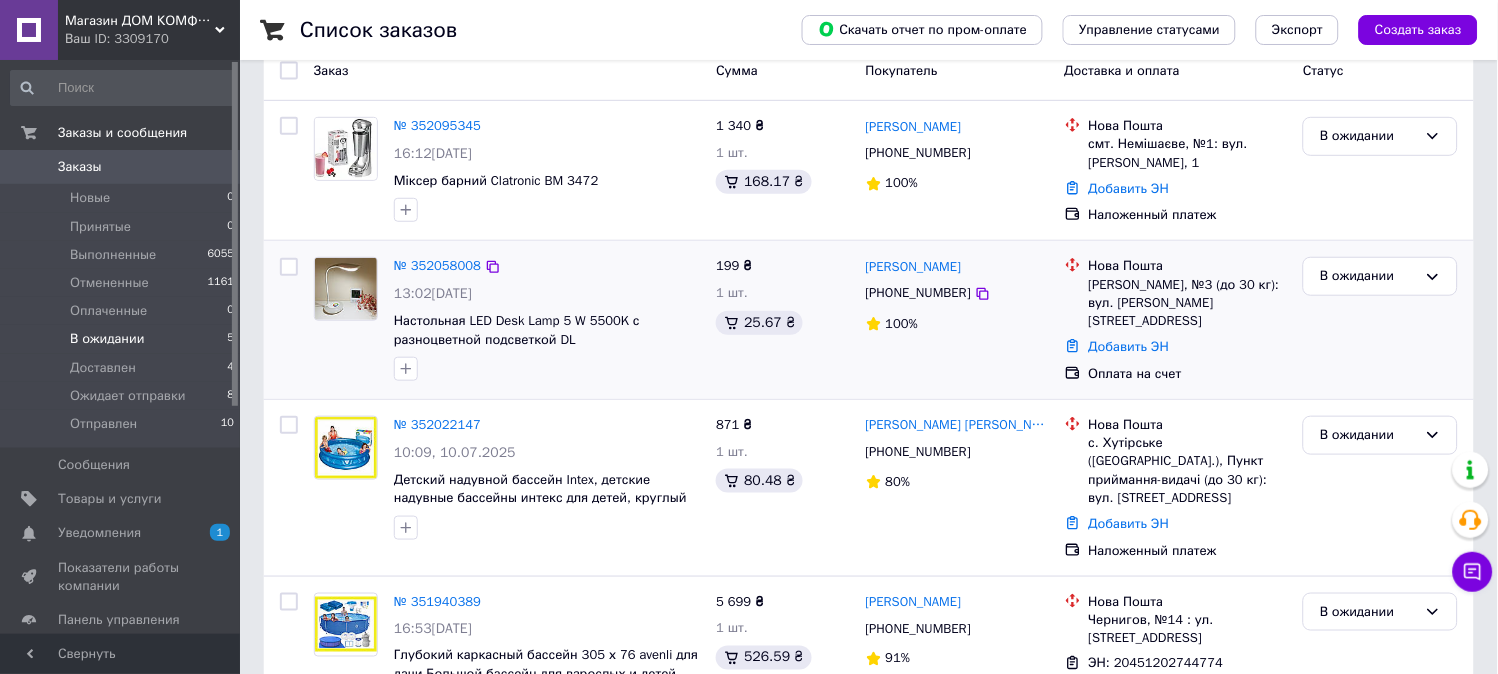scroll, scrollTop: 428, scrollLeft: 0, axis: vertical 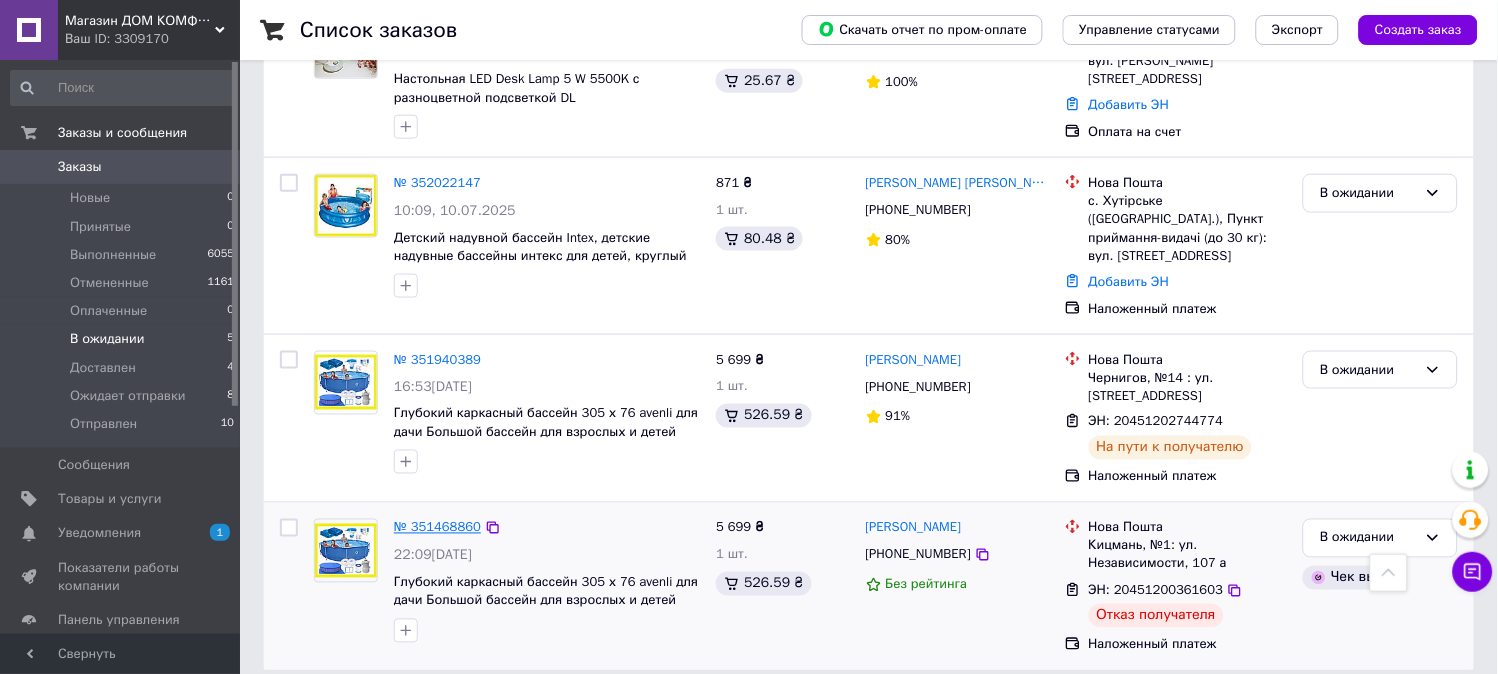 click on "№ 351468860" at bounding box center [437, 527] 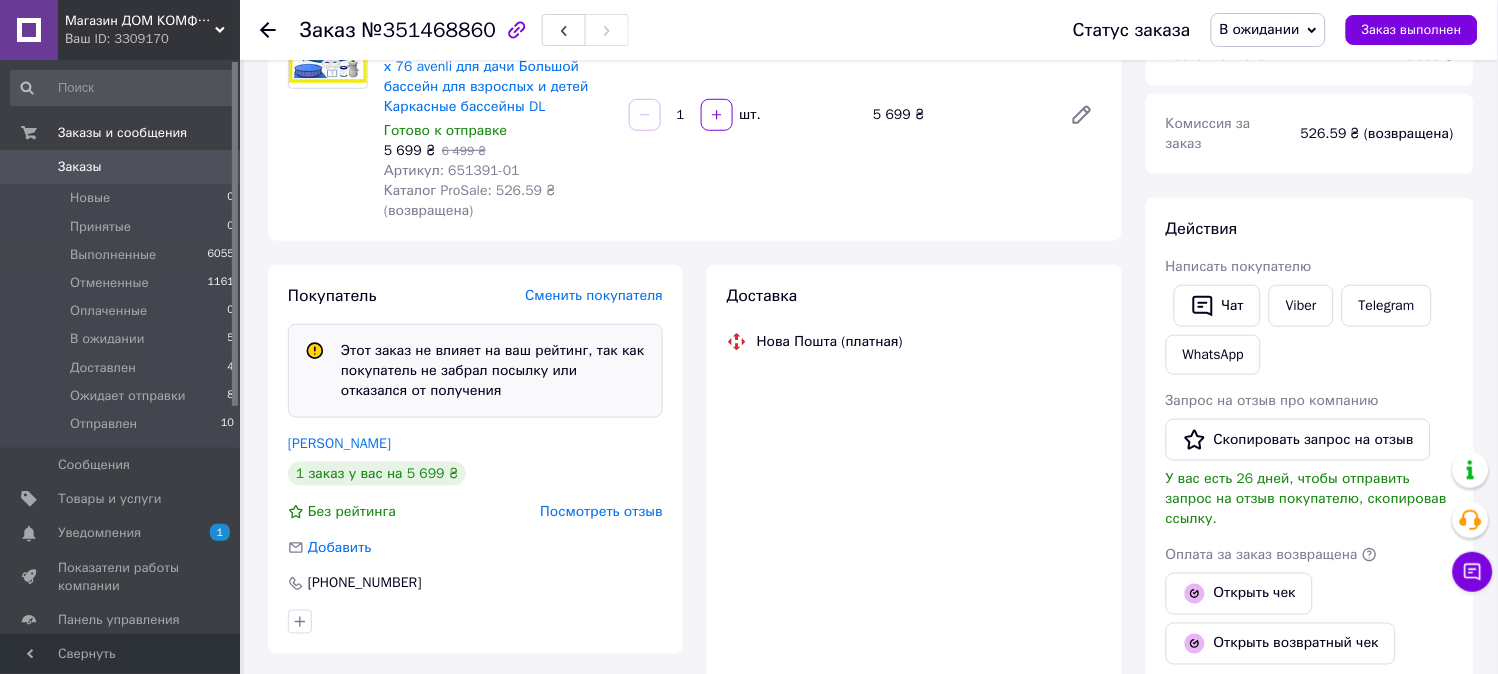 scroll, scrollTop: 428, scrollLeft: 0, axis: vertical 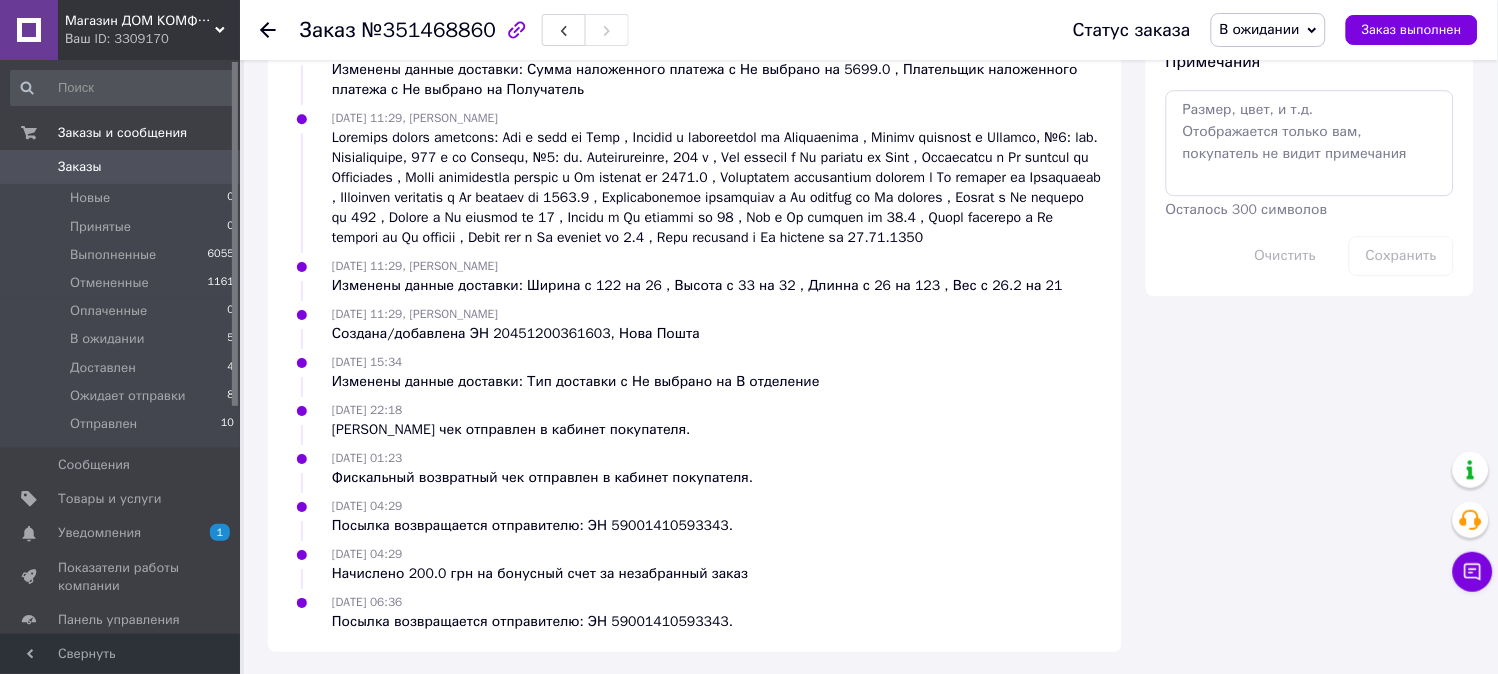 click on "Заказы 0" at bounding box center [123, 167] 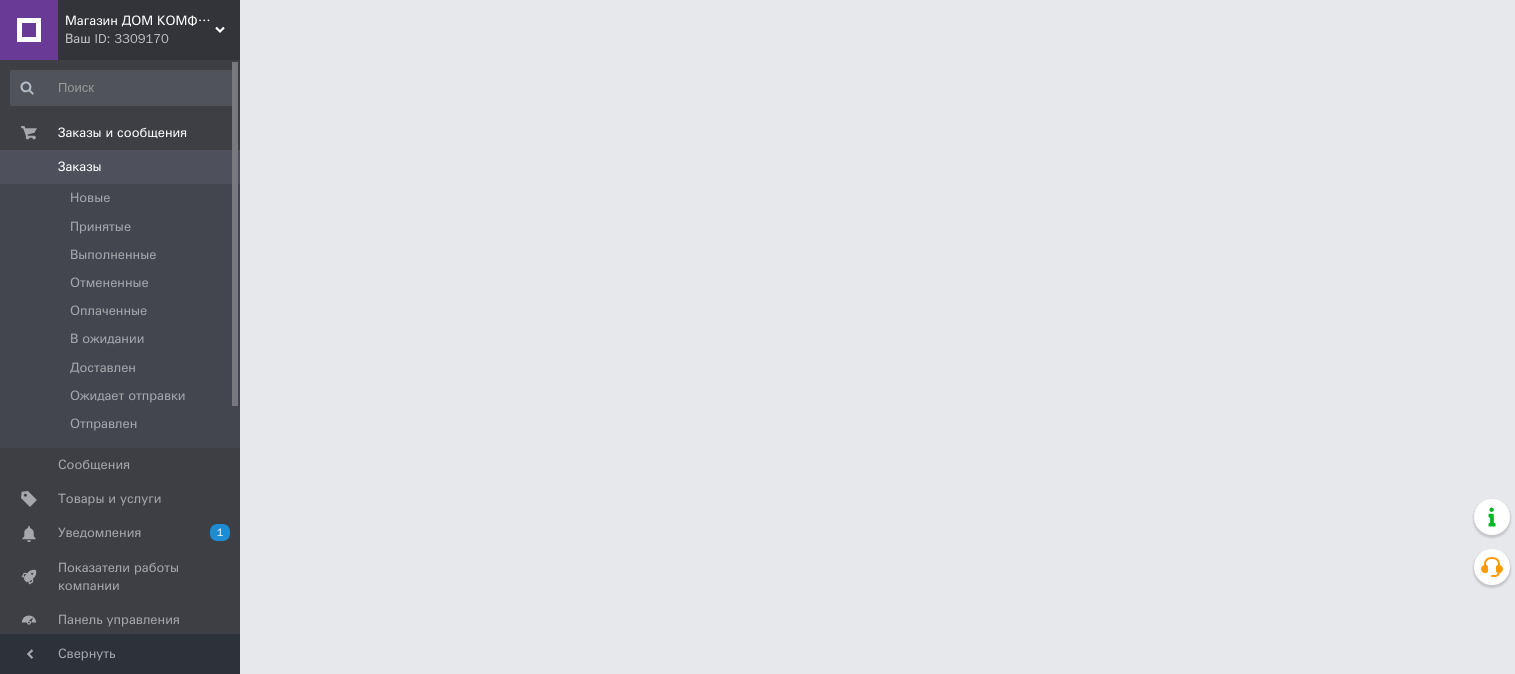 scroll, scrollTop: 0, scrollLeft: 0, axis: both 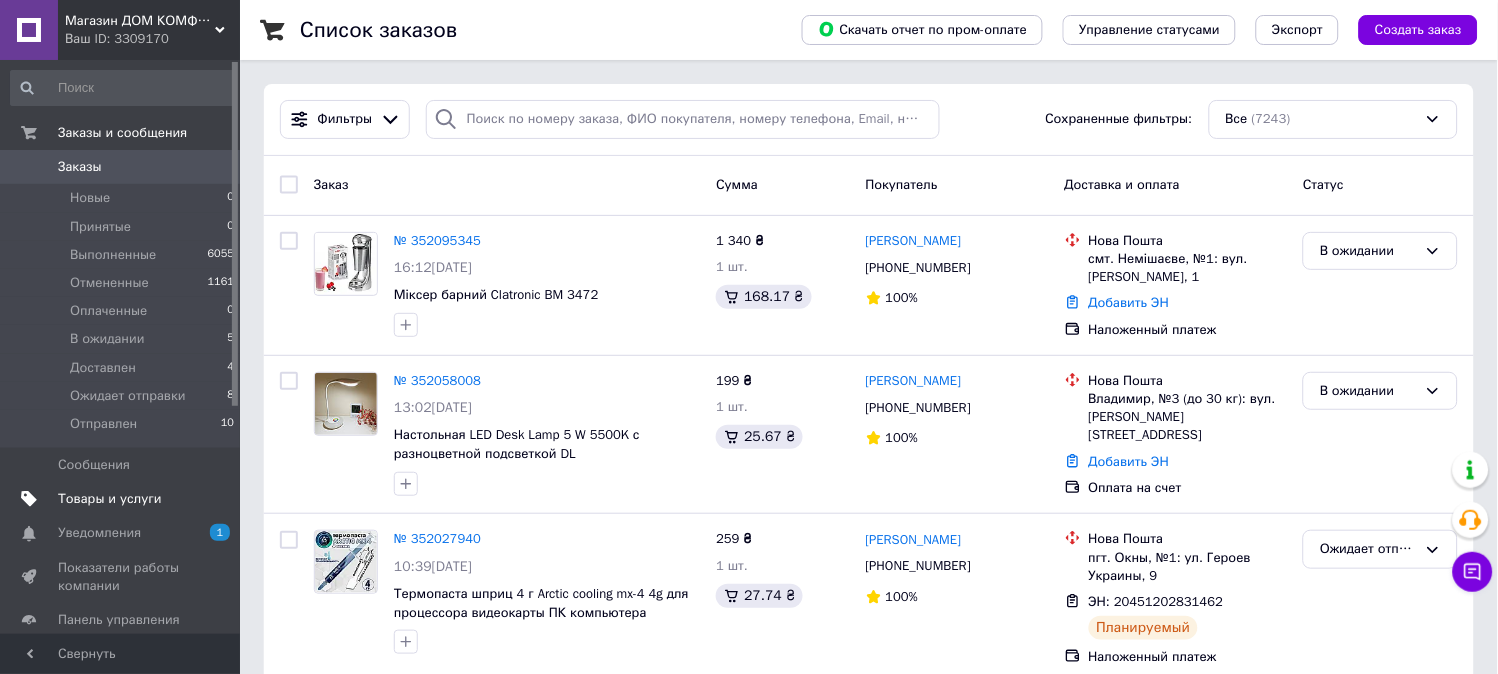 click on "Товары и услуги" at bounding box center (121, 499) 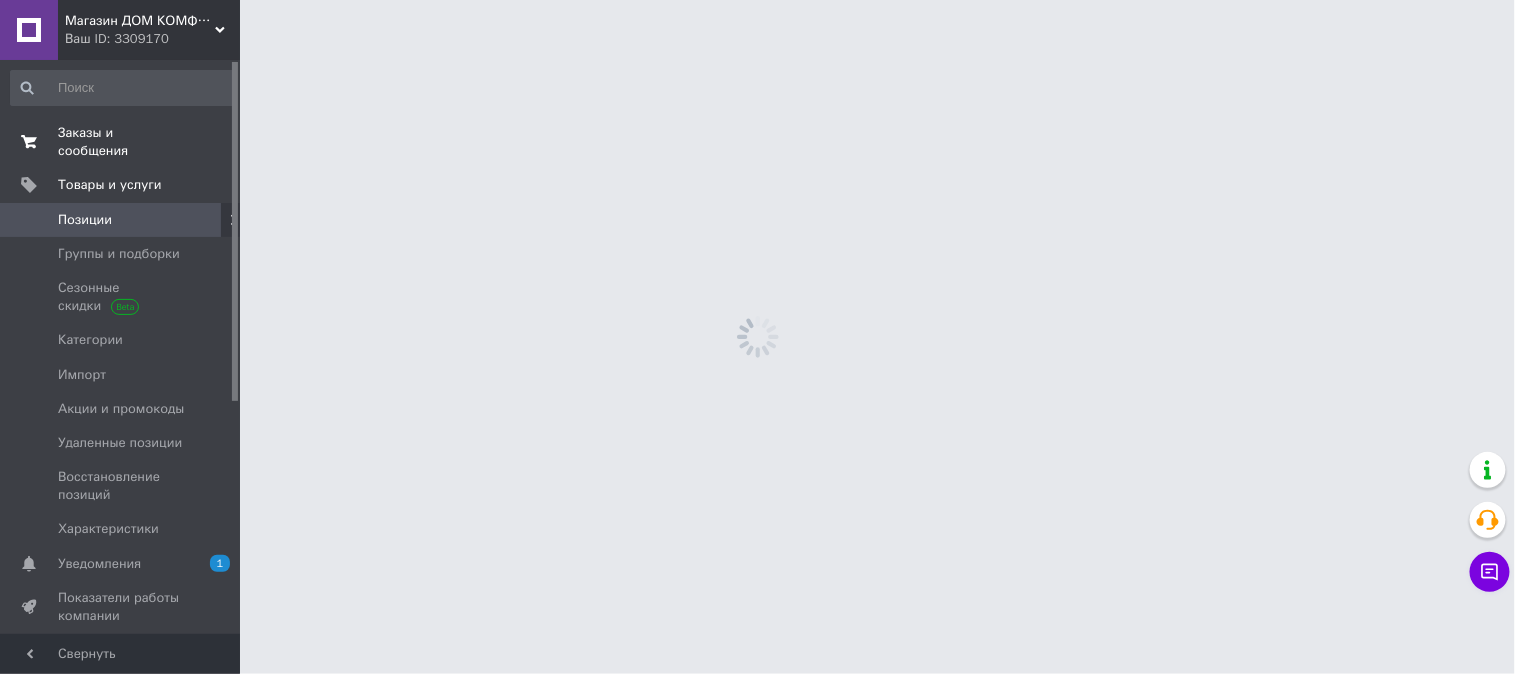 click on "Заказы и сообщения" at bounding box center [121, 142] 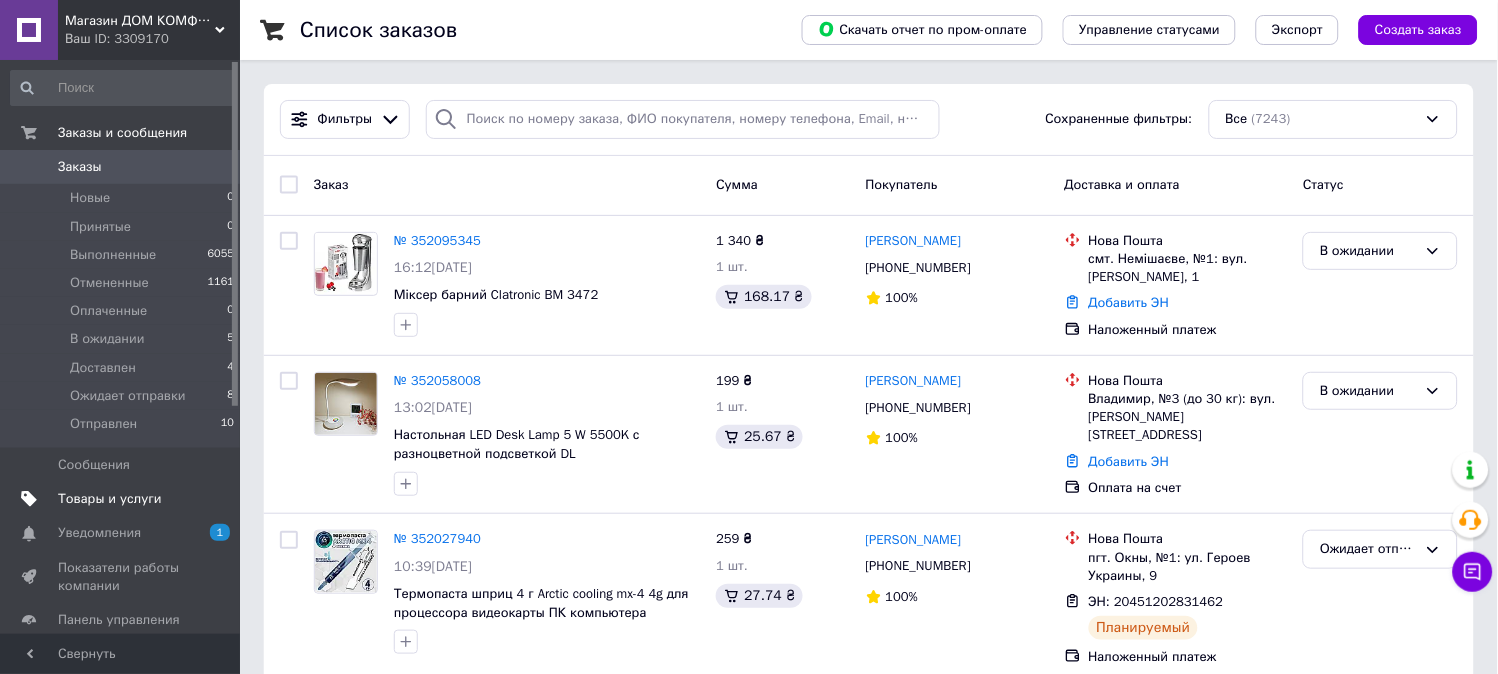click on "Товары и услуги" at bounding box center (121, 499) 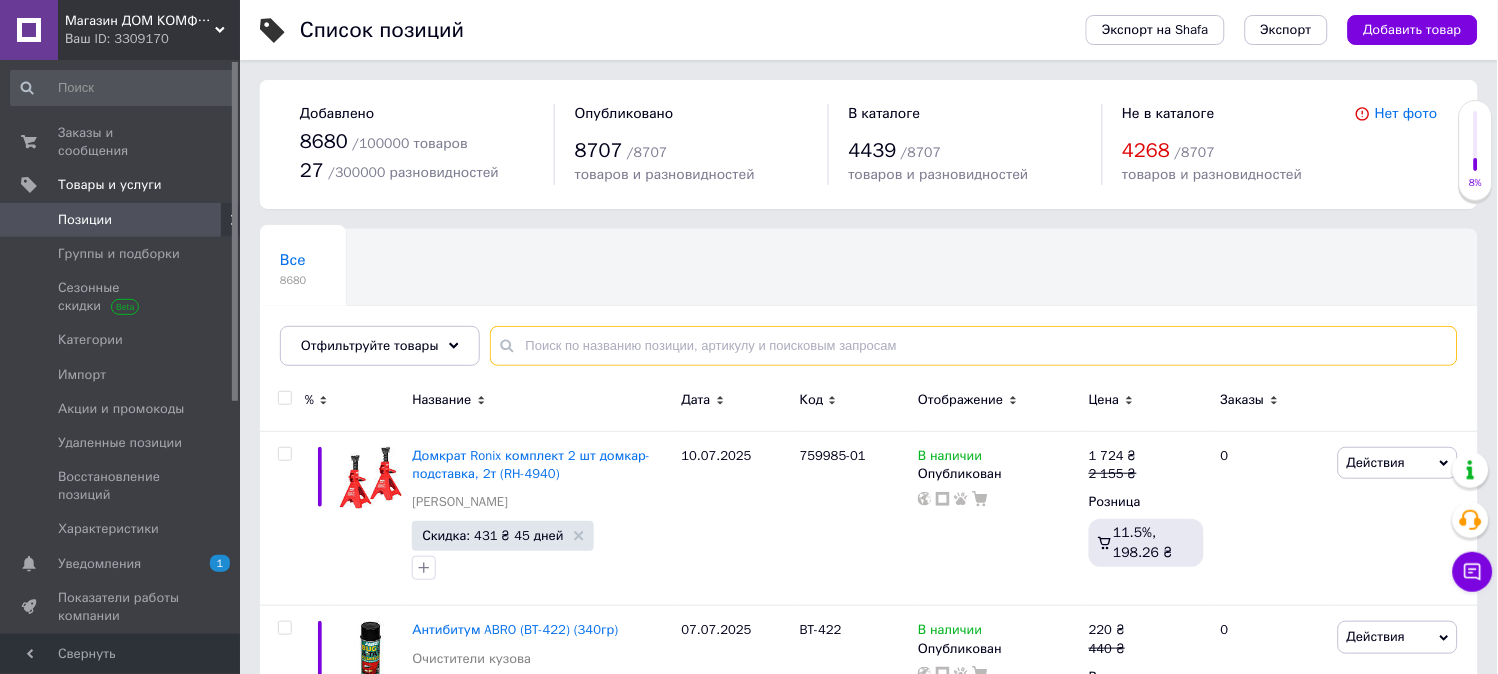 click at bounding box center [974, 346] 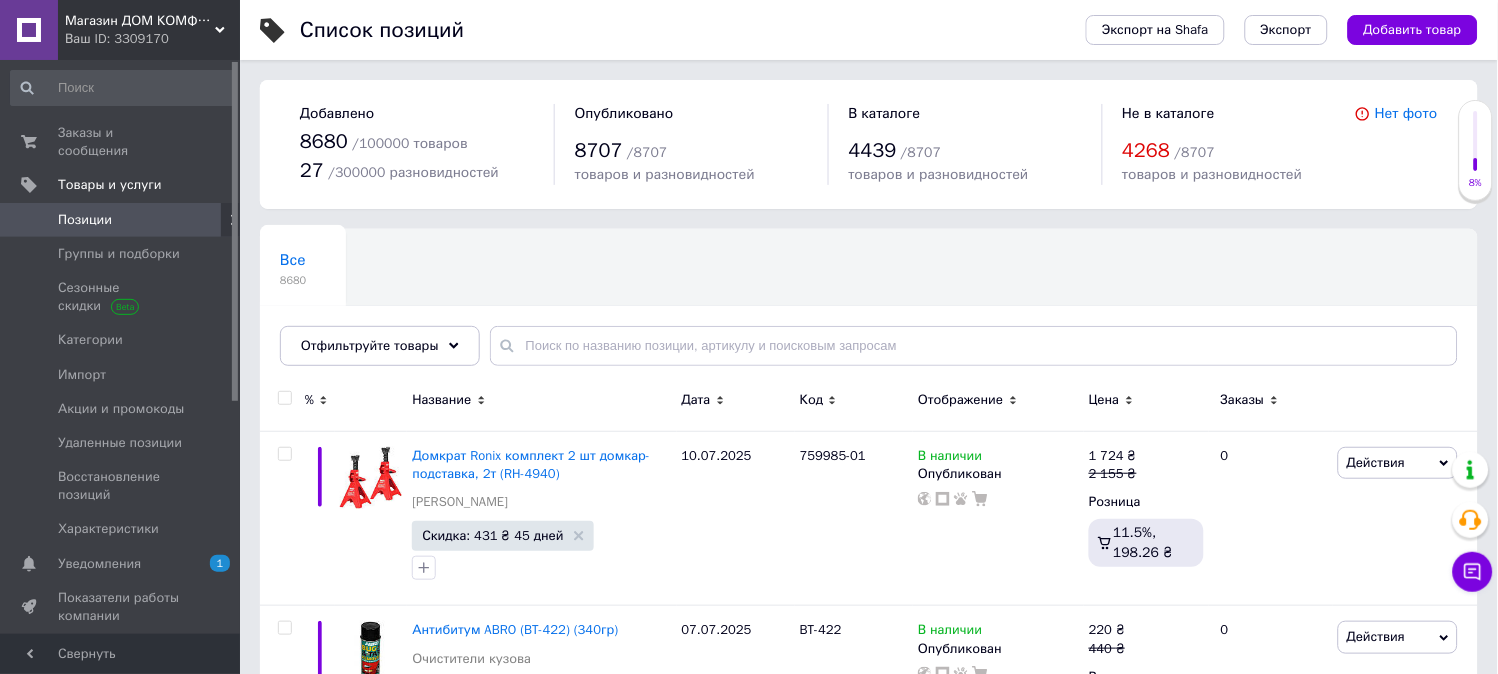 click on "Все 8680 Ok Отфильтровано...  Сохранить" at bounding box center (869, 307) 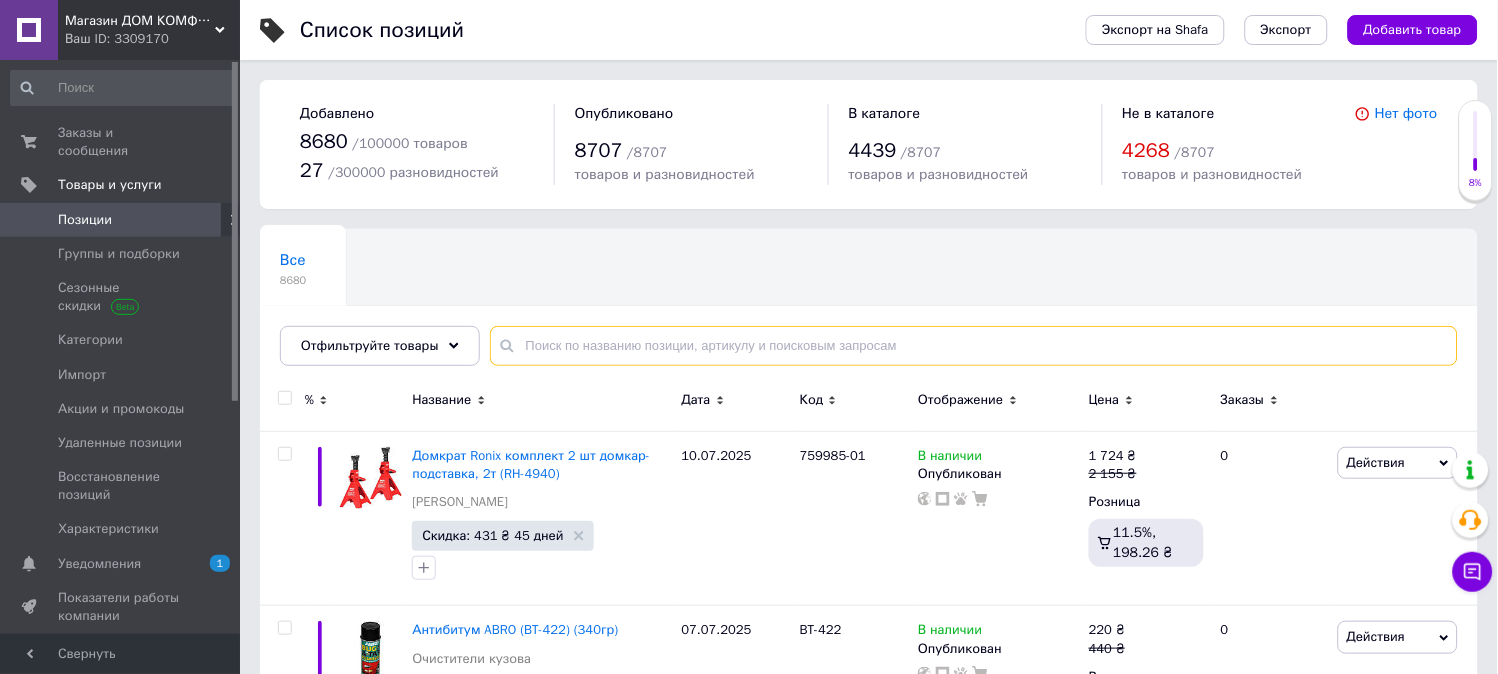 click at bounding box center [974, 346] 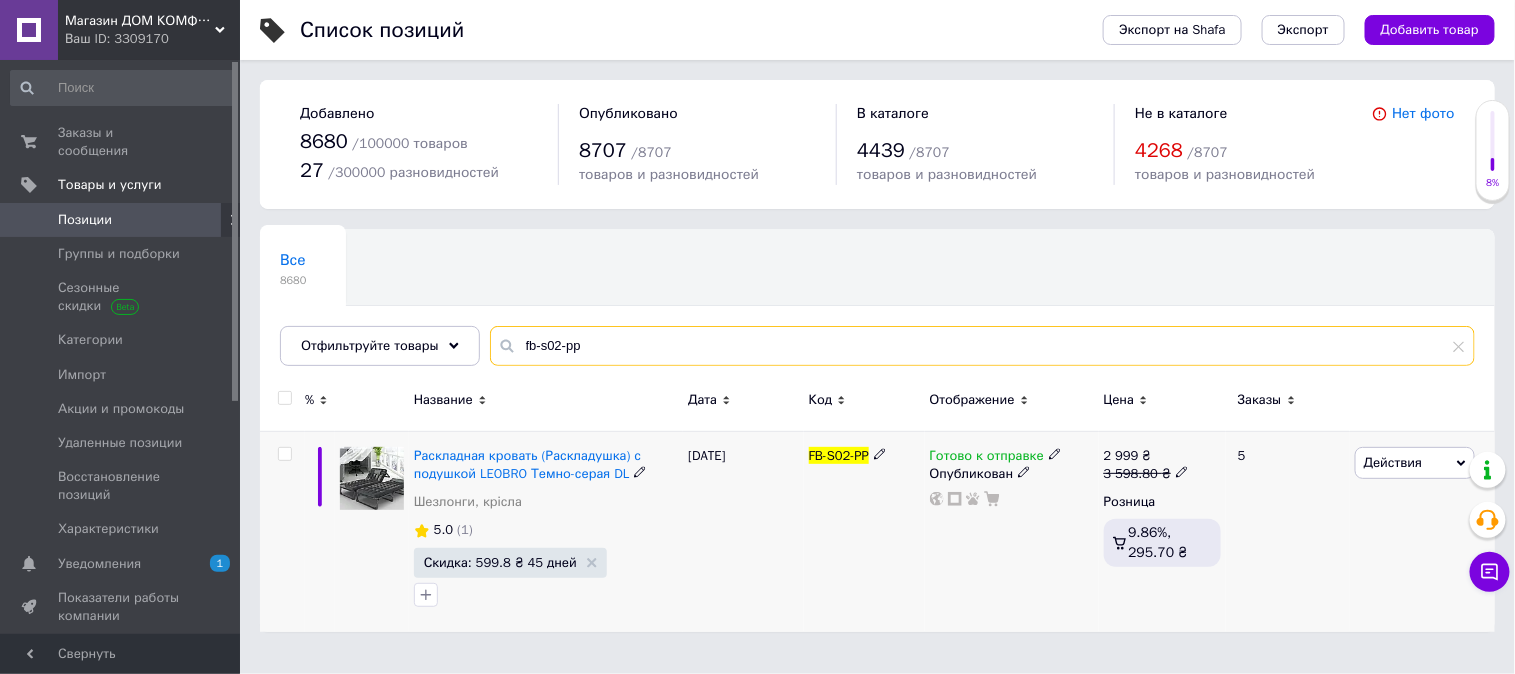 type on "fb-s02-pp" 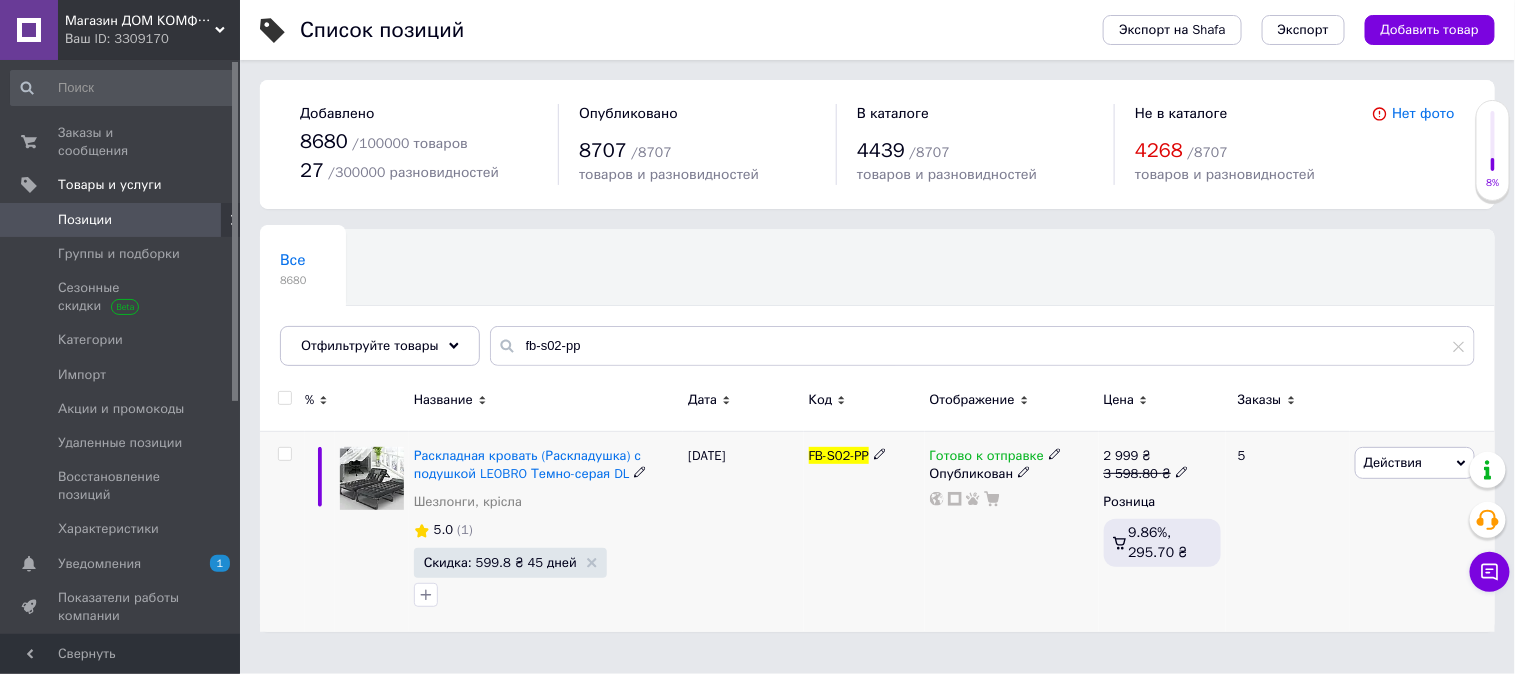click on "FB-S02-PP" at bounding box center [864, 531] 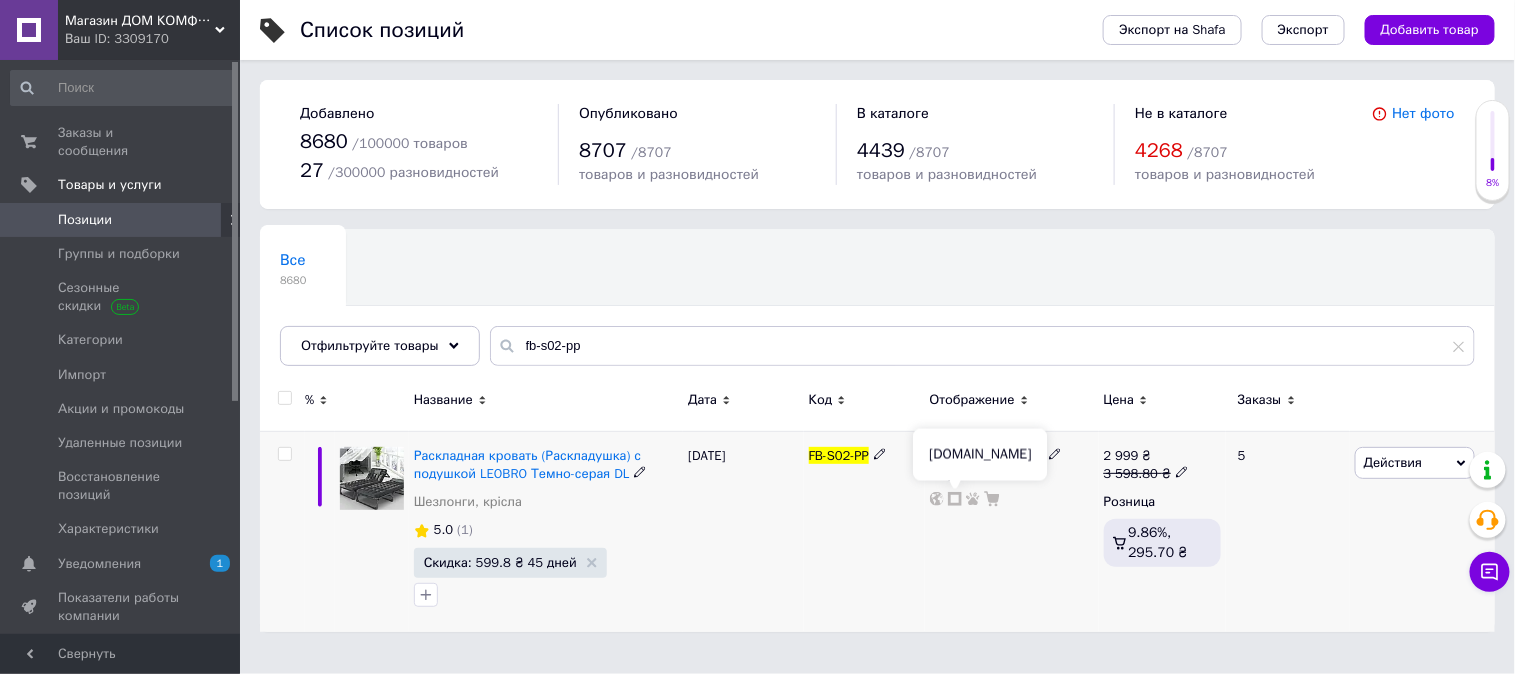 click 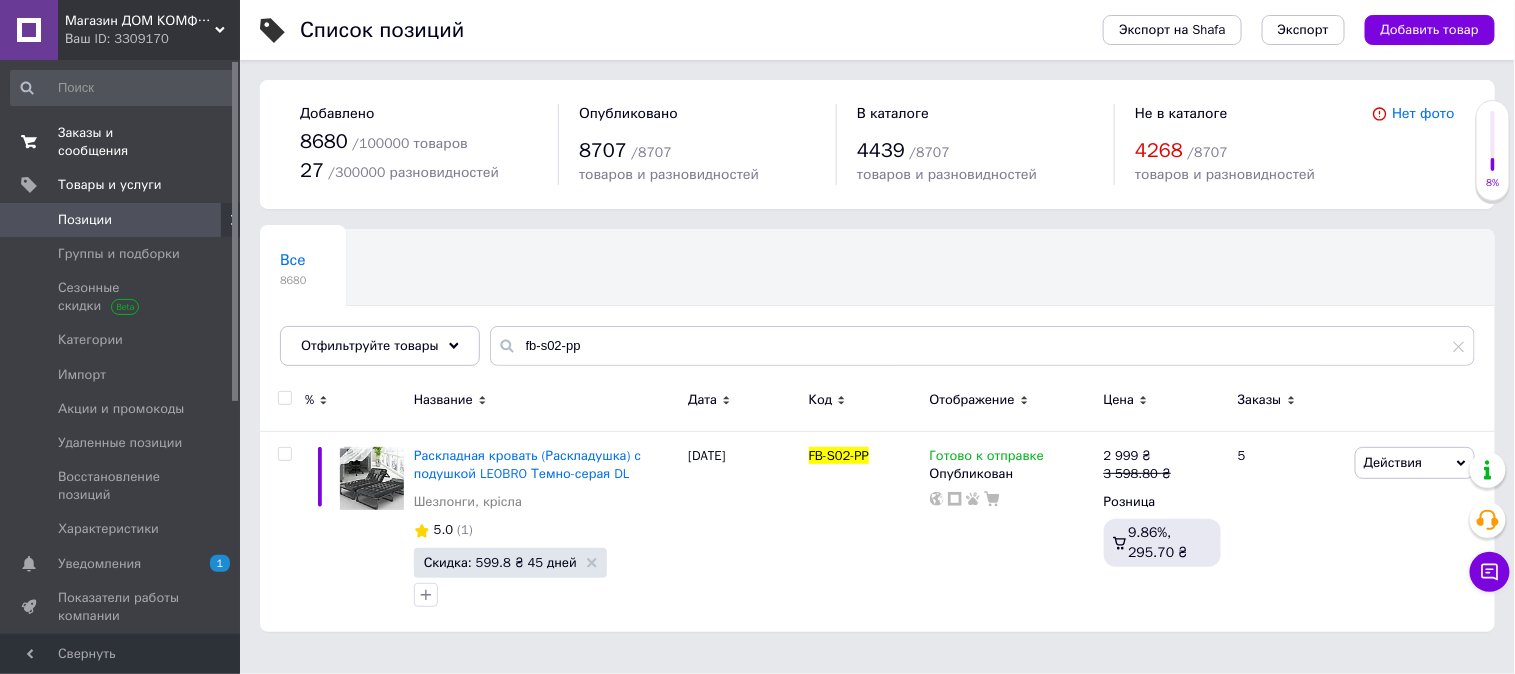 click on "Заказы и сообщения 0 0" at bounding box center [123, 142] 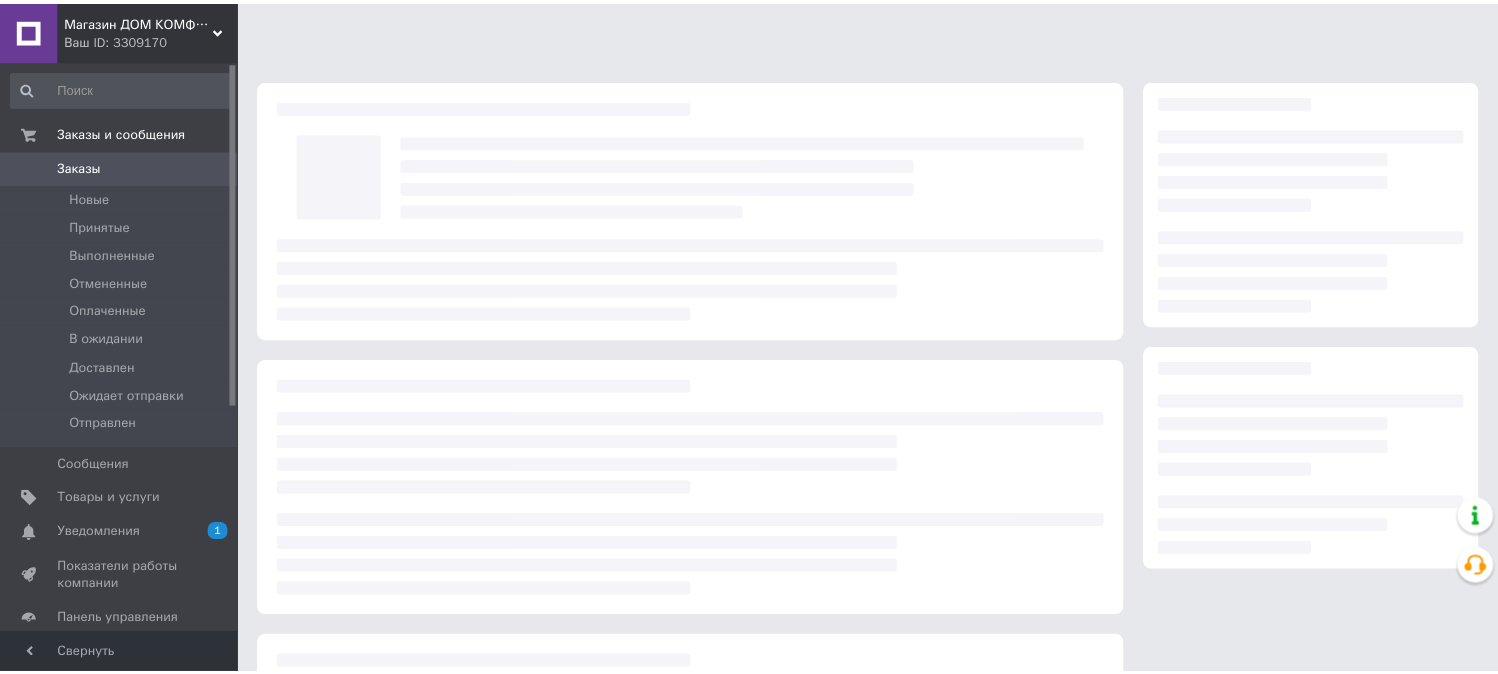 scroll, scrollTop: 0, scrollLeft: 0, axis: both 